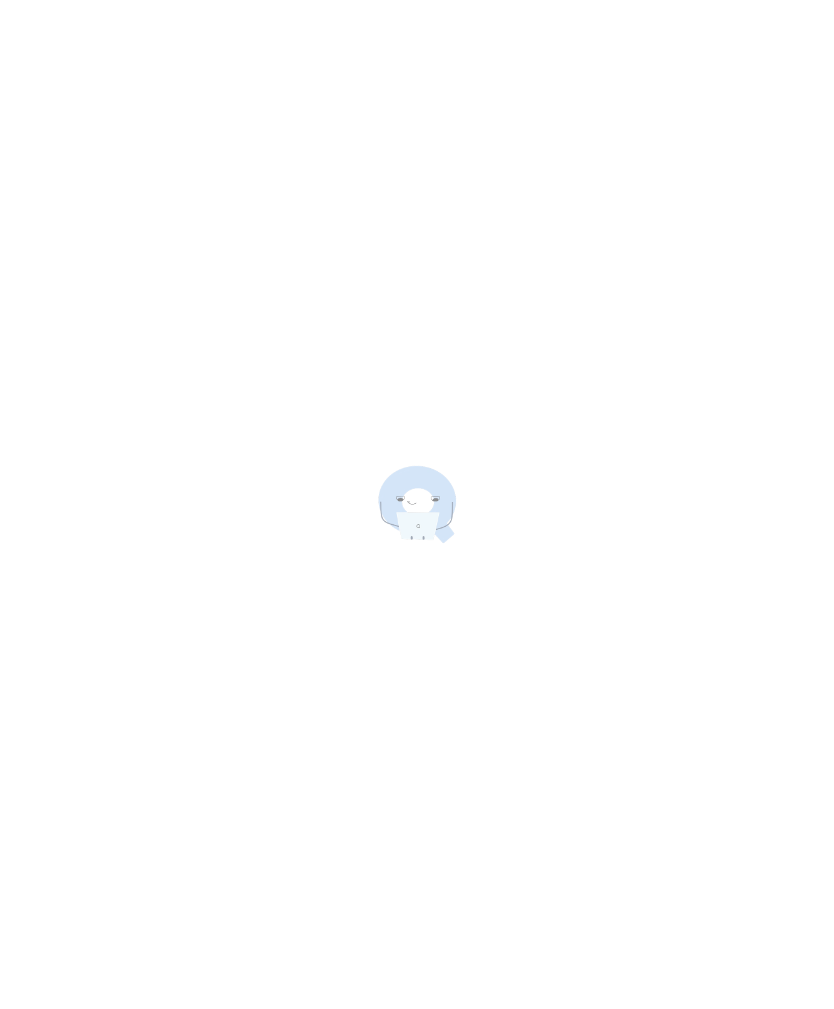 scroll, scrollTop: 0, scrollLeft: 0, axis: both 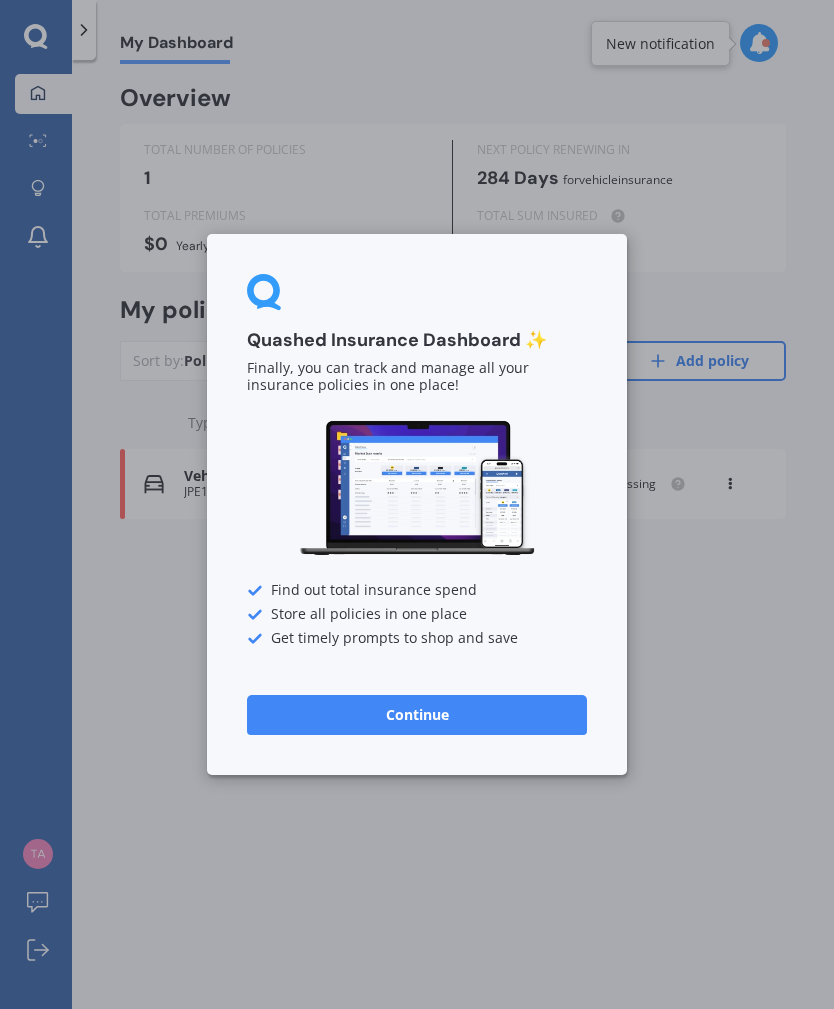 click on "Continue" at bounding box center [417, 715] 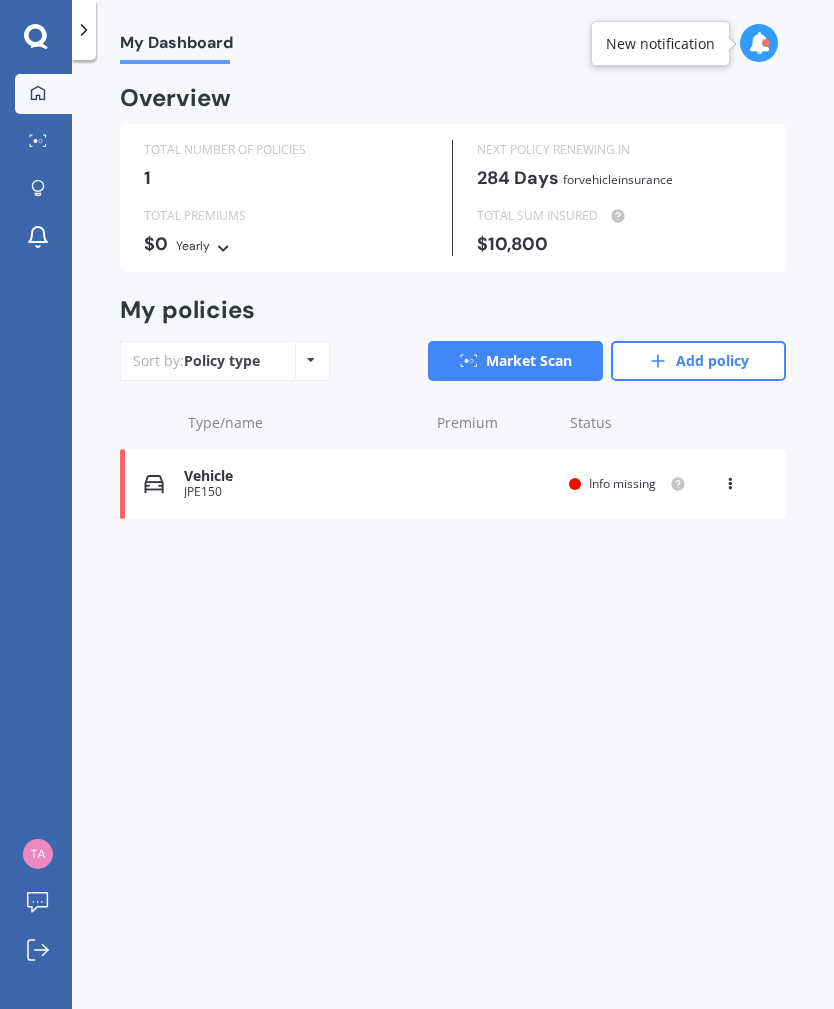 click on "Add policy" at bounding box center (698, 361) 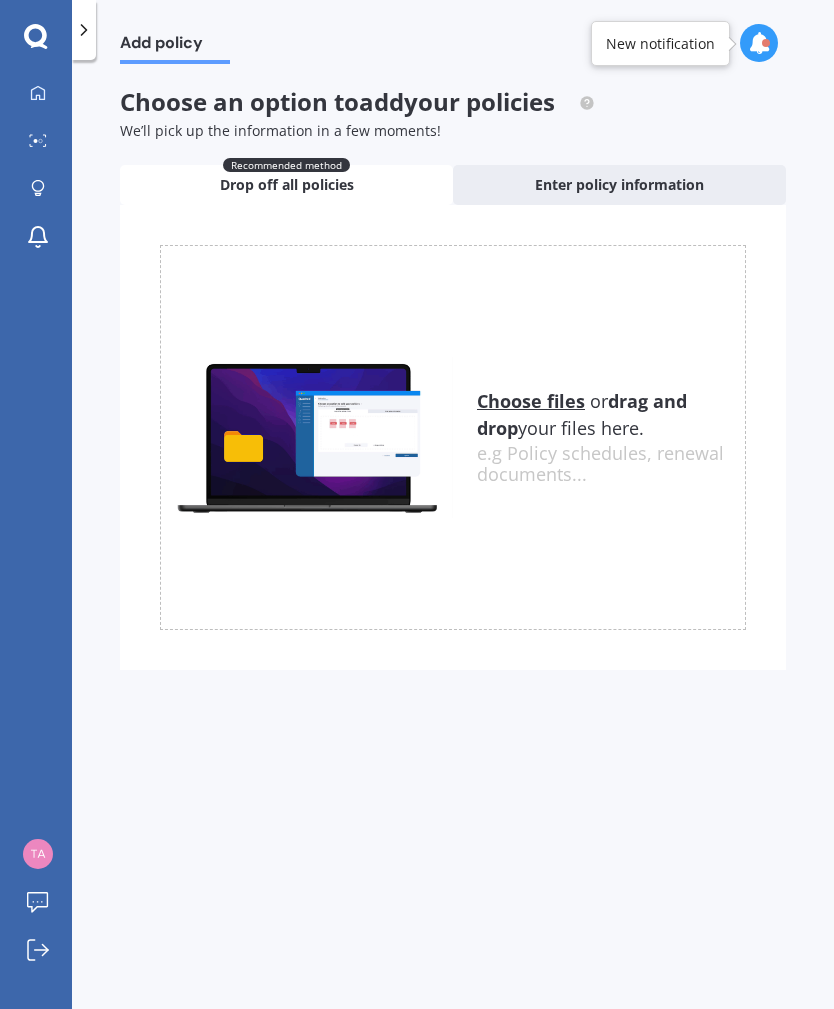 click on "Choose files" at bounding box center [531, 401] 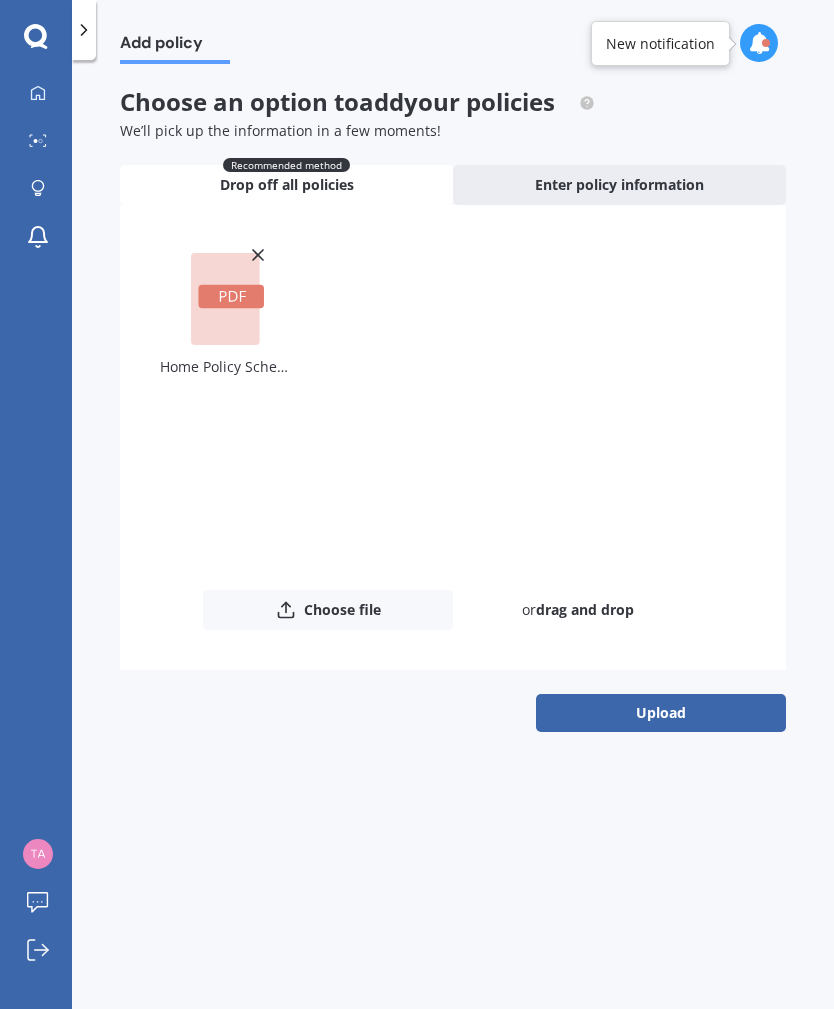 click on "Upload" at bounding box center [661, 713] 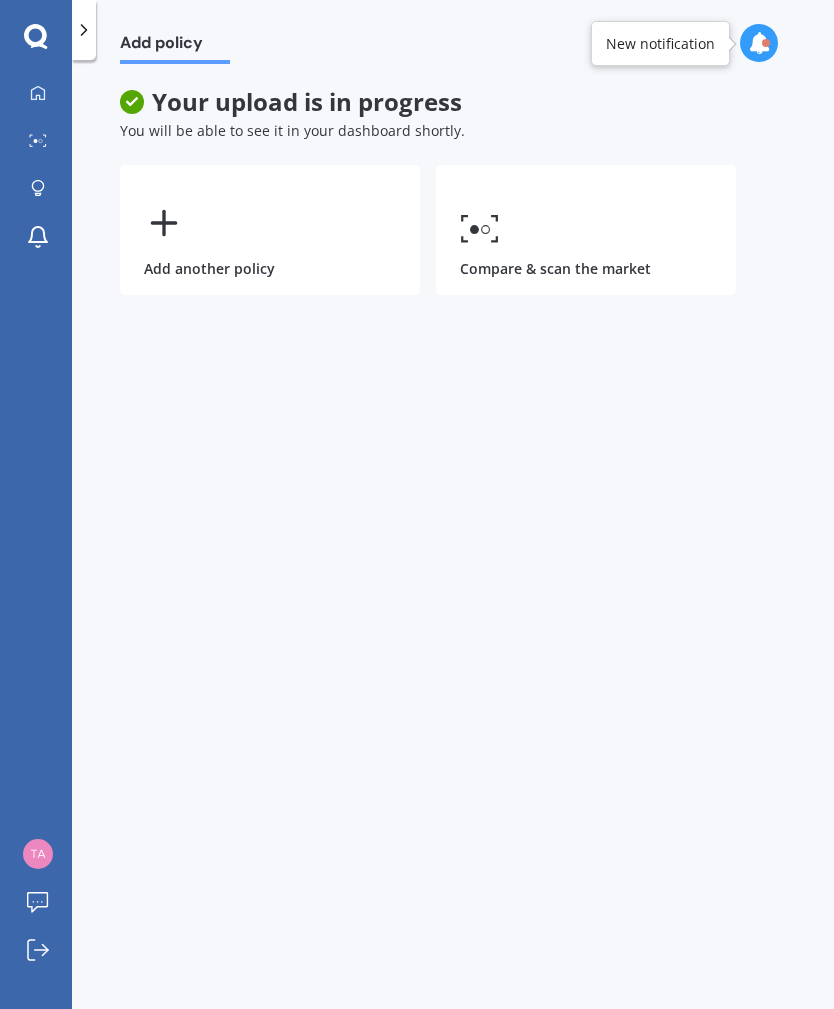 click on "Add another policy" at bounding box center (270, 230) 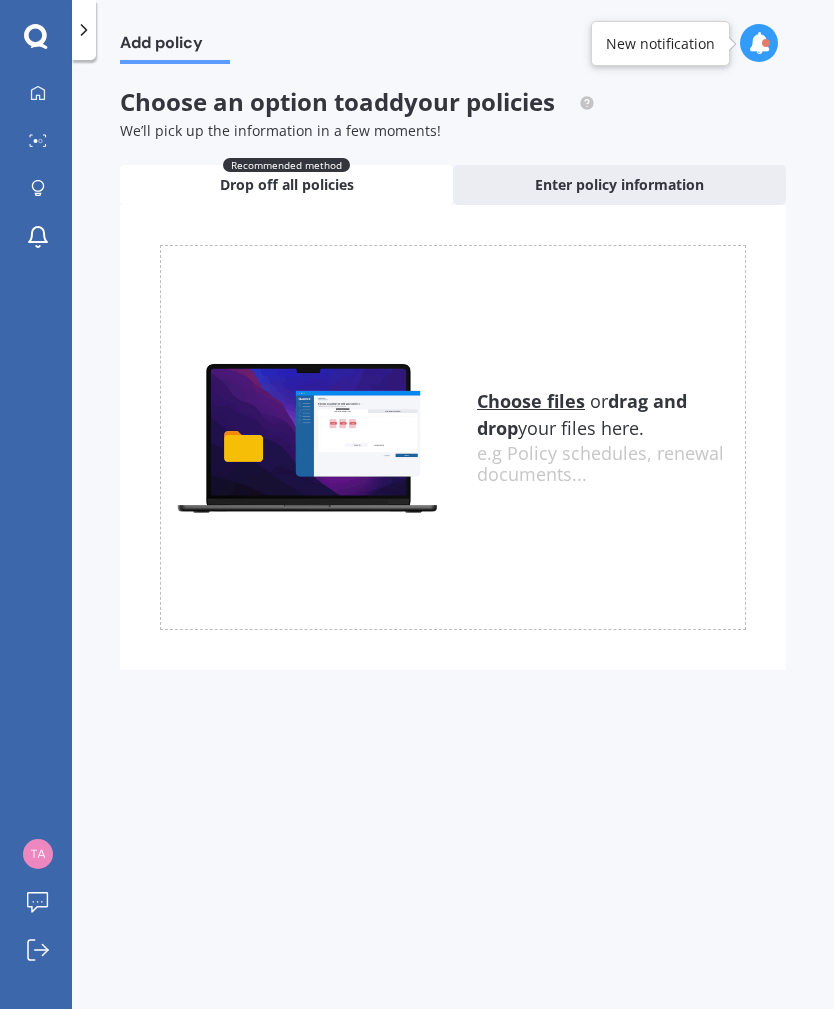 click on "Choose files" at bounding box center [531, 401] 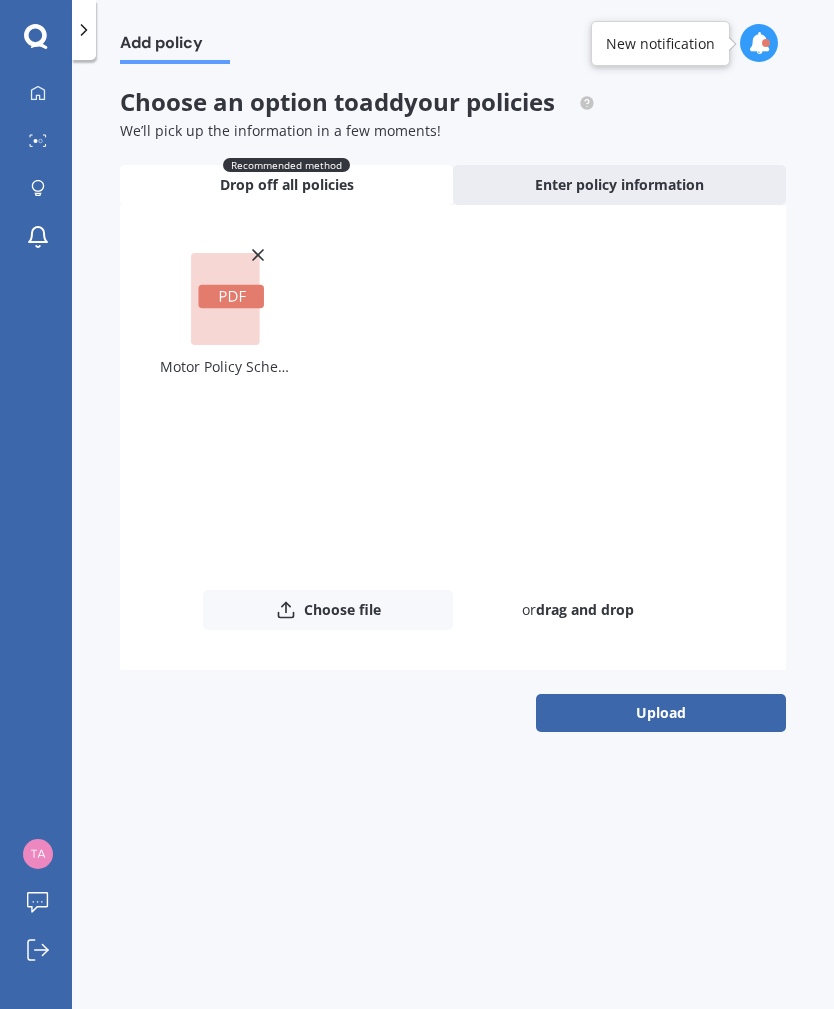 click on "Upload" at bounding box center (661, 713) 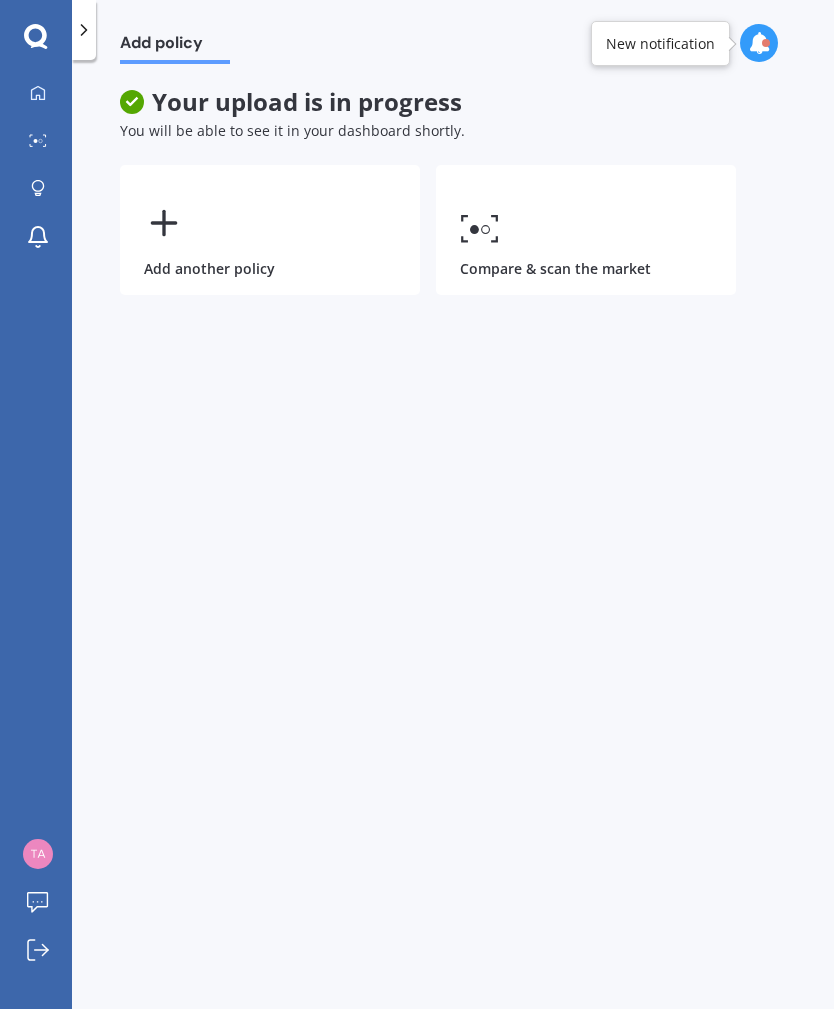 click on "Compare & scan the market" at bounding box center [586, 230] 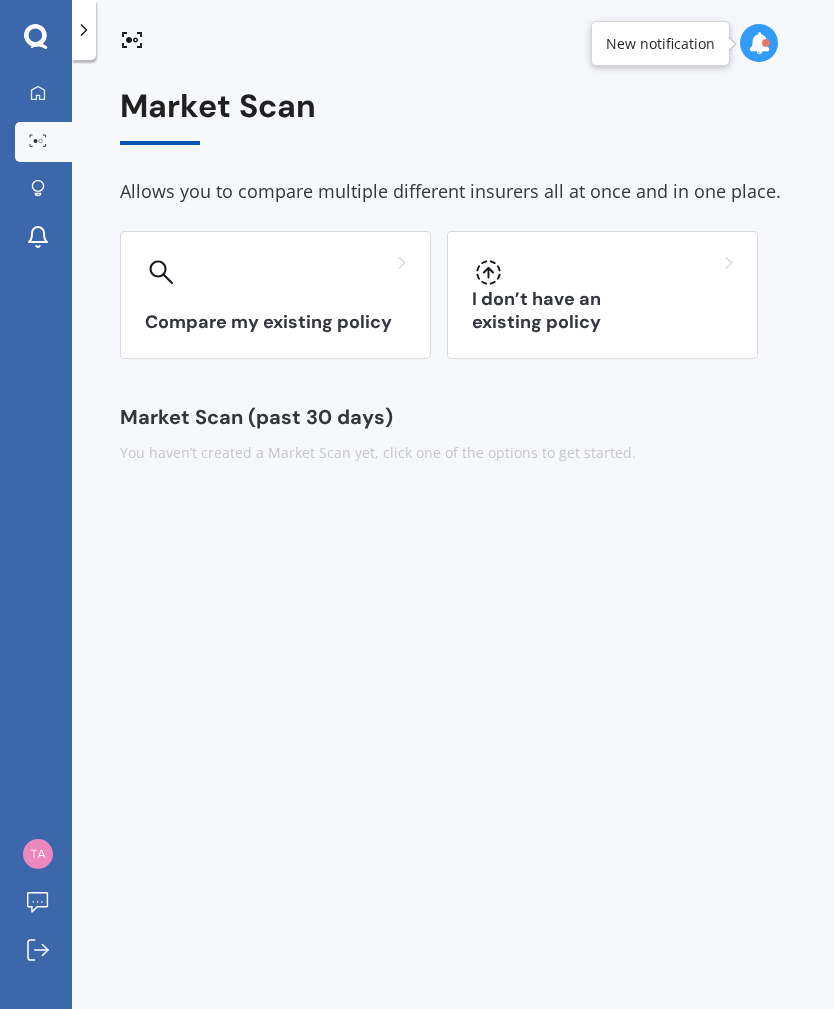 click on "Compare my existing policy" at bounding box center (275, 322) 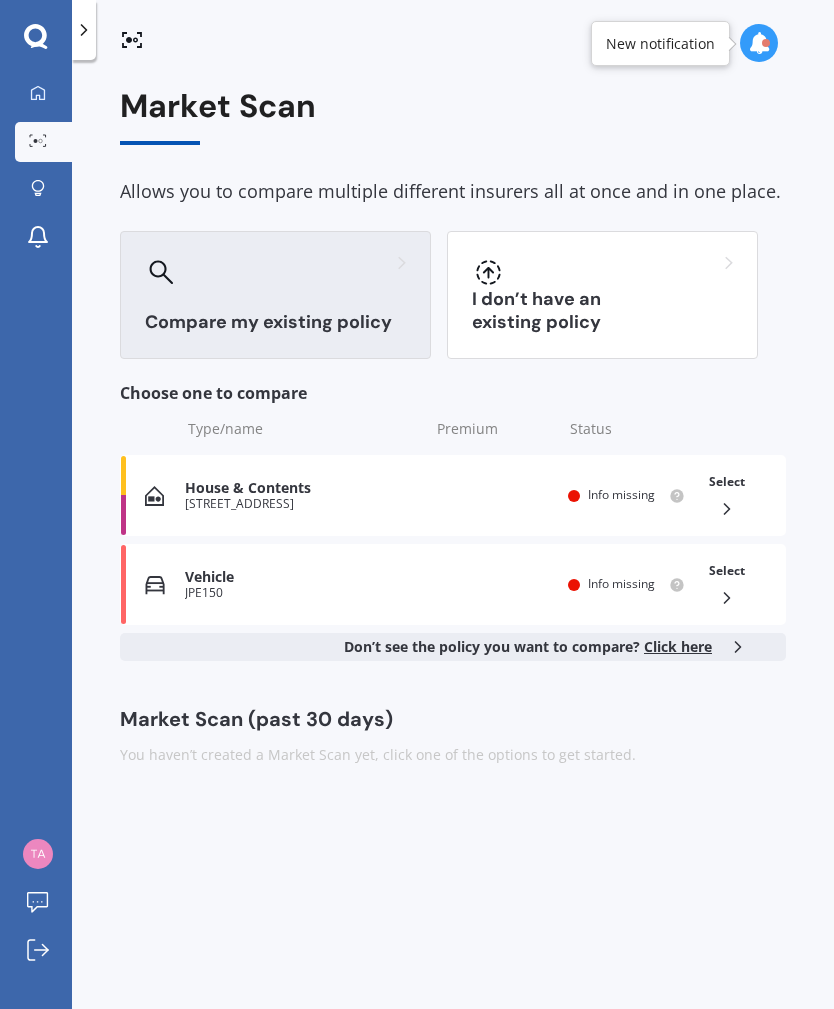 click on "House & Contents [STREET_ADDRESS] Provider Renewal date [DATE] Premium You are paying Yearly Status Info missing Select" at bounding box center (453, 495) 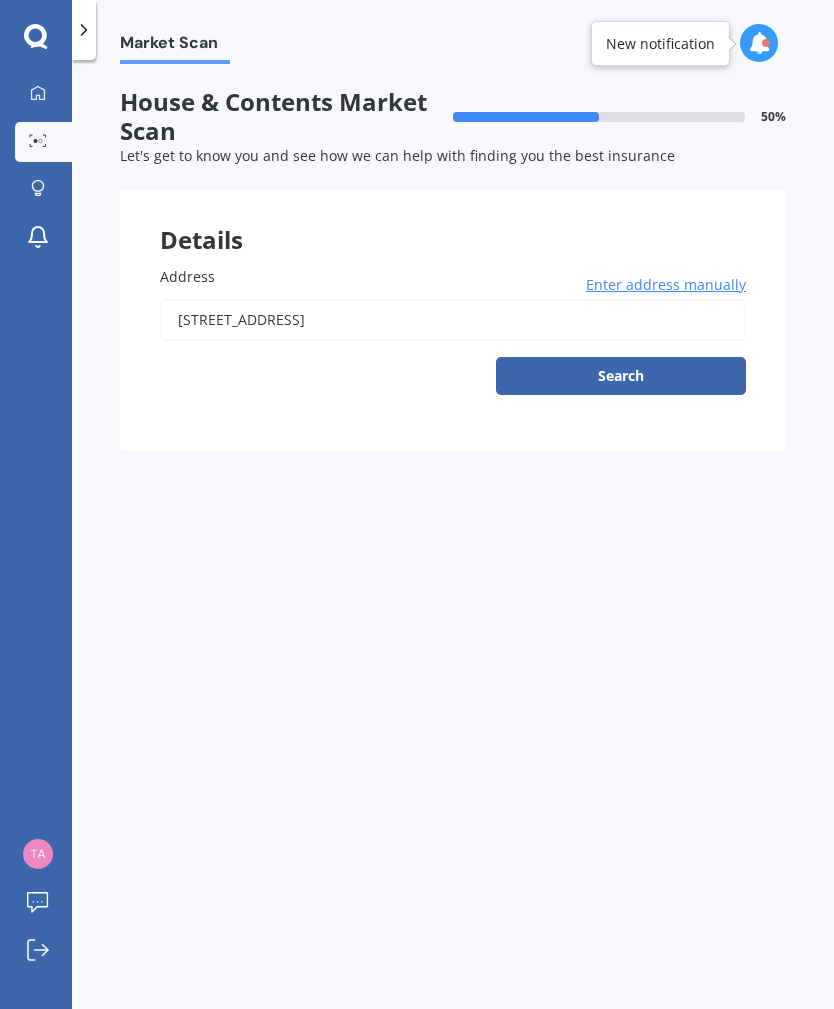 click on "Search" at bounding box center [621, 376] 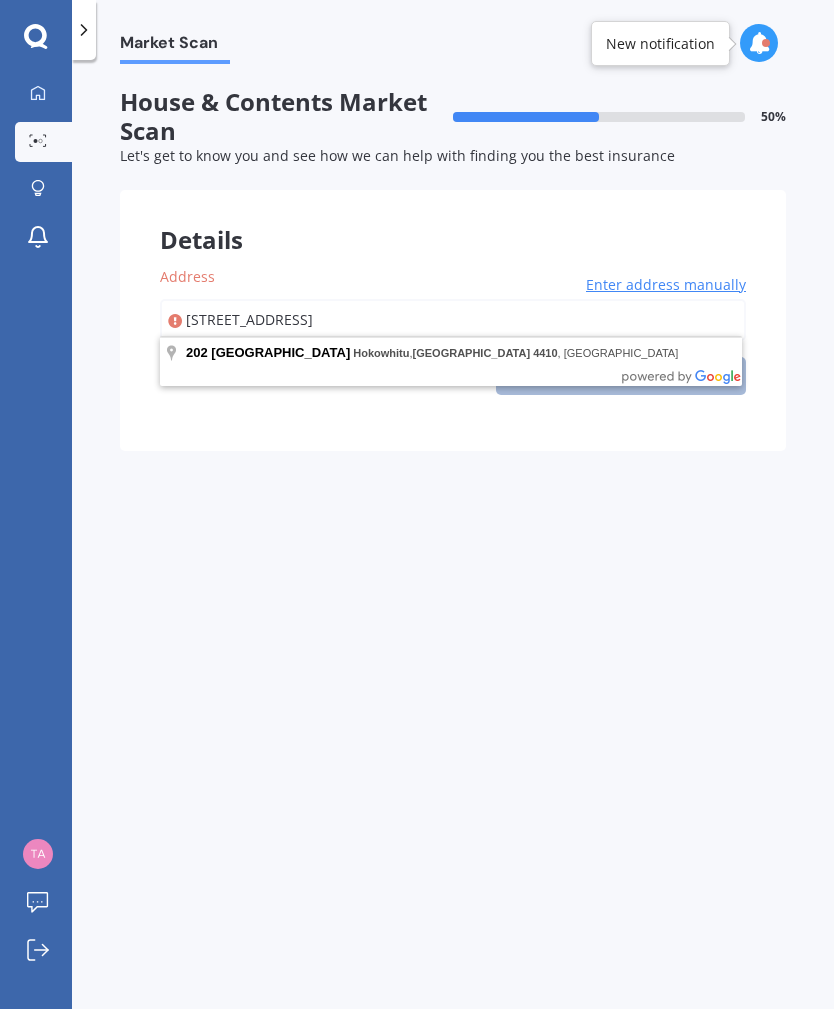 click on "[STREET_ADDRESS]" at bounding box center (453, 320) 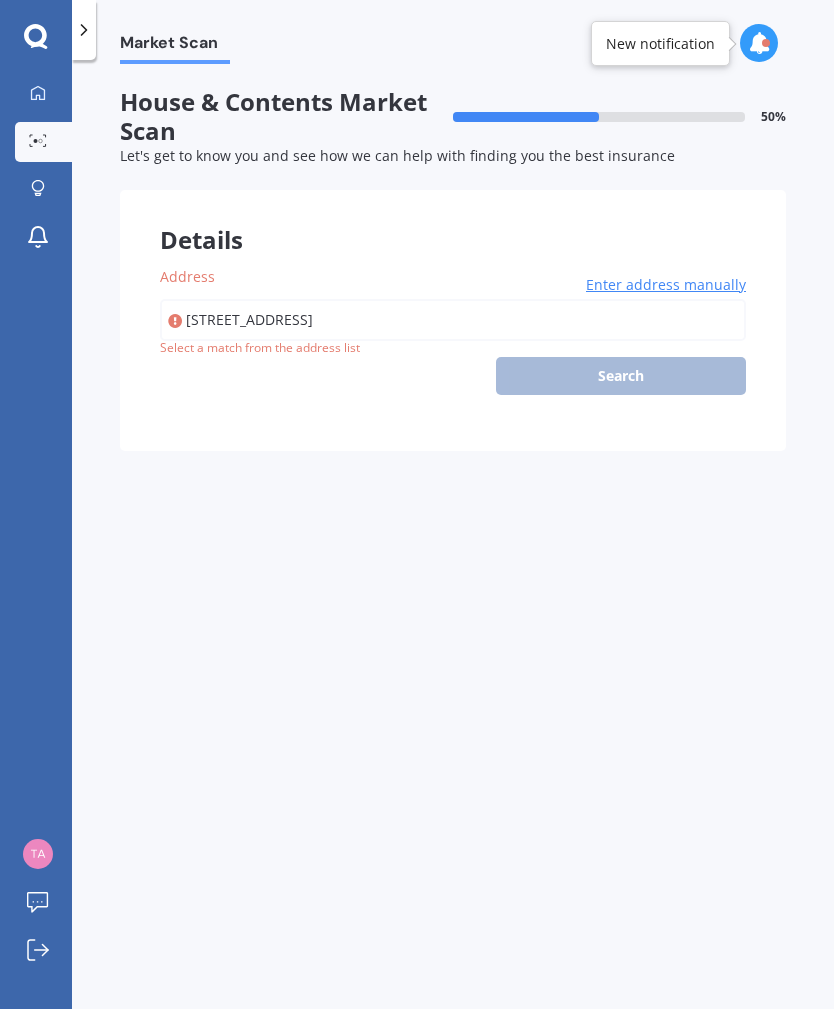 type on "[STREET_ADDRESS]" 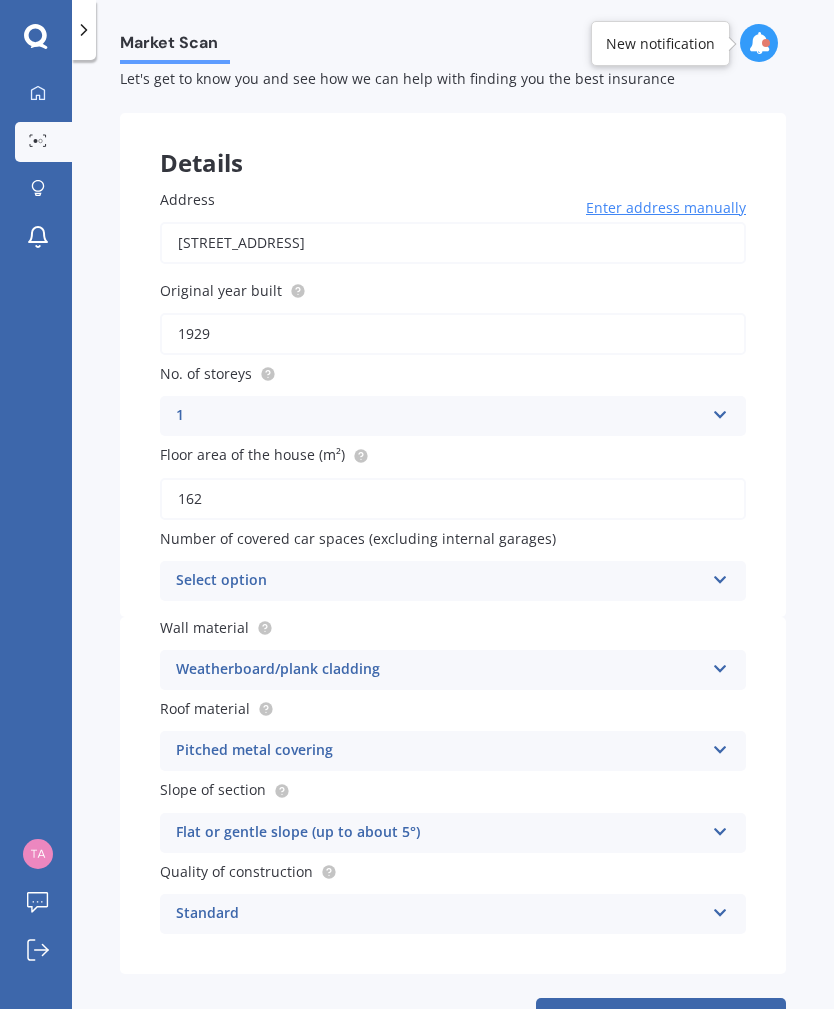 scroll, scrollTop: 75, scrollLeft: 0, axis: vertical 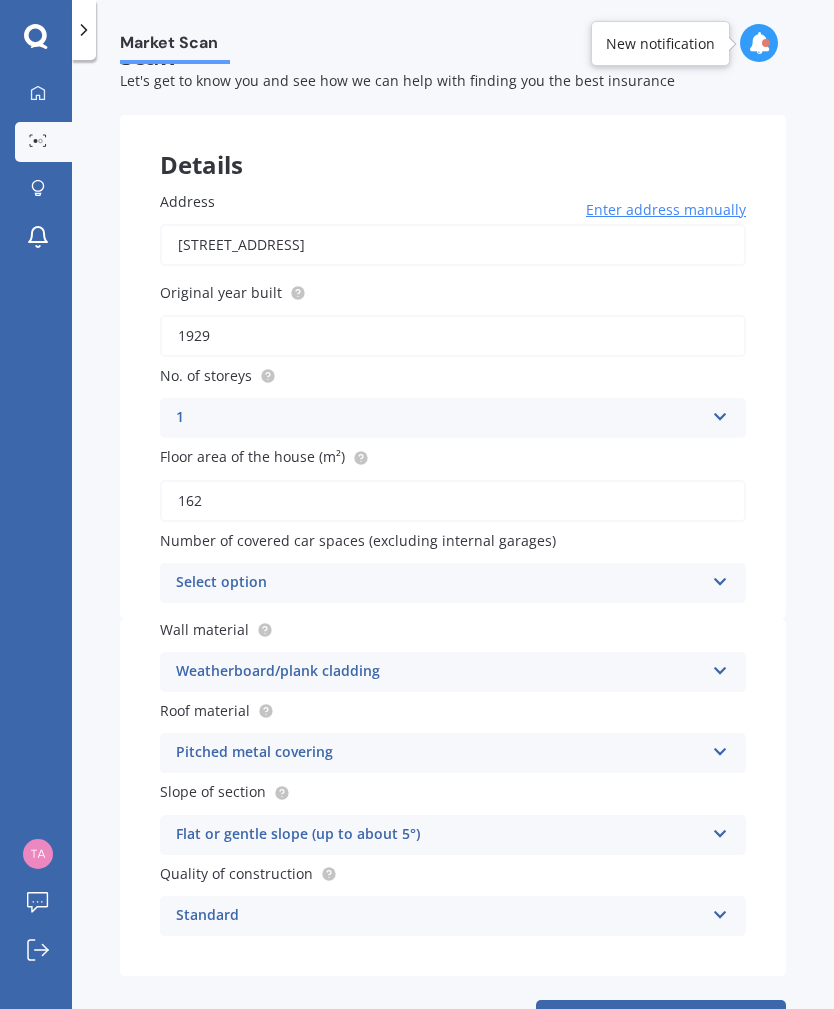 click on "Next" at bounding box center [661, 1019] 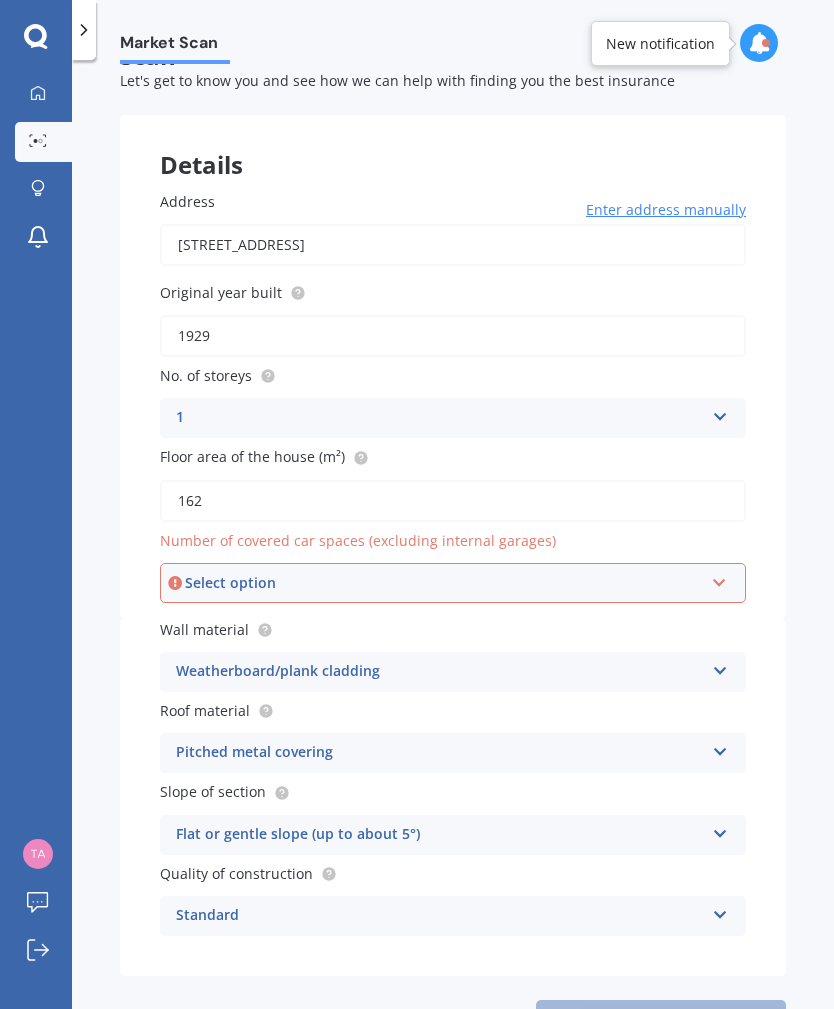 click on "Select option" at bounding box center [444, 583] 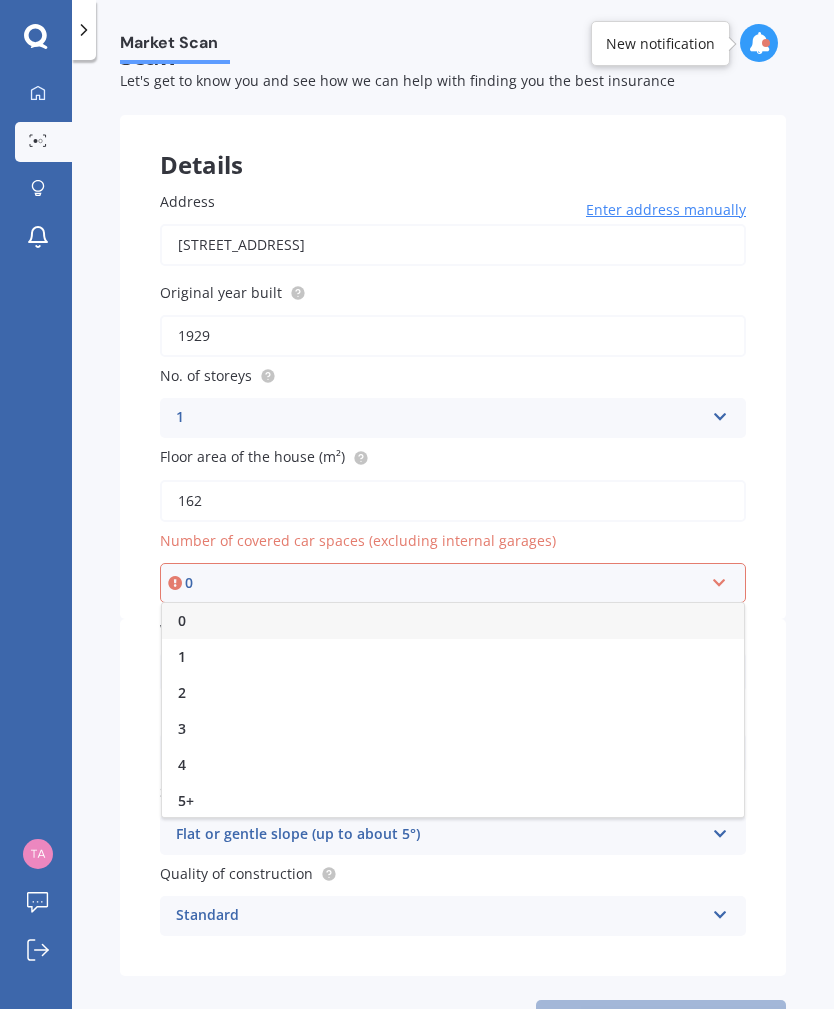 click on "2" at bounding box center [453, 693] 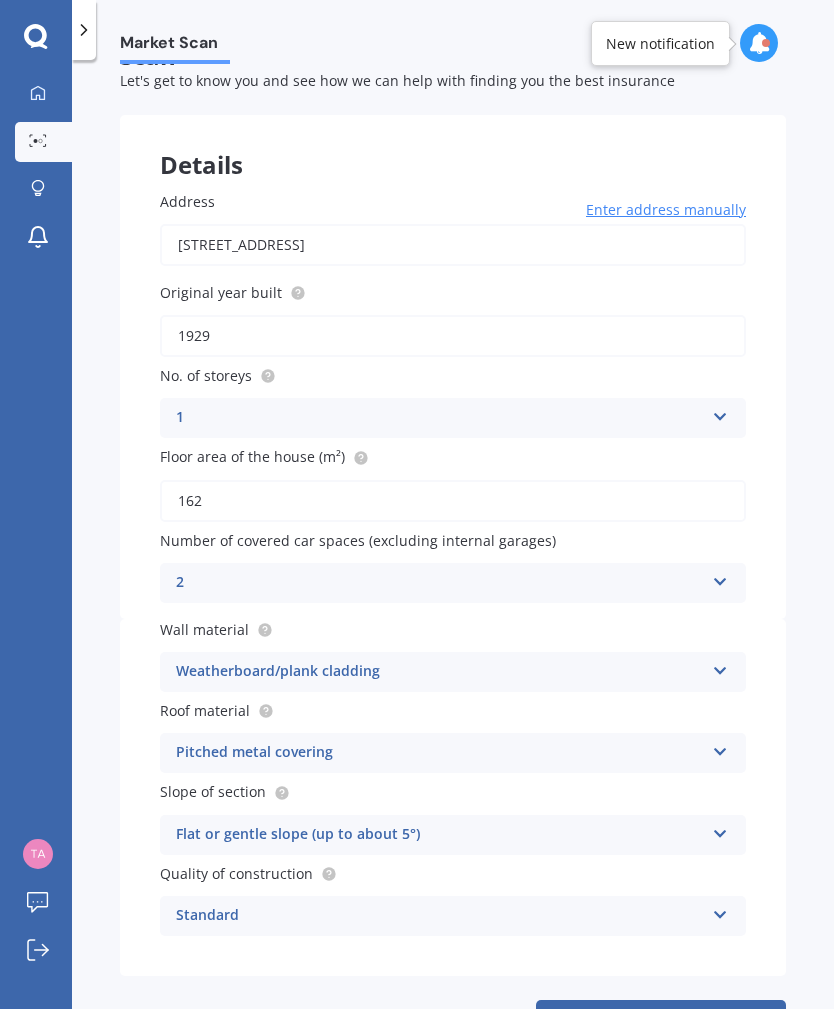 click at bounding box center (720, 578) 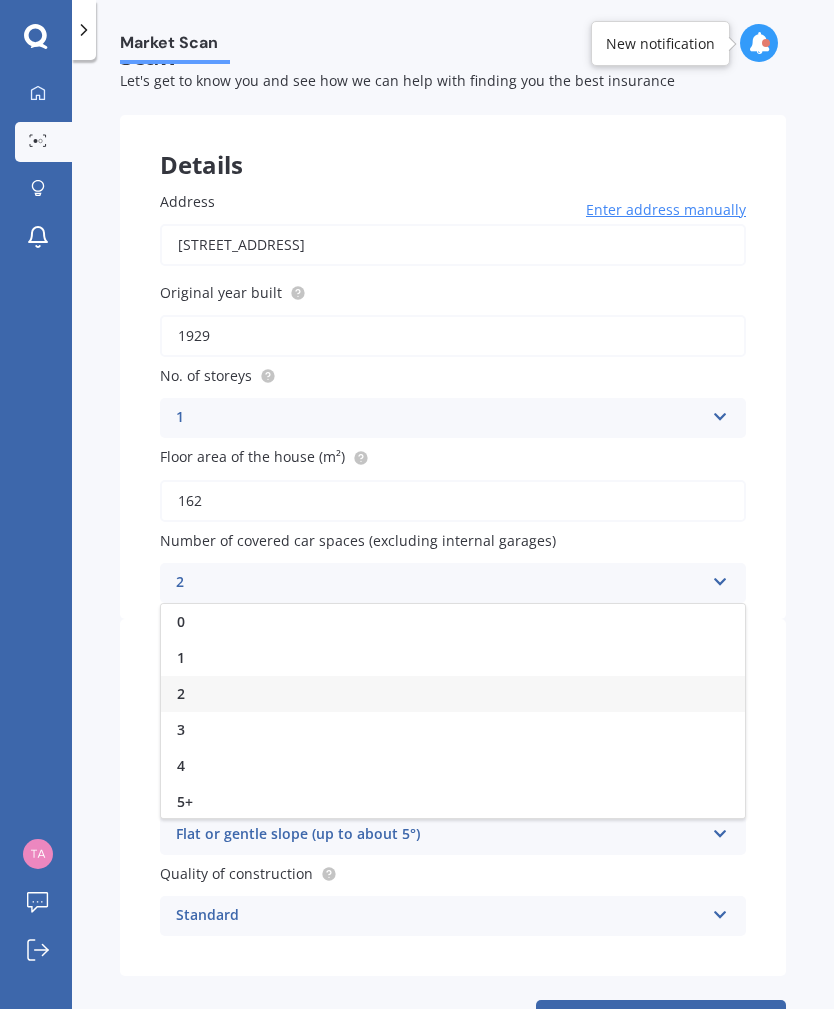 click on "3" at bounding box center (453, 730) 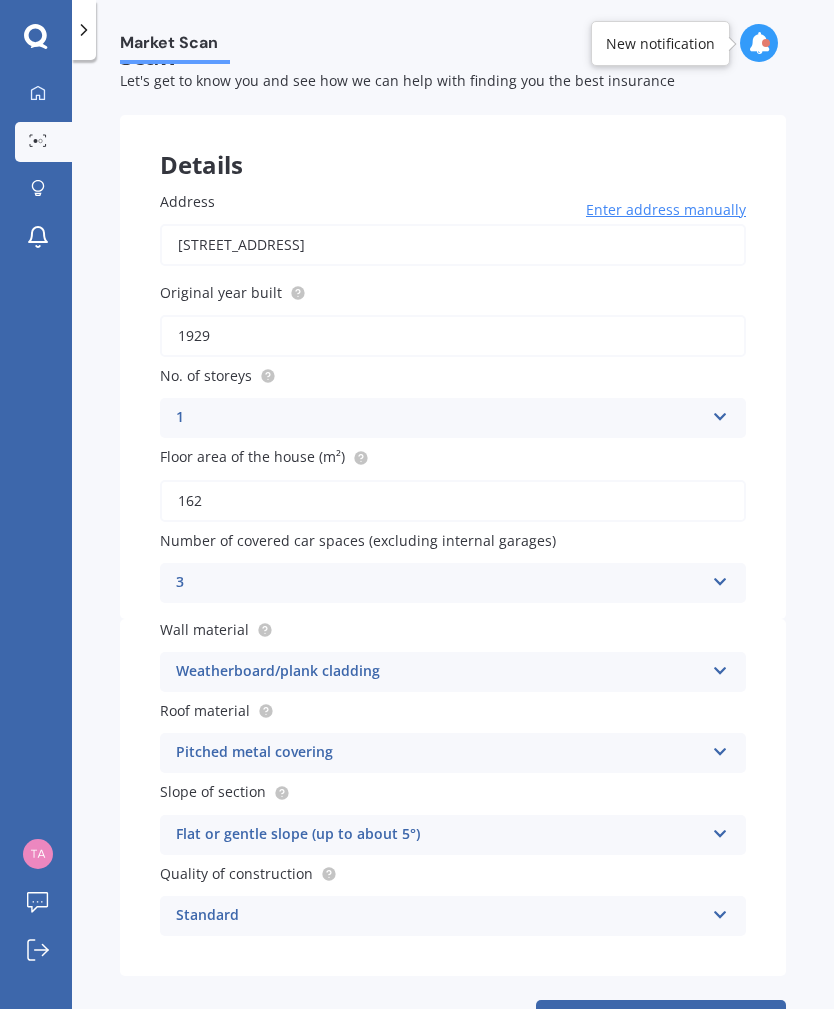 click at bounding box center [720, 578] 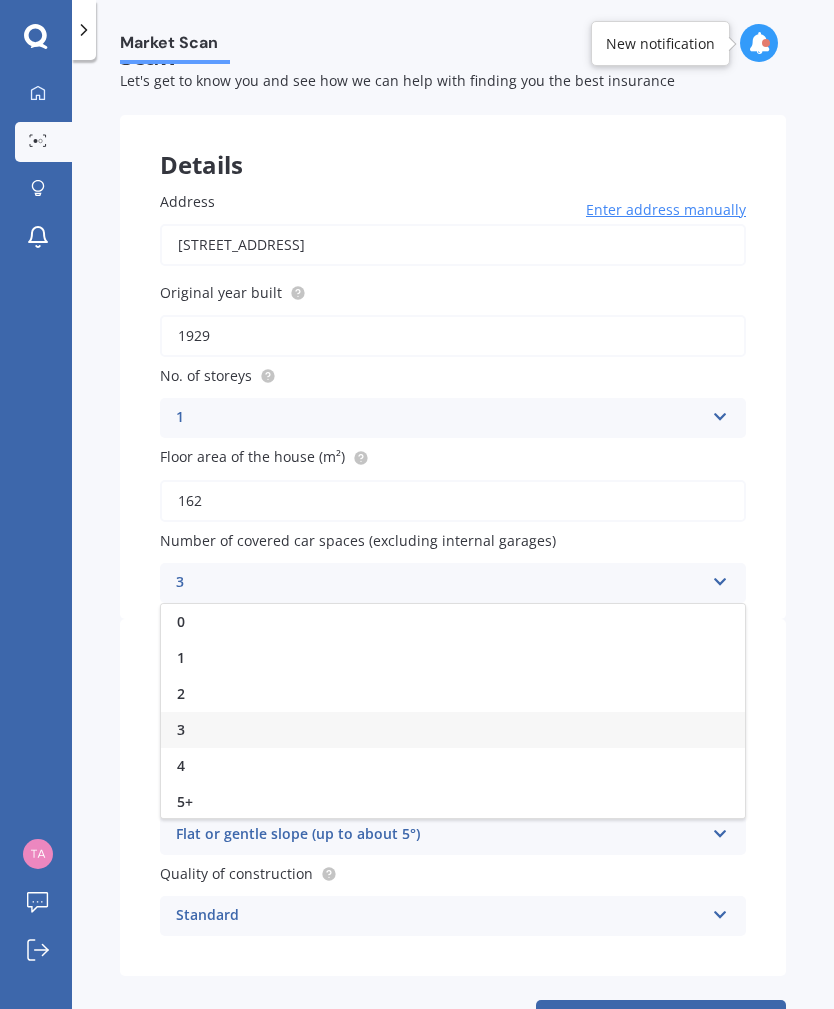 click on "4" at bounding box center [453, 766] 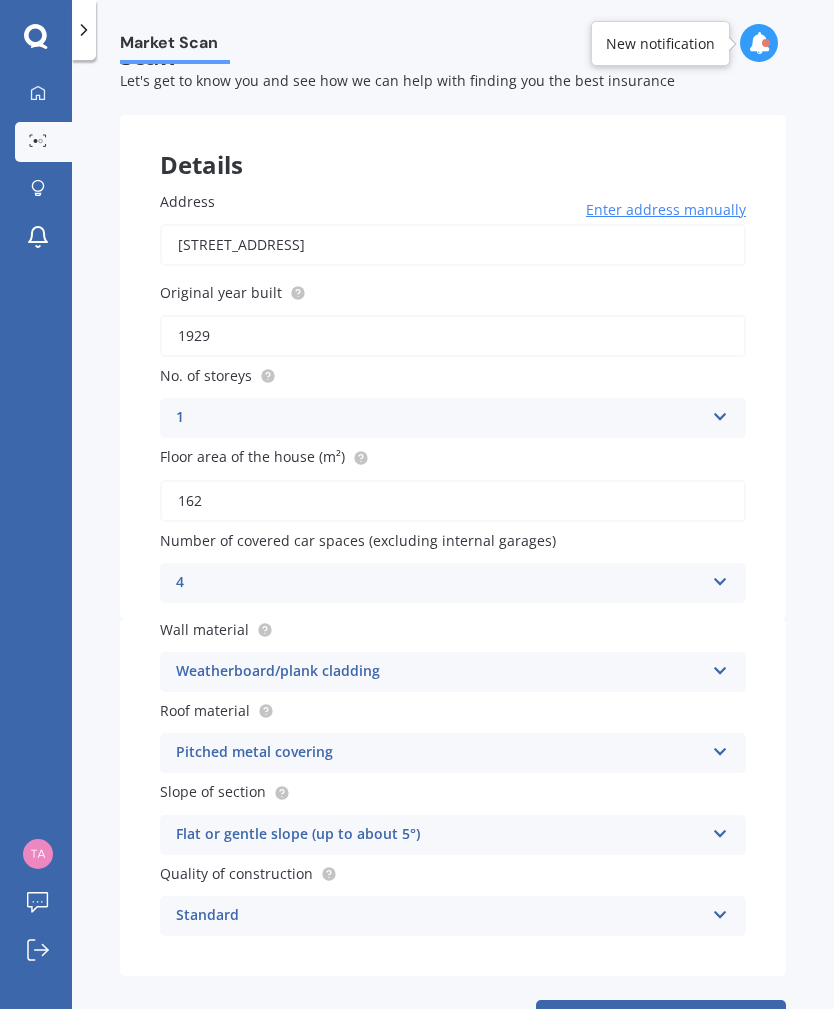 click on "Weatherboard/plank cladding Artificial weatherboard/plank cladding Blockwork Brick veneer Double brick Mud brick Other Rockcote/EPS Sheet cladding Solid brickwork Stonework solid Stonework veneer Stucco Weatherboard/plank cladding" at bounding box center [453, 672] 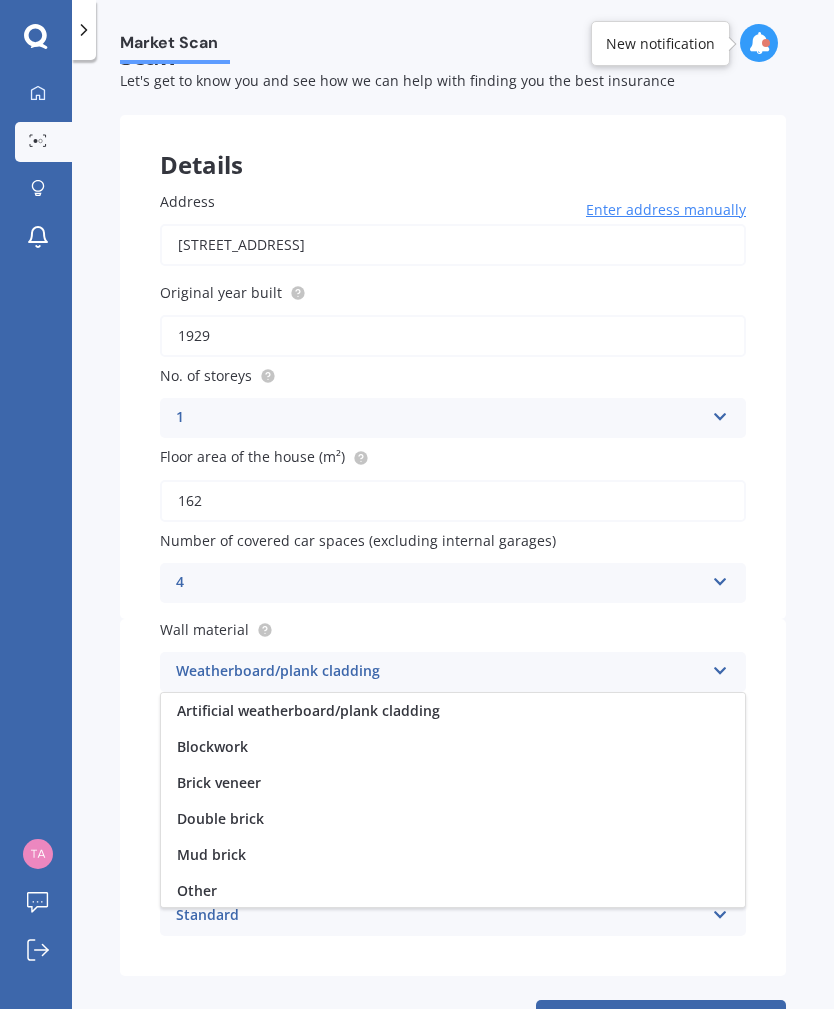 scroll, scrollTop: 254, scrollLeft: 0, axis: vertical 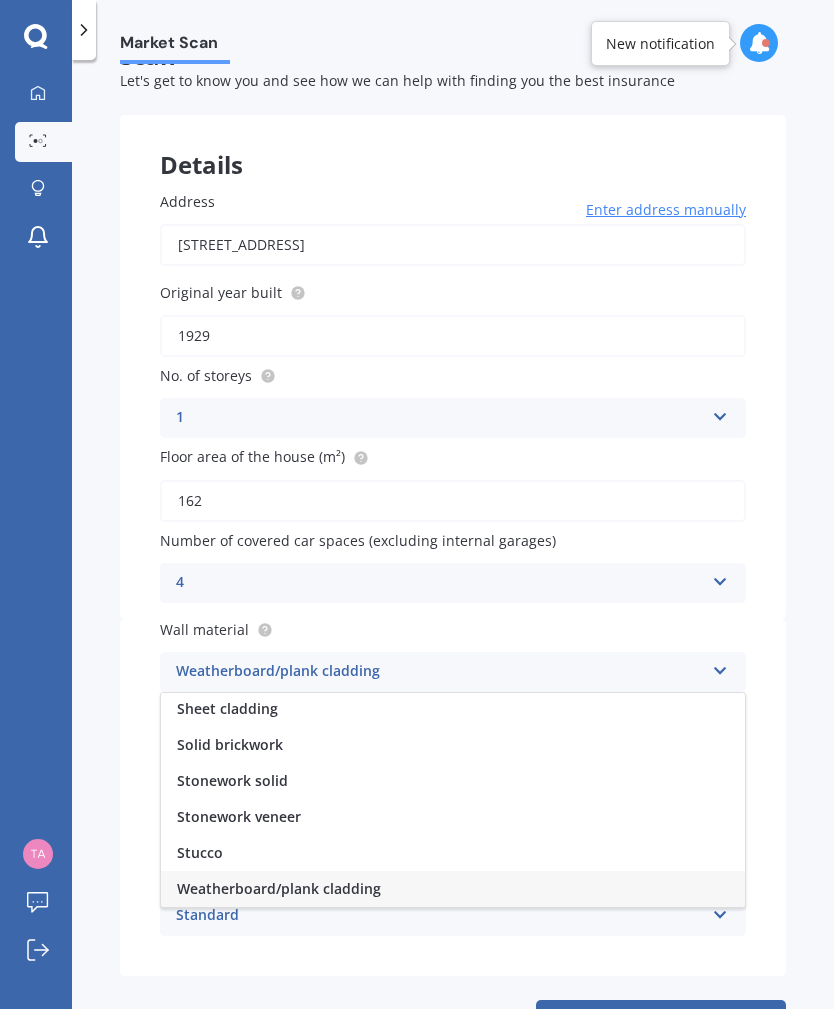 click at bounding box center (720, 667) 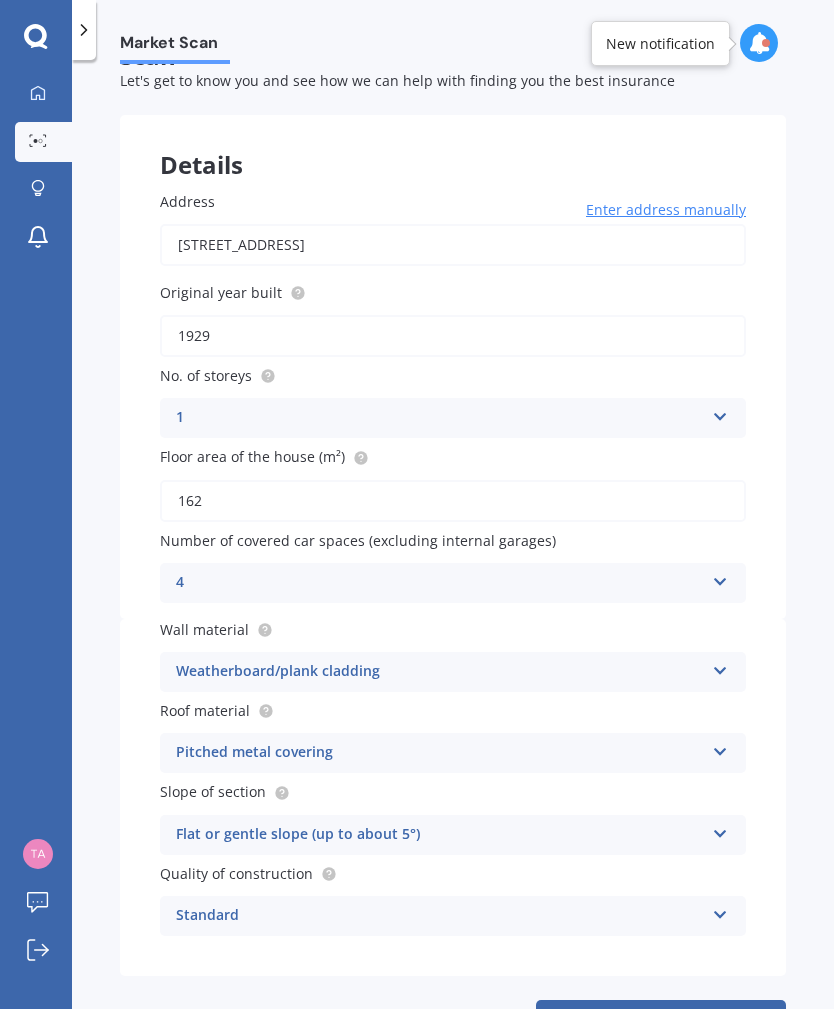 click at bounding box center [720, 830] 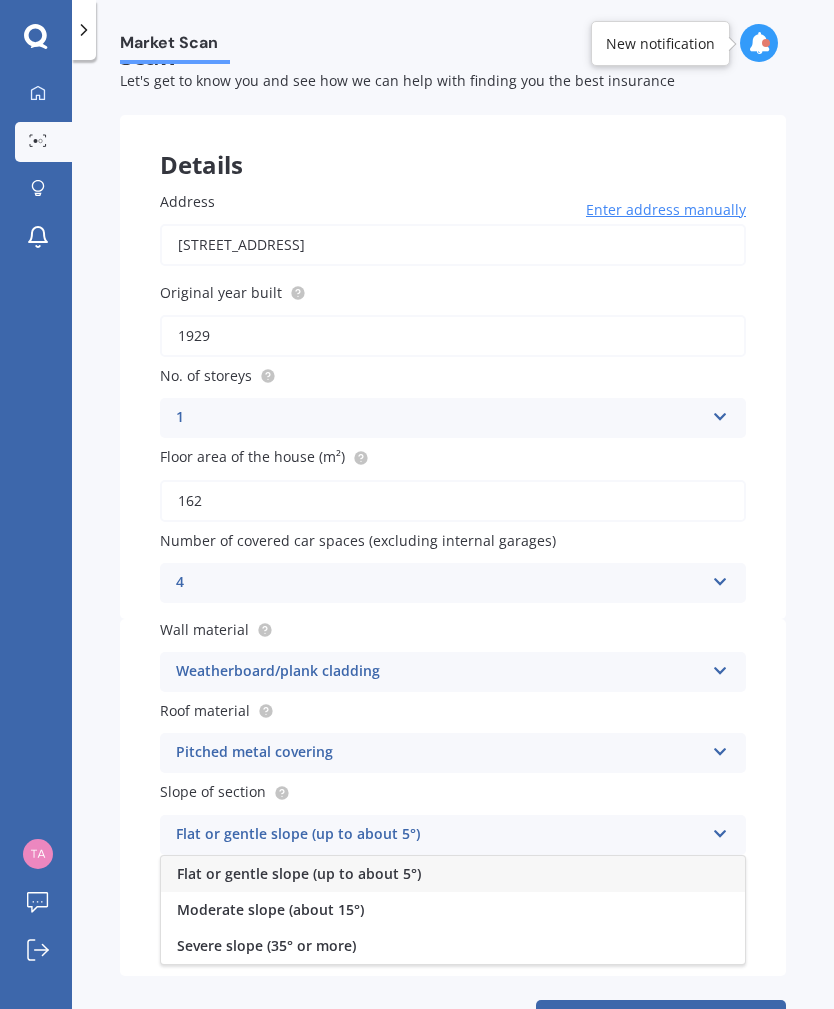 click on "Moderate slope (about 15°)" at bounding box center [453, 910] 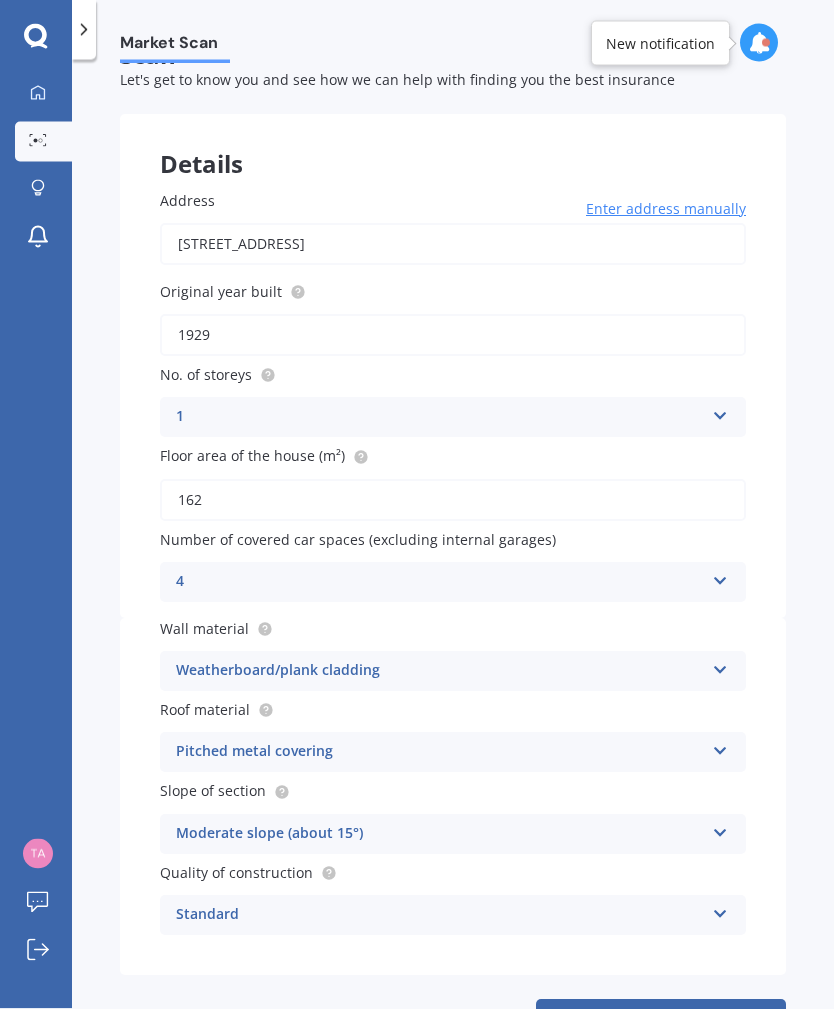 scroll, scrollTop: 64, scrollLeft: 0, axis: vertical 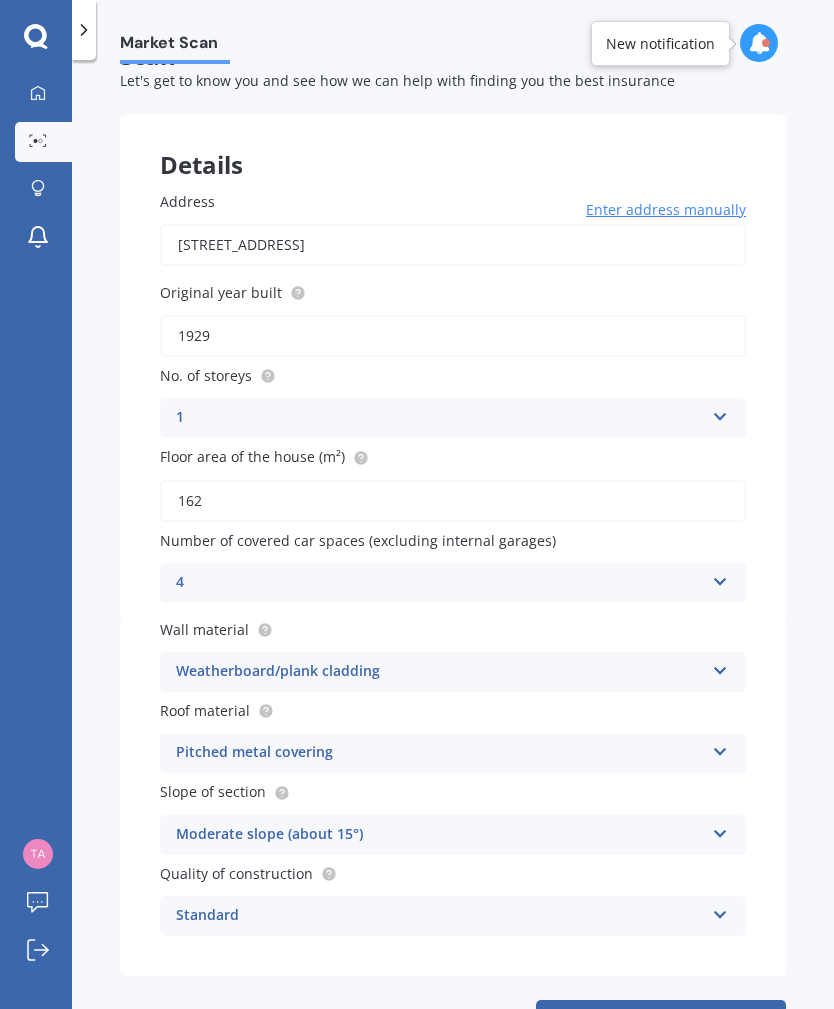 click on "Next" at bounding box center (661, 1019) 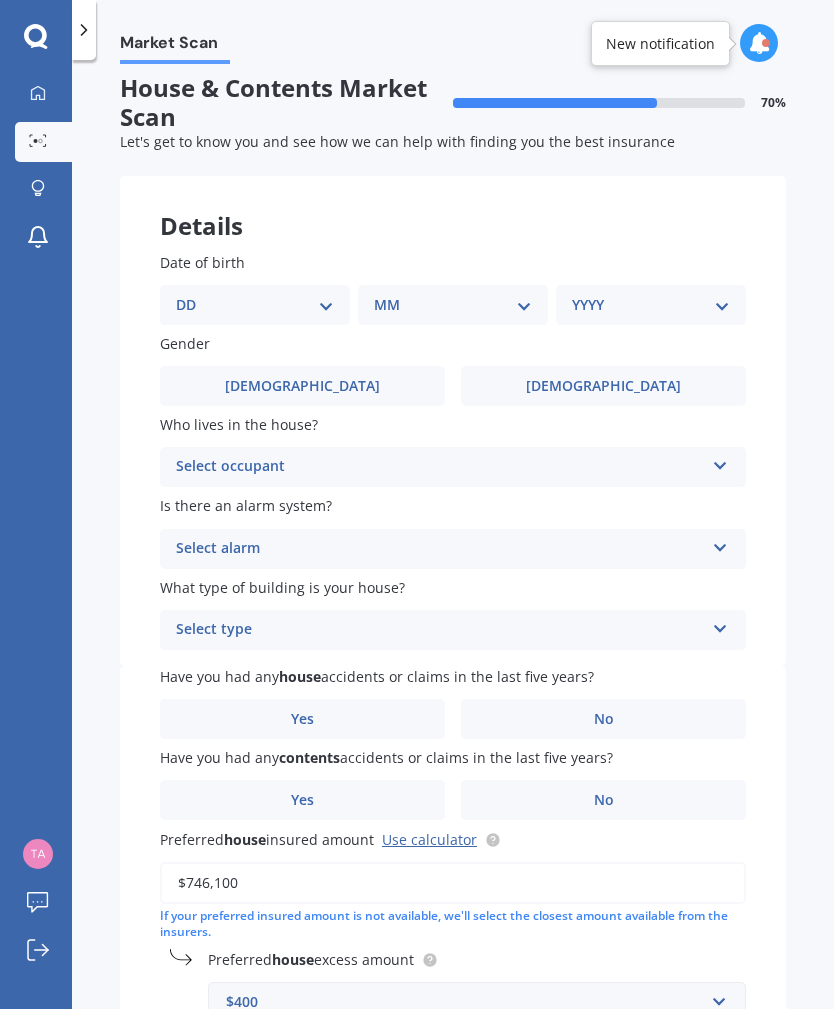 scroll, scrollTop: 0, scrollLeft: 0, axis: both 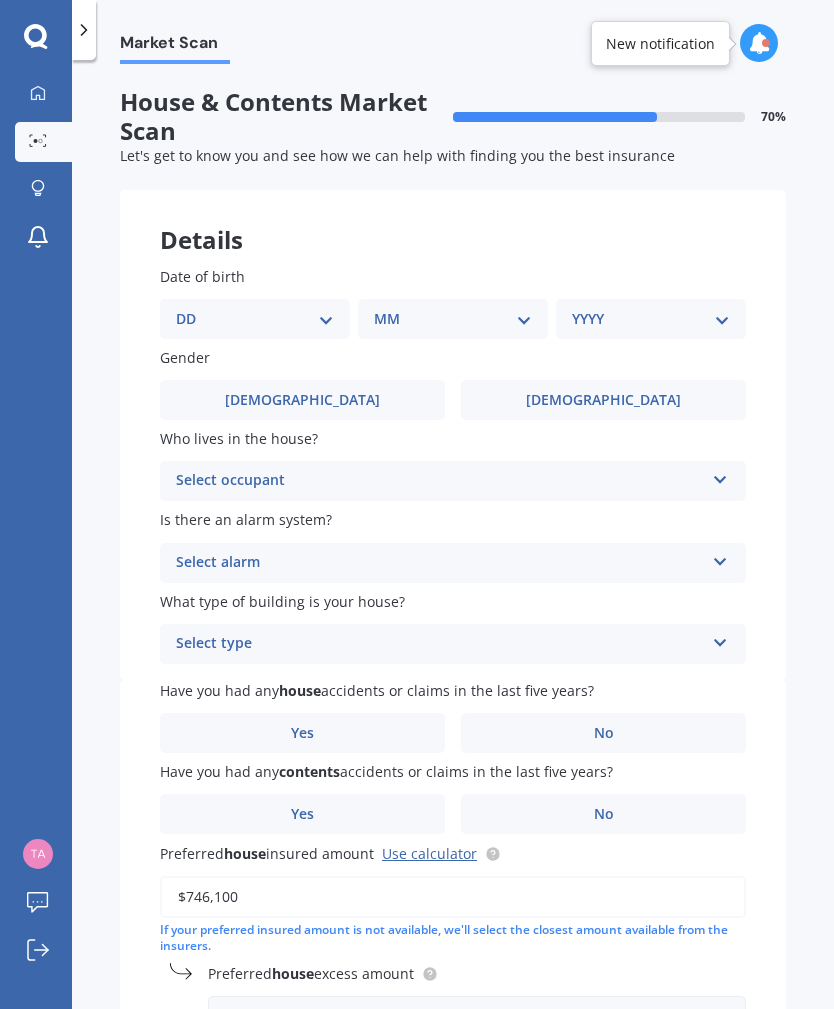 click on "DD 01 02 03 04 05 06 07 08 09 10 11 12 13 14 15 16 17 18 19 20 21 22 23 24 25 26 27 28 29 30 31" at bounding box center (255, 319) 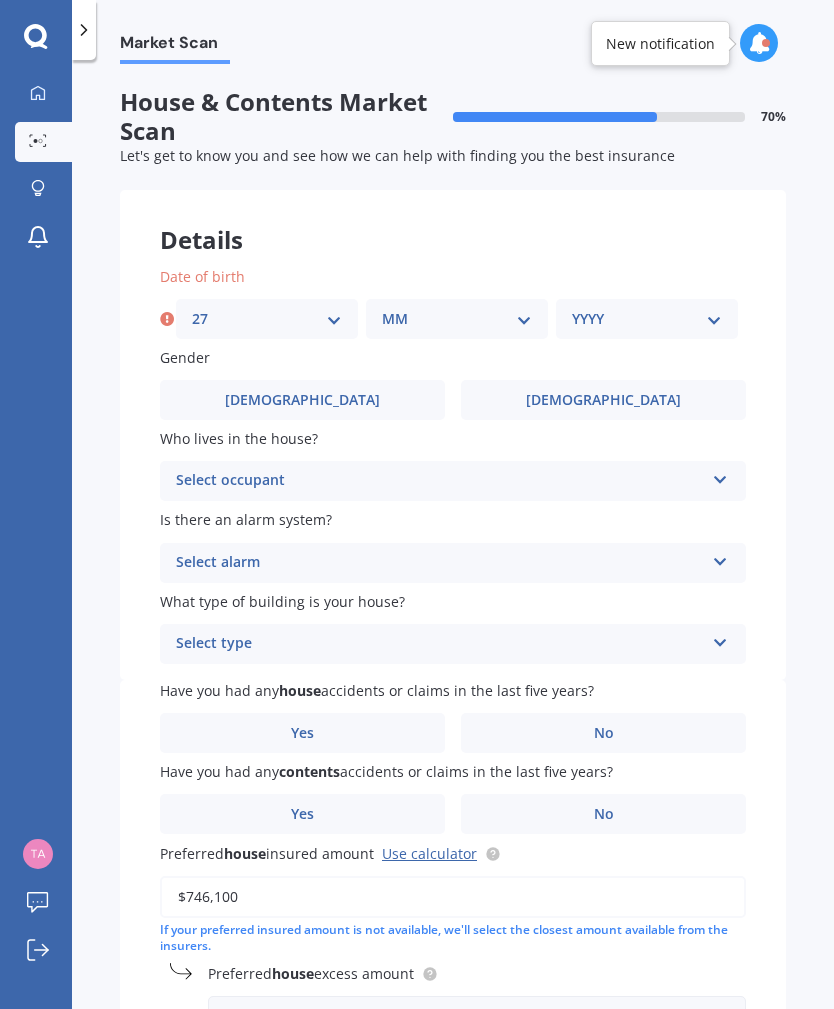 click on "MM 01 02 03 04 05 06 07 08 09 10 11 12" at bounding box center (457, 319) 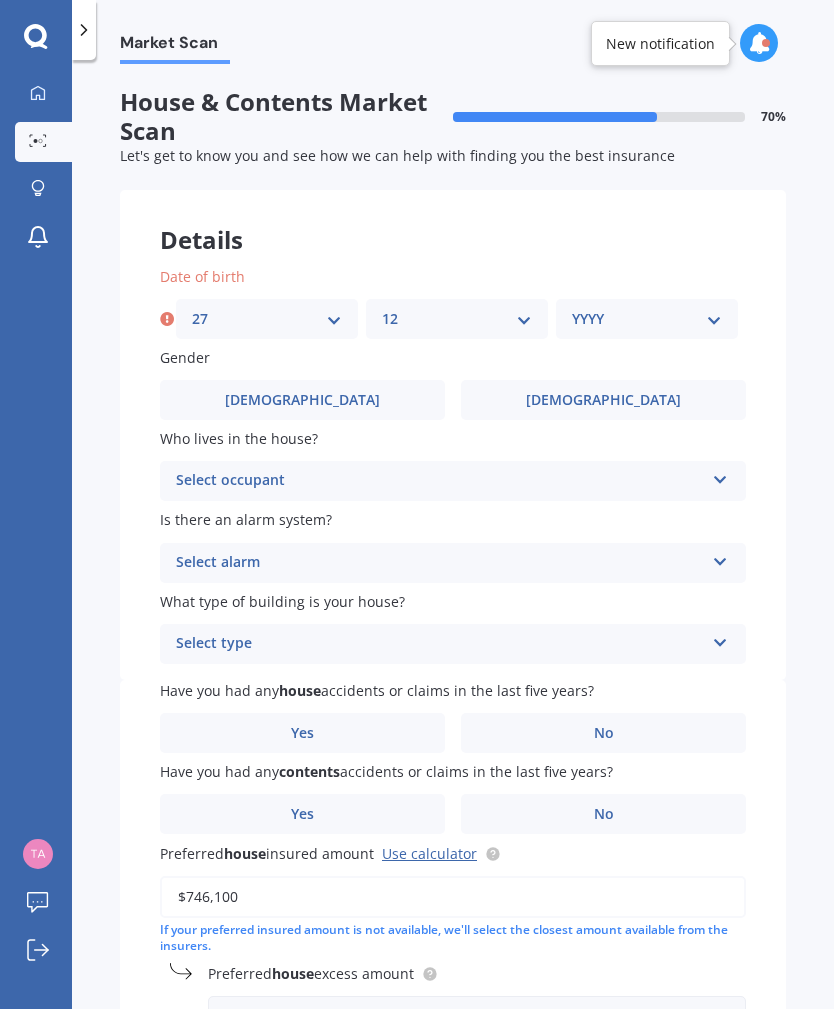 click on "YYYY 2009 2008 2007 2006 2005 2004 2003 2002 2001 2000 1999 1998 1997 1996 1995 1994 1993 1992 1991 1990 1989 1988 1987 1986 1985 1984 1983 1982 1981 1980 1979 1978 1977 1976 1975 1974 1973 1972 1971 1970 1969 1968 1967 1966 1965 1964 1963 1962 1961 1960 1959 1958 1957 1956 1955 1954 1953 1952 1951 1950 1949 1948 1947 1946 1945 1944 1943 1942 1941 1940 1939 1938 1937 1936 1935 1934 1933 1932 1931 1930 1929 1928 1927 1926 1925 1924 1923 1922 1921 1920 1919 1918 1917 1916 1915 1914 1913 1912 1911 1910" at bounding box center [647, 319] 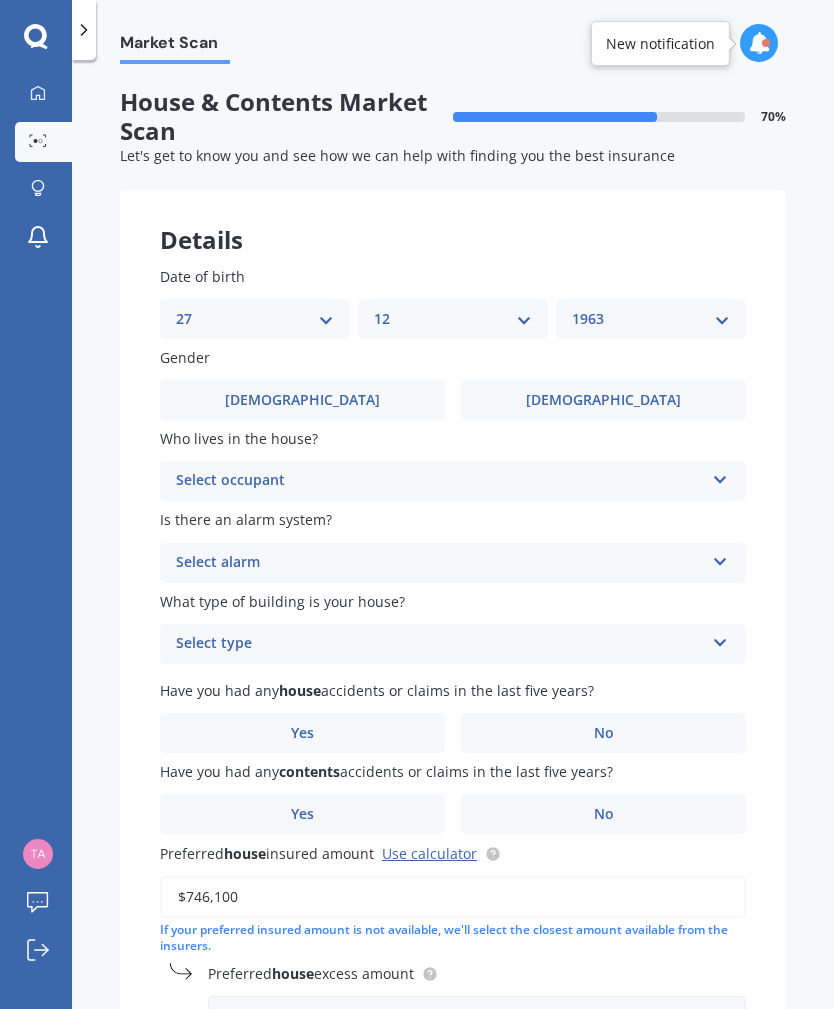 click on "[DEMOGRAPHIC_DATA]" at bounding box center [603, 400] 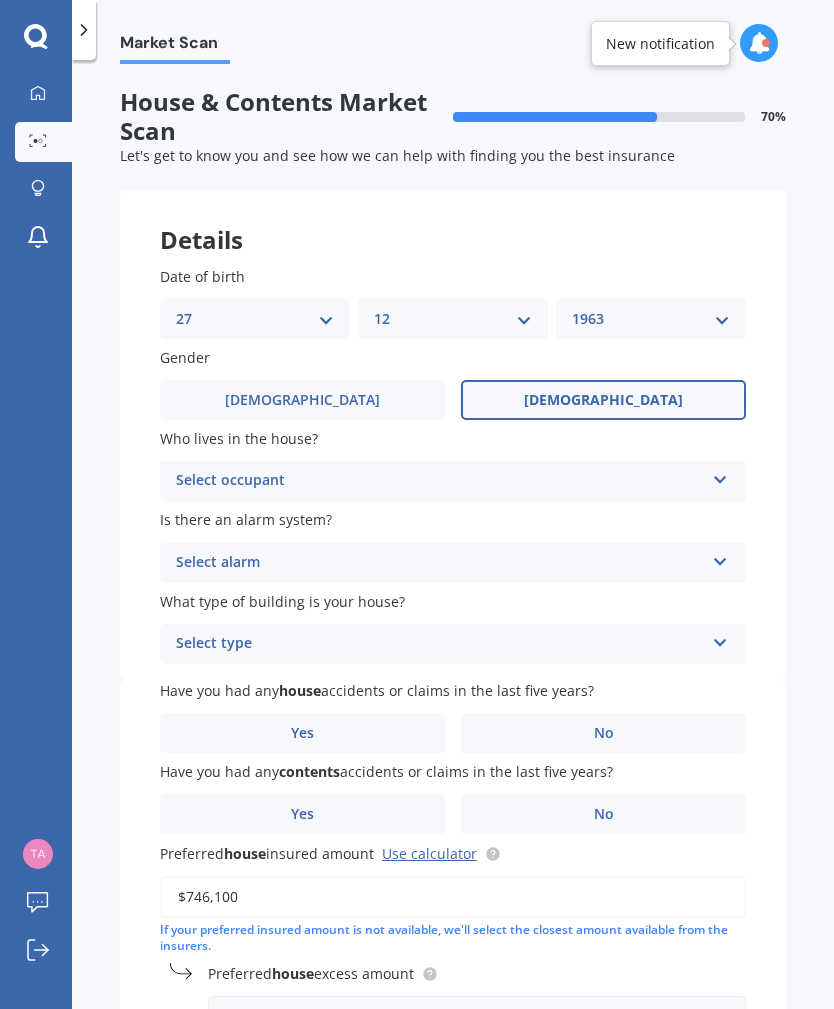 click at bounding box center (720, 476) 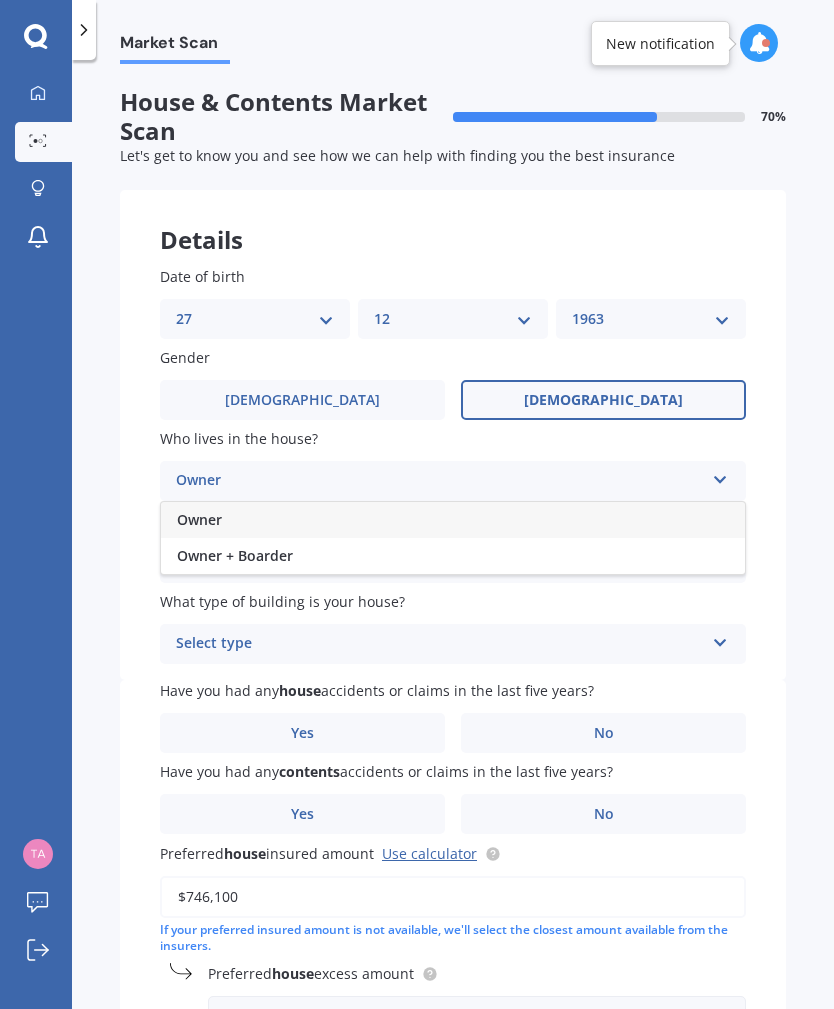 click on "Owner" at bounding box center (453, 520) 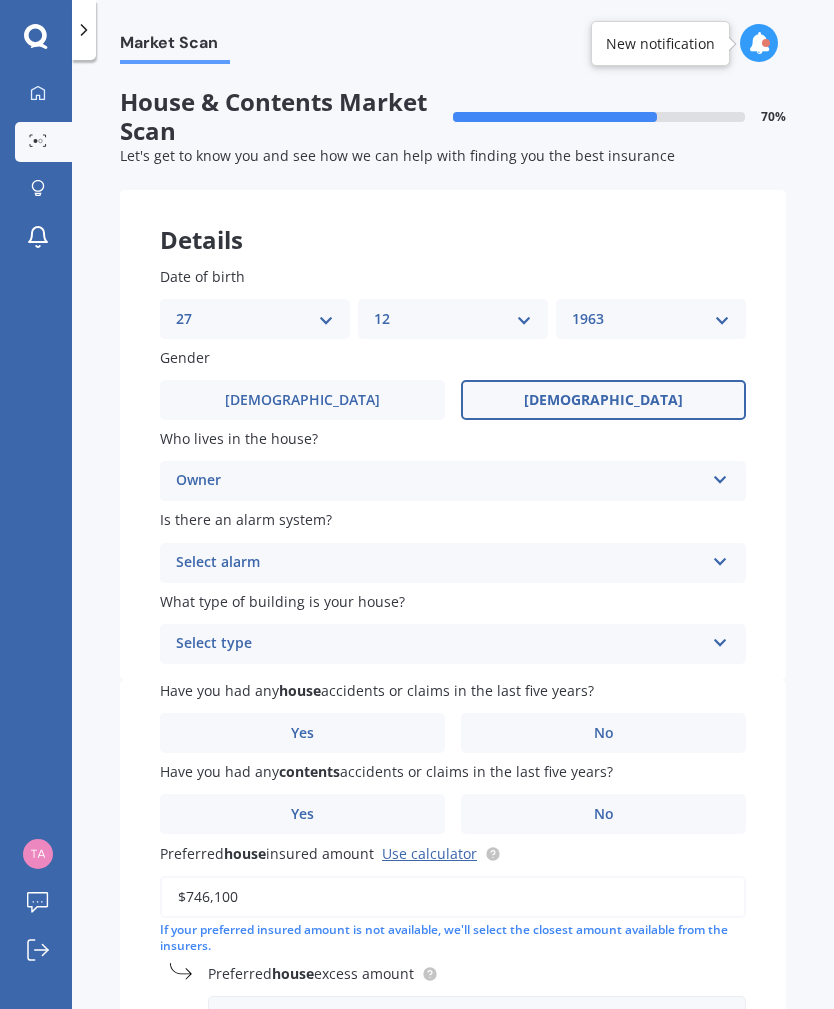 click on "Select alarm Yes, monitored Yes, not monitored No" at bounding box center (453, 563) 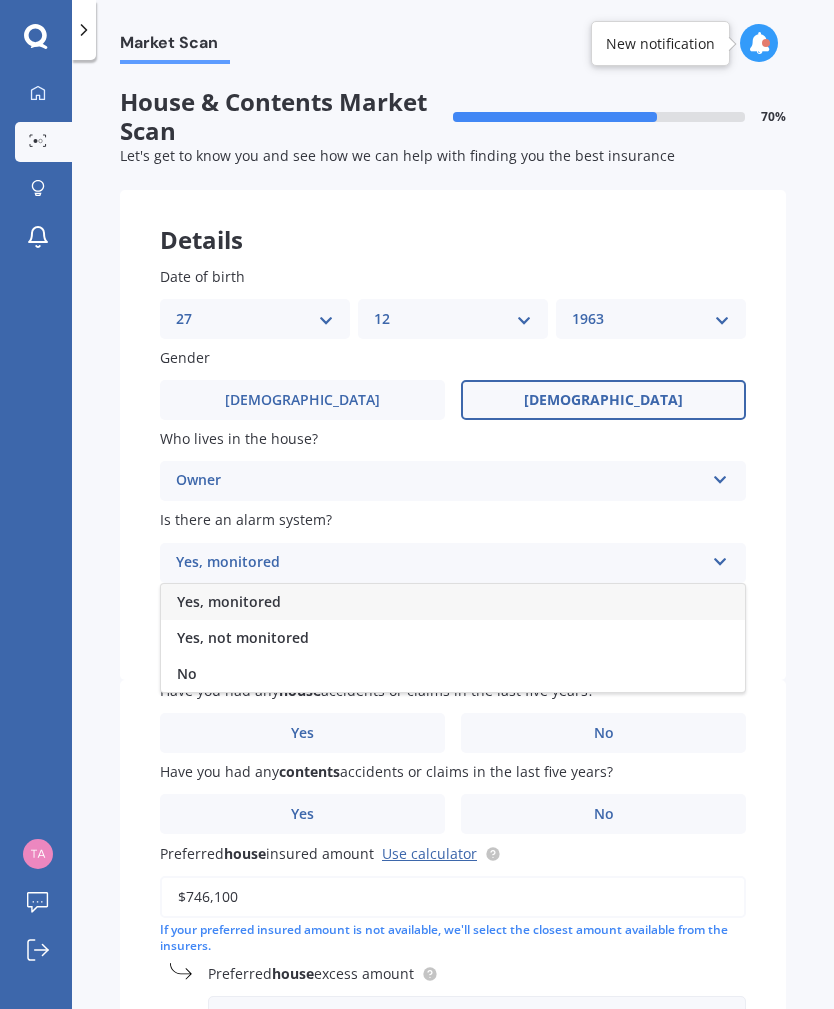 click on "Yes, monitored" at bounding box center (453, 602) 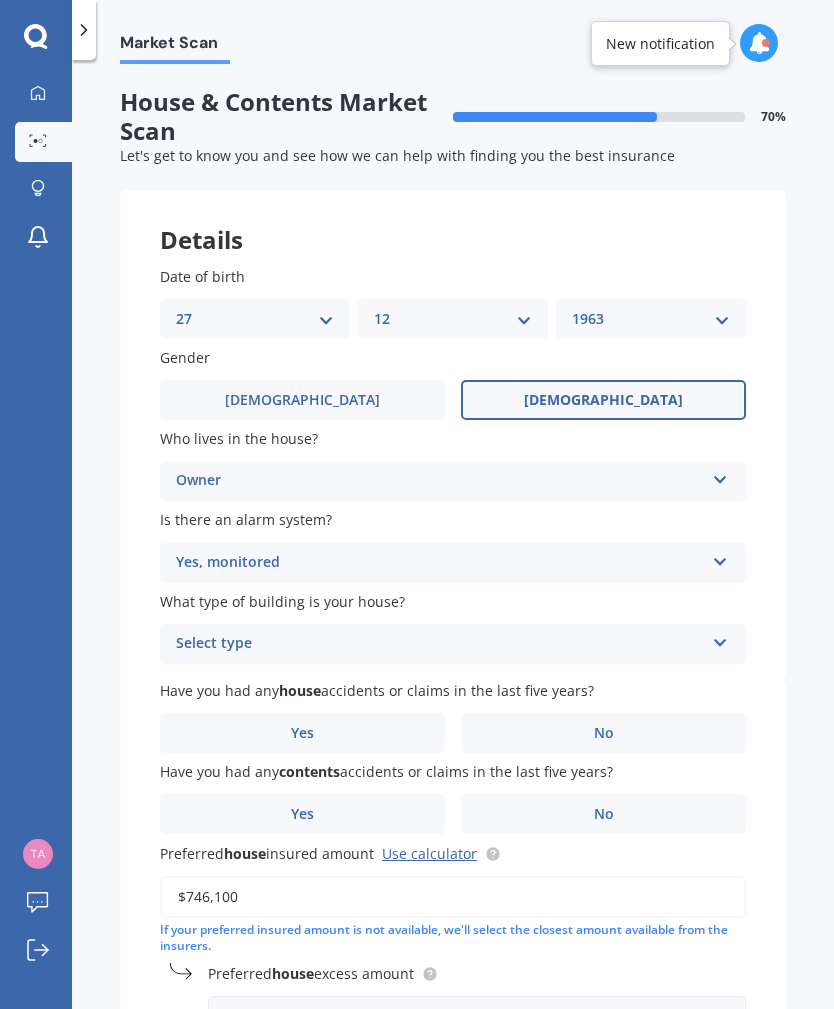 click on "Select type Freestanding Multi-unit (in a block of 6 or less) Multi-unit (in a block of 7-10)" at bounding box center [453, 644] 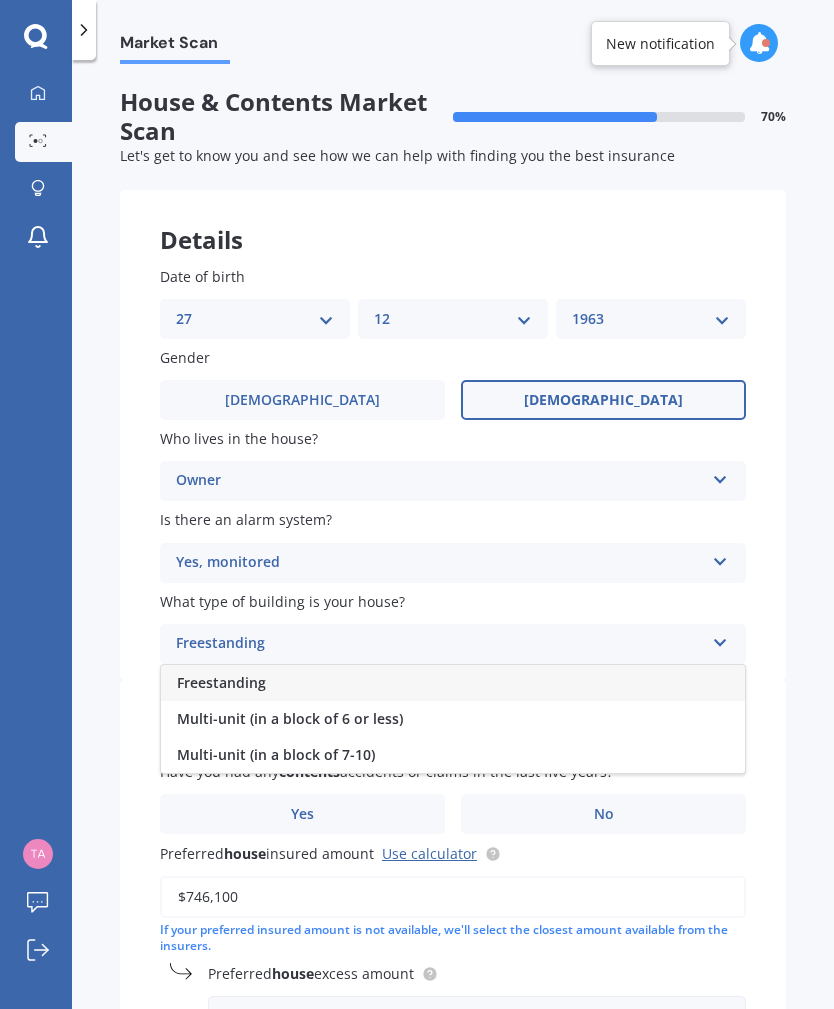 click on "Freestanding" at bounding box center [453, 683] 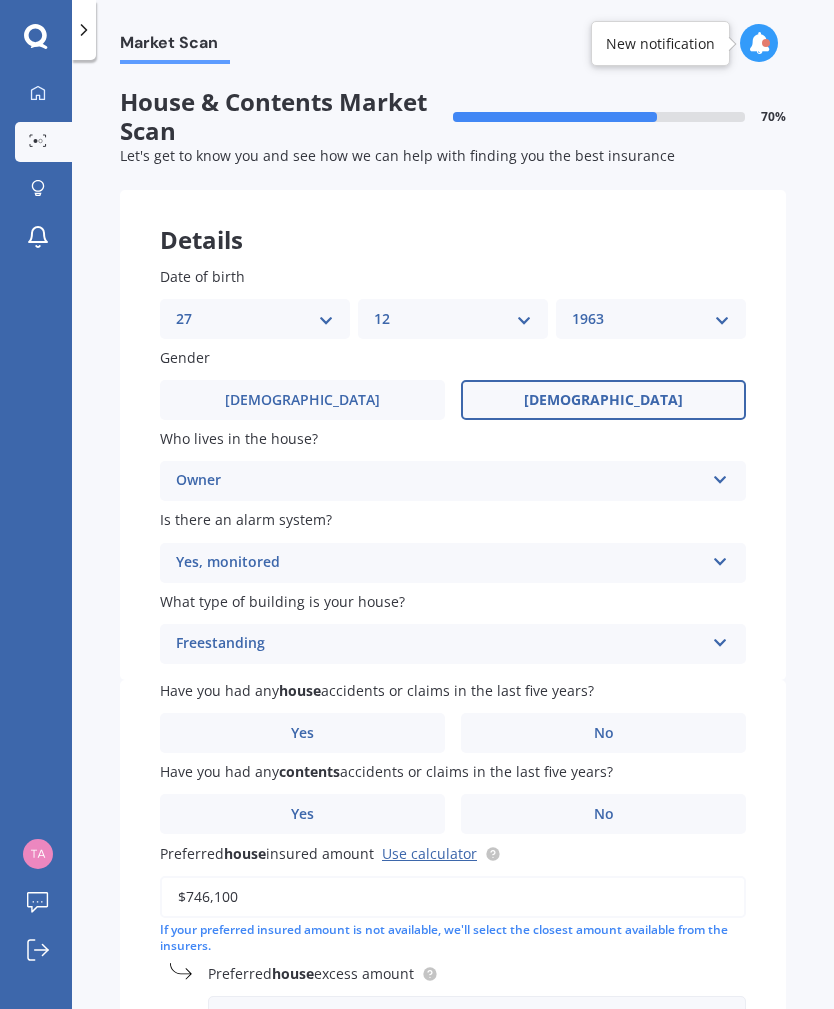 click on "No" at bounding box center (604, 733) 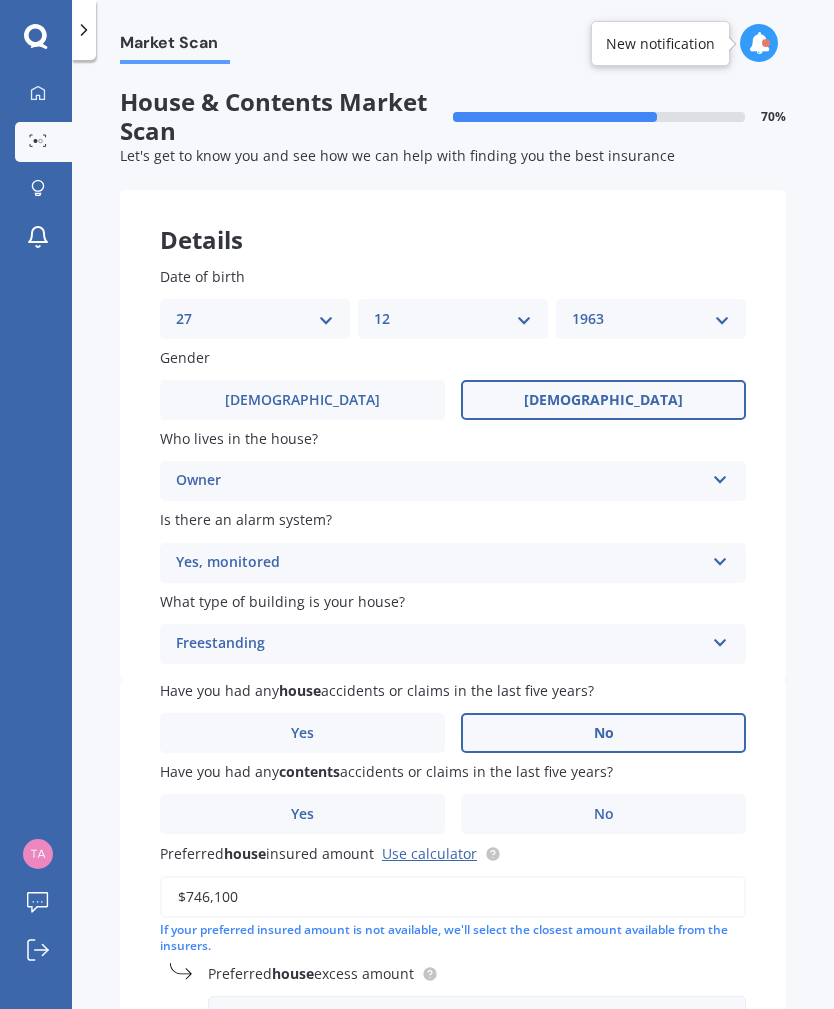 click on "No" at bounding box center (603, 814) 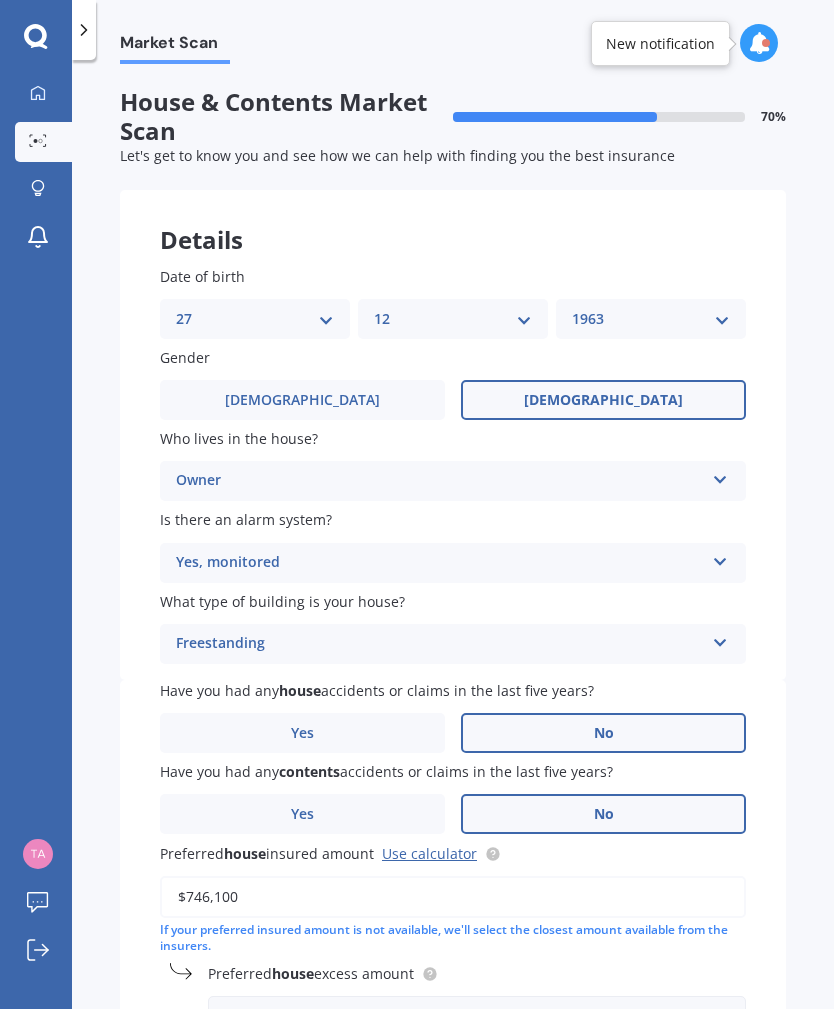 click on "No" at bounding box center (603, 814) 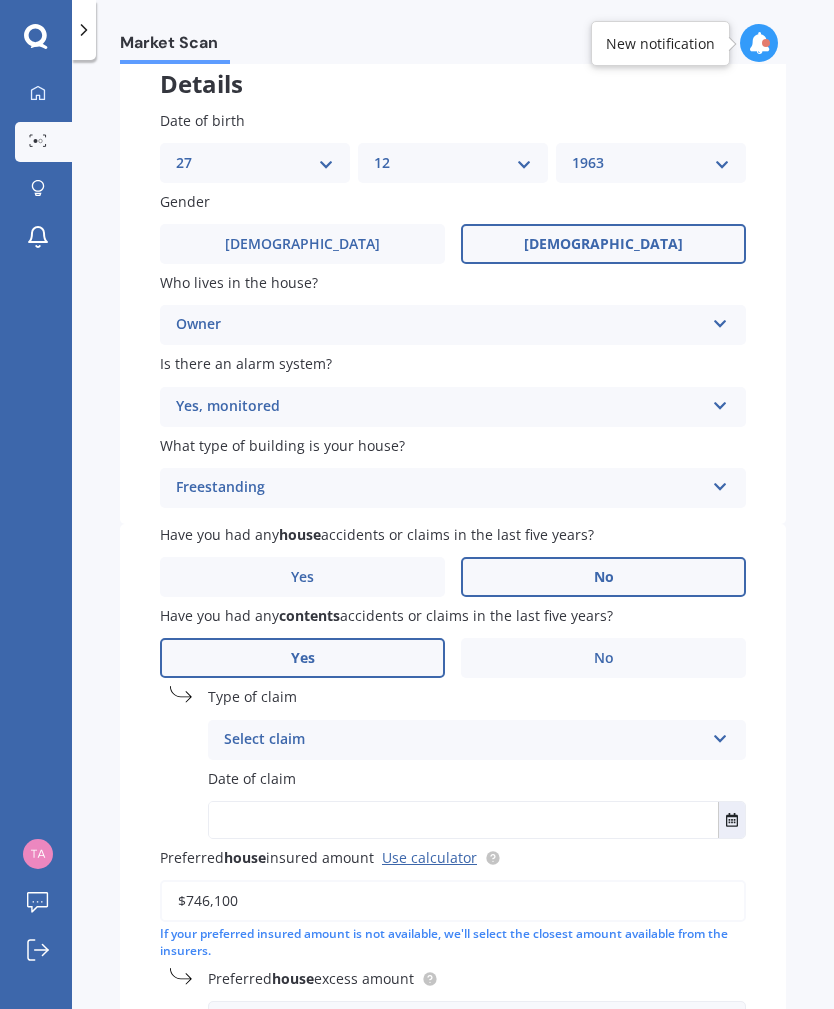 scroll, scrollTop: 156, scrollLeft: 0, axis: vertical 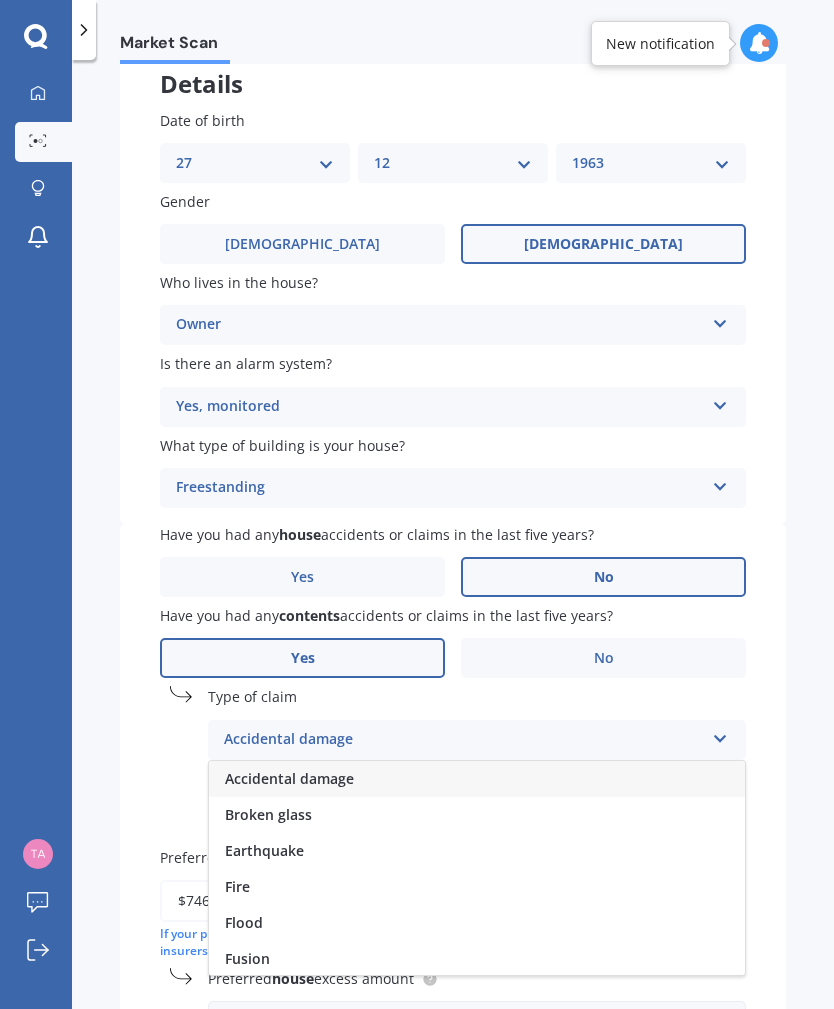 click on "Broken glass" at bounding box center (477, 815) 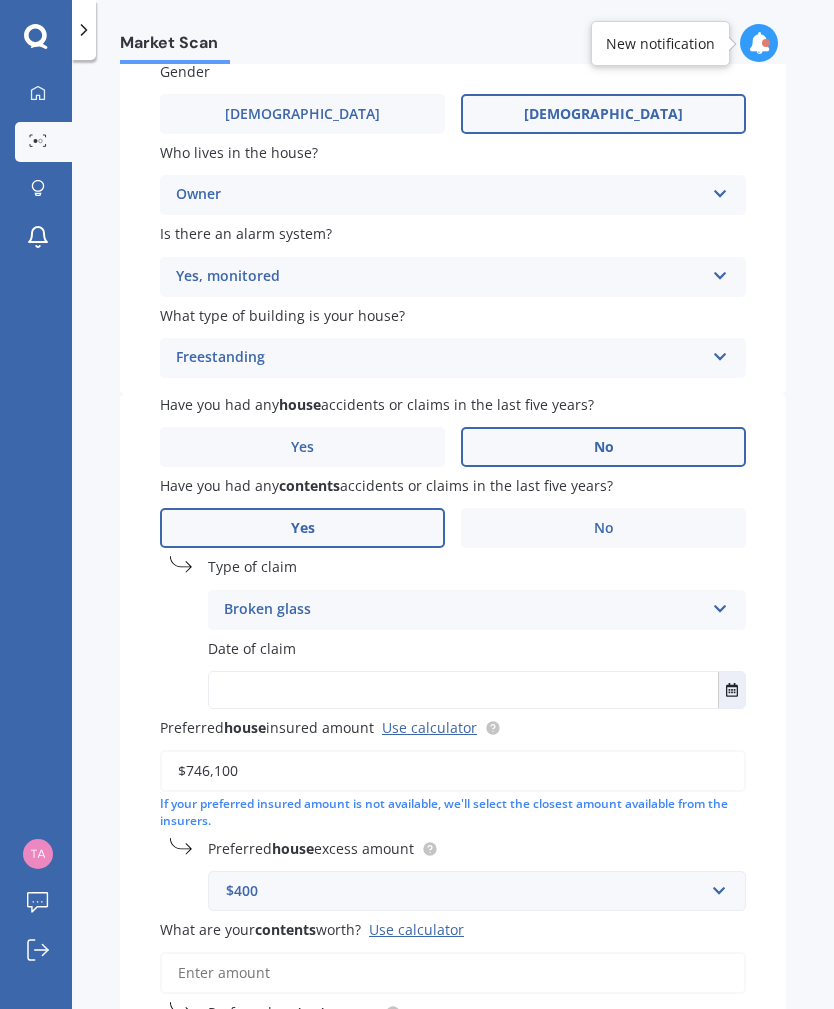 scroll, scrollTop: 286, scrollLeft: 0, axis: vertical 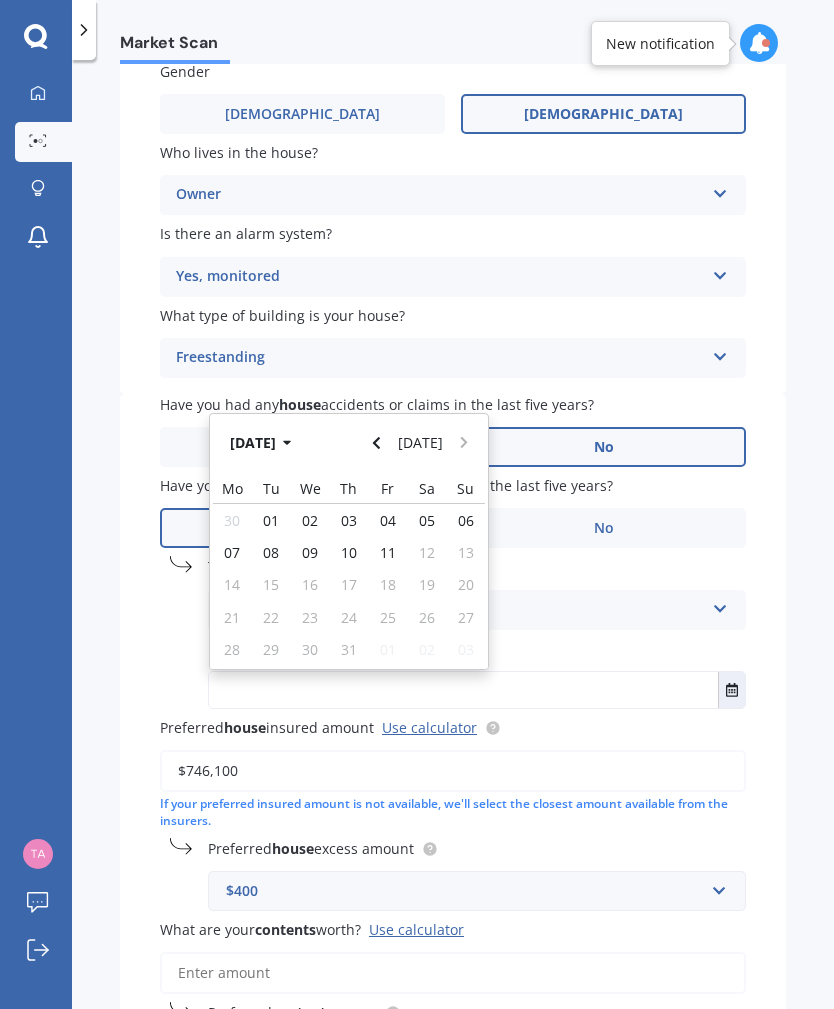click 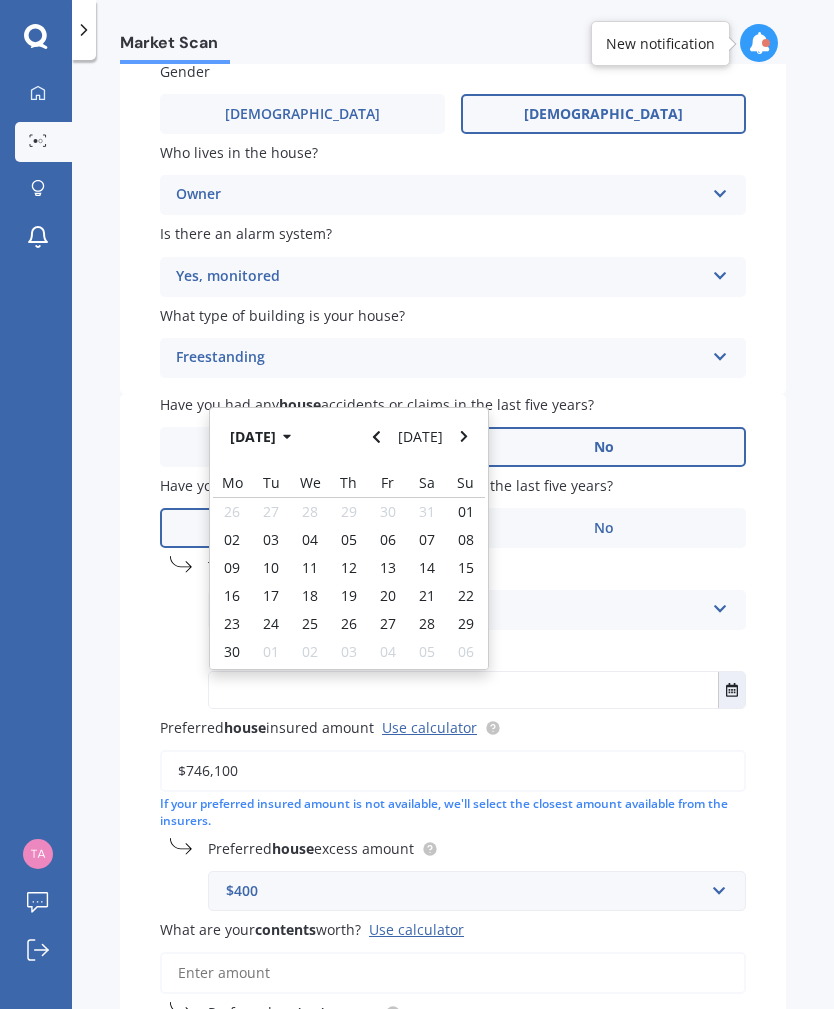 click at bounding box center [377, 437] 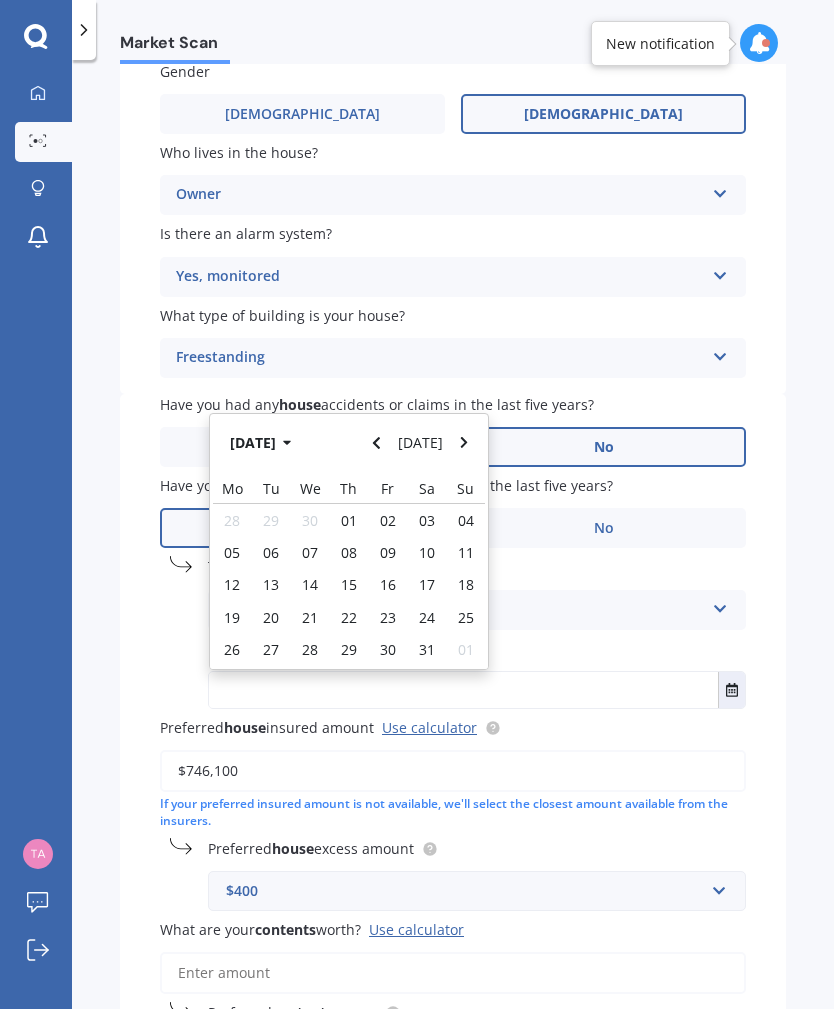 click at bounding box center (377, 443) 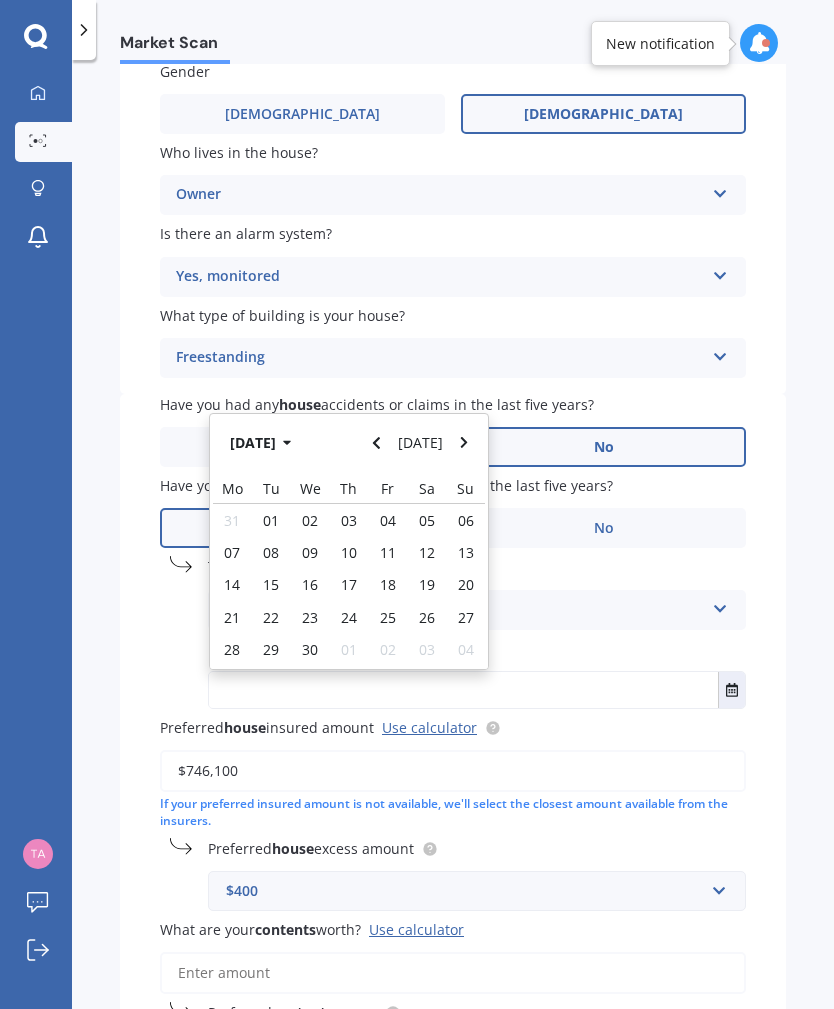 click at bounding box center [377, 443] 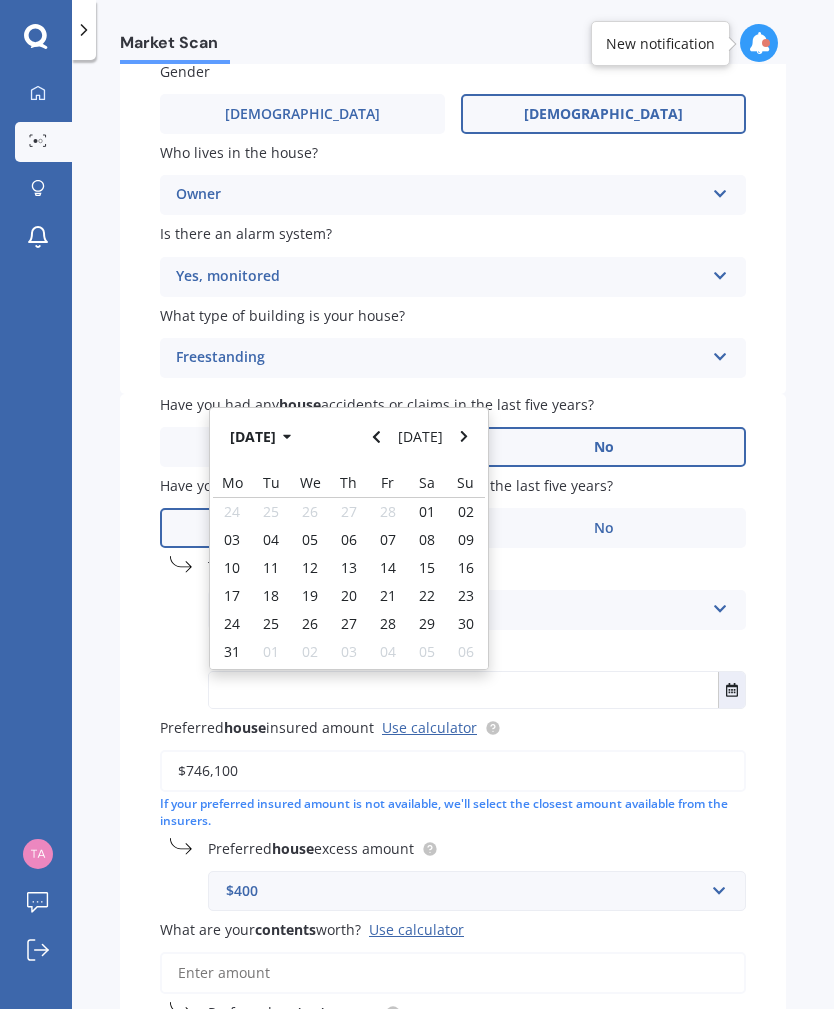 click 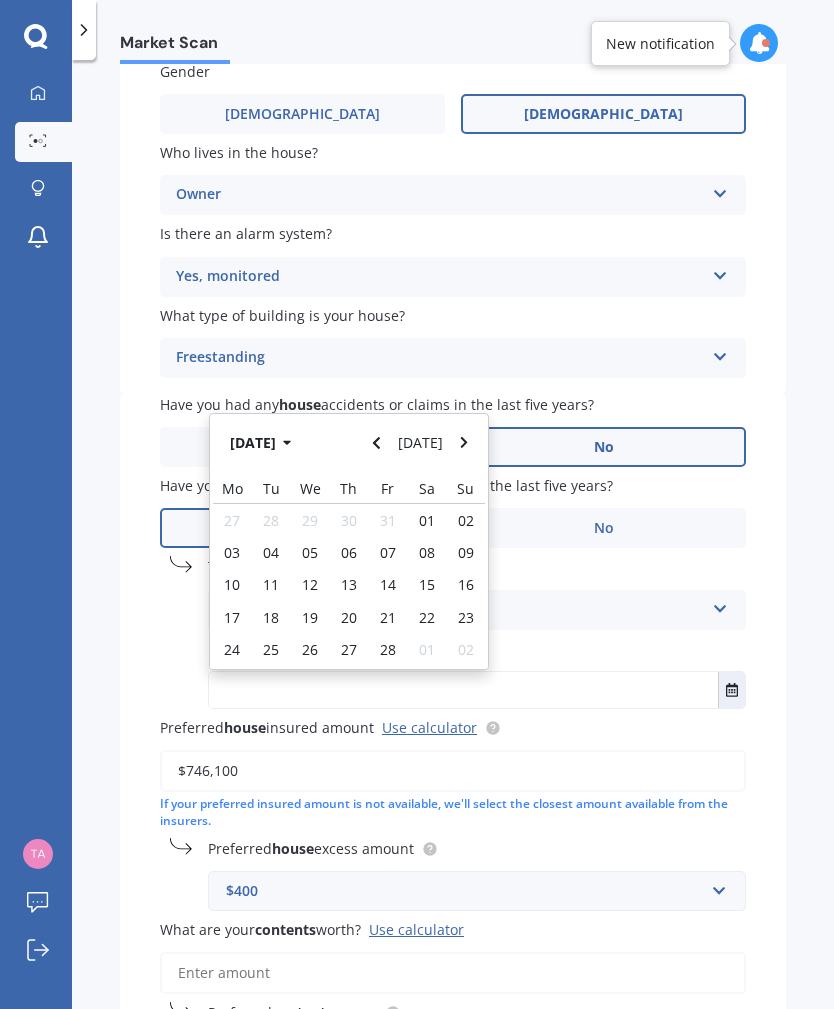 click 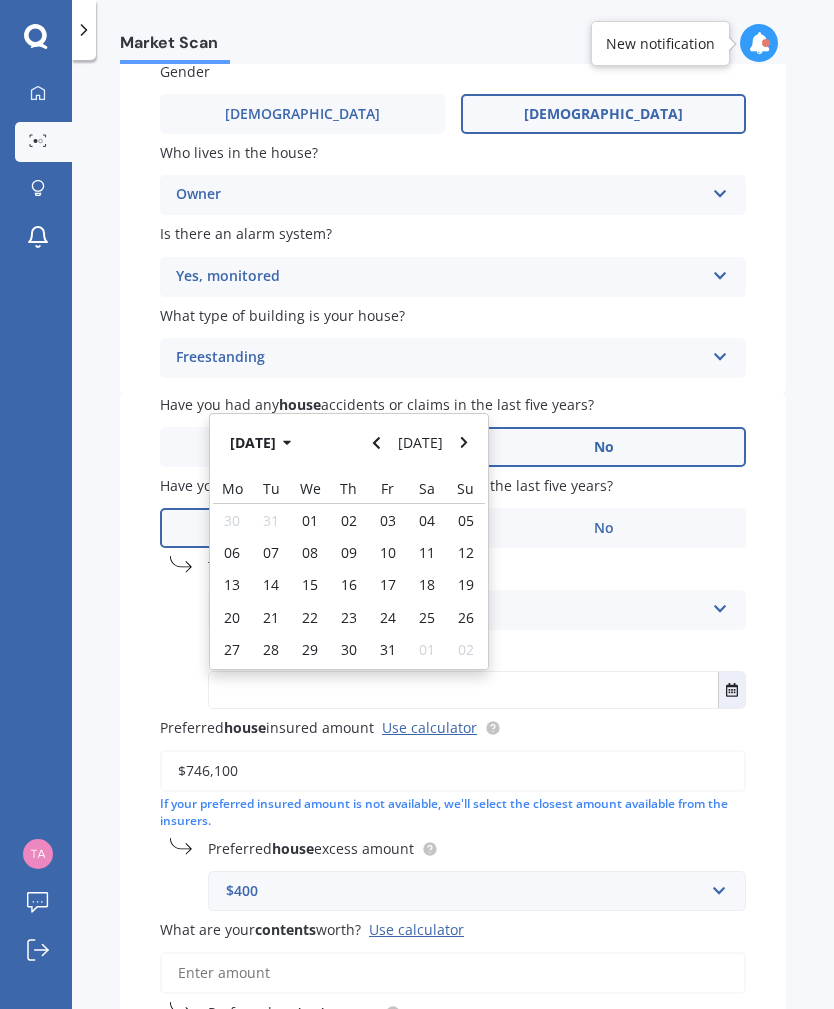 click 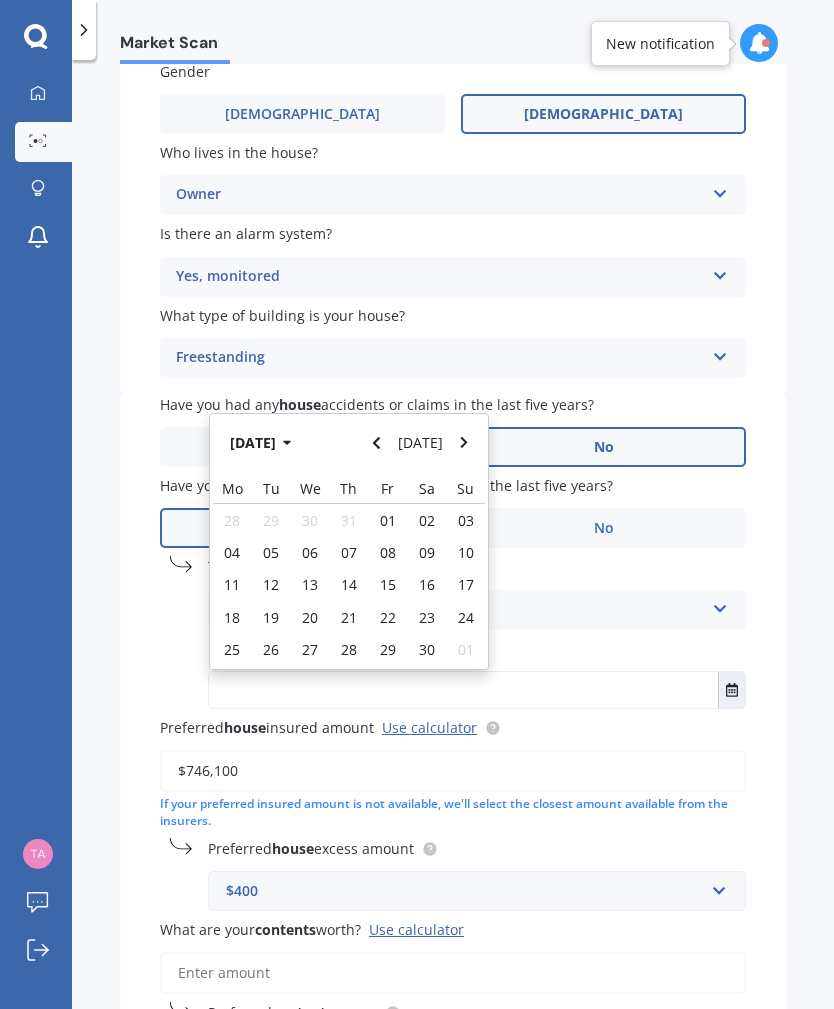 click 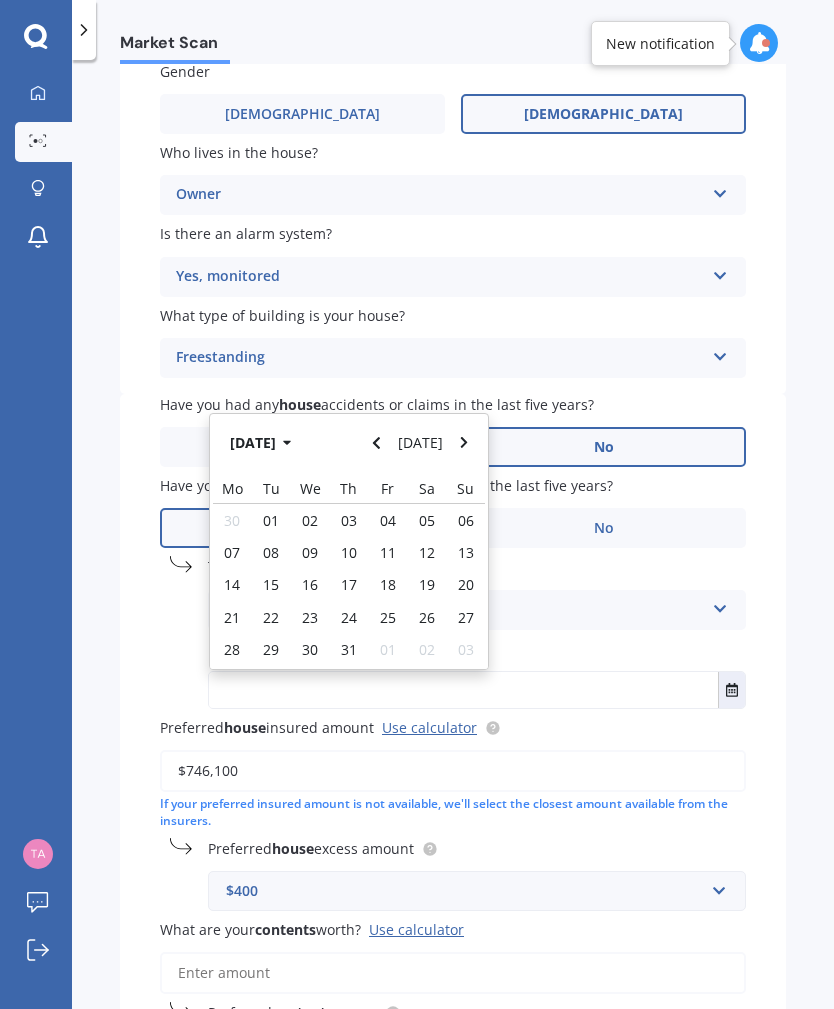 click at bounding box center [377, 443] 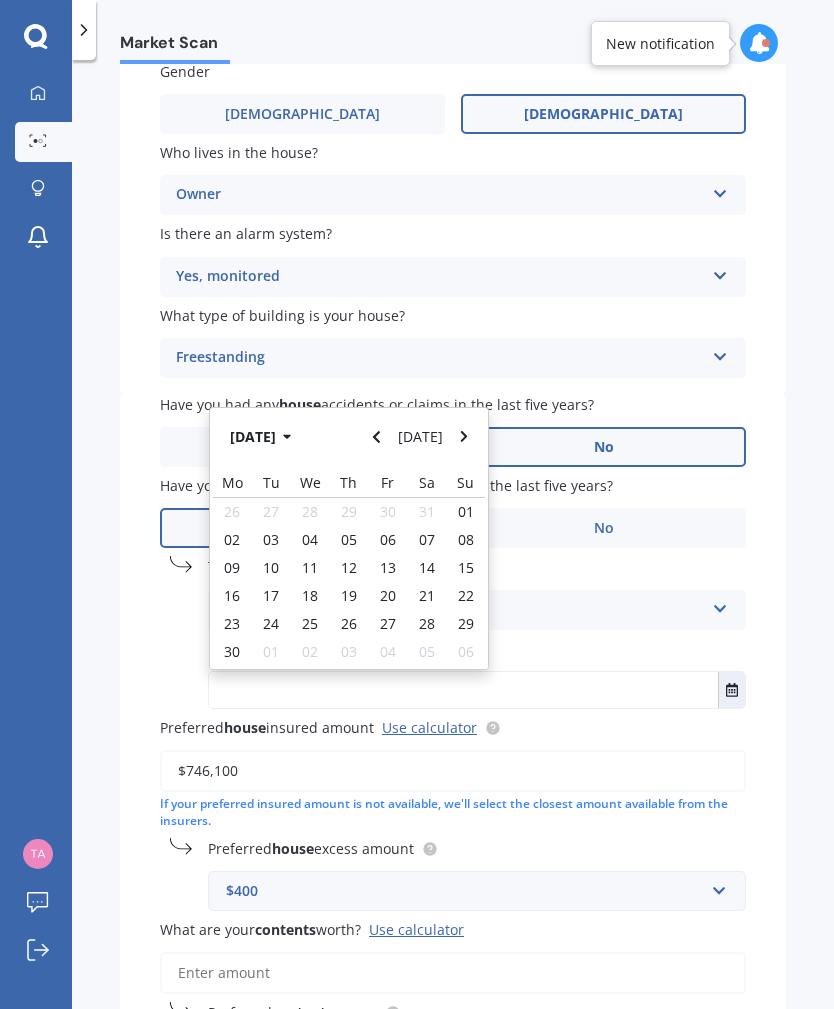 click at bounding box center (377, 437) 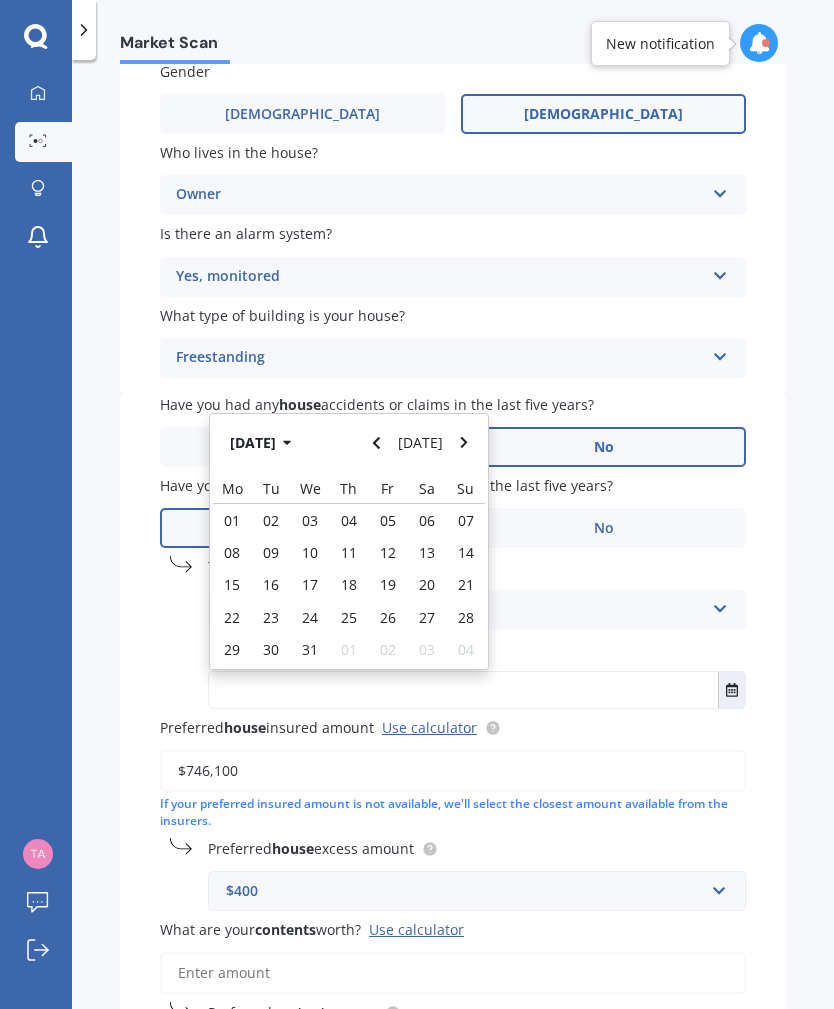 click 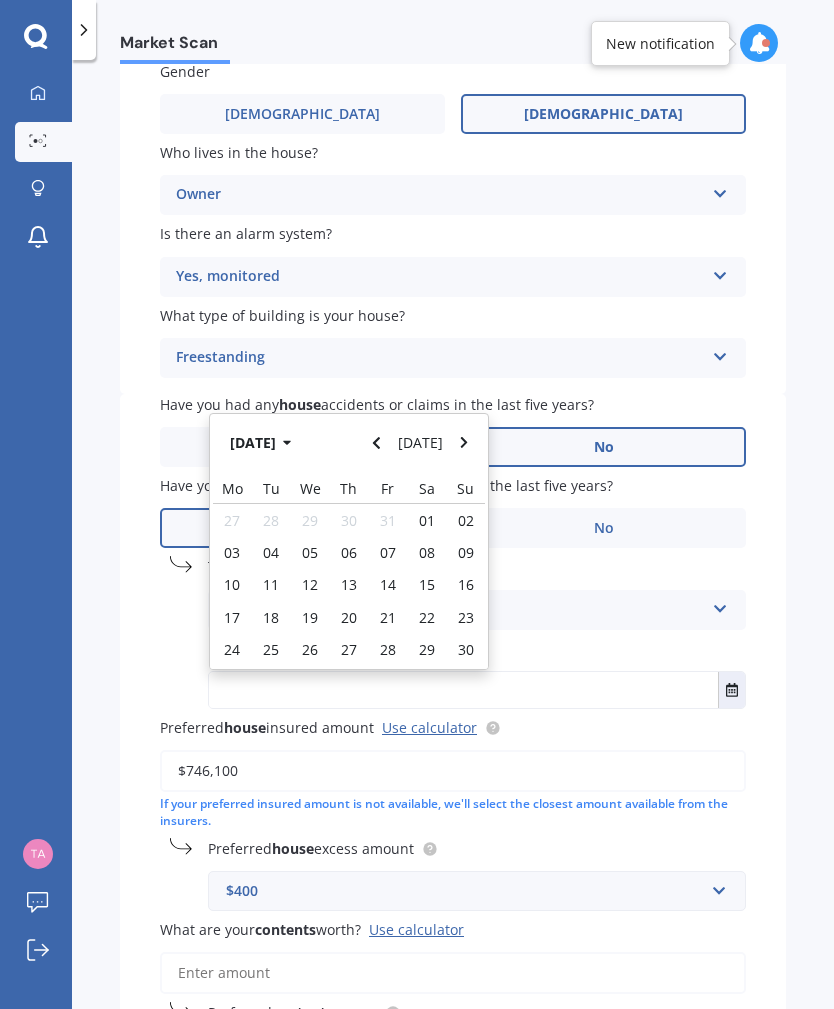 click 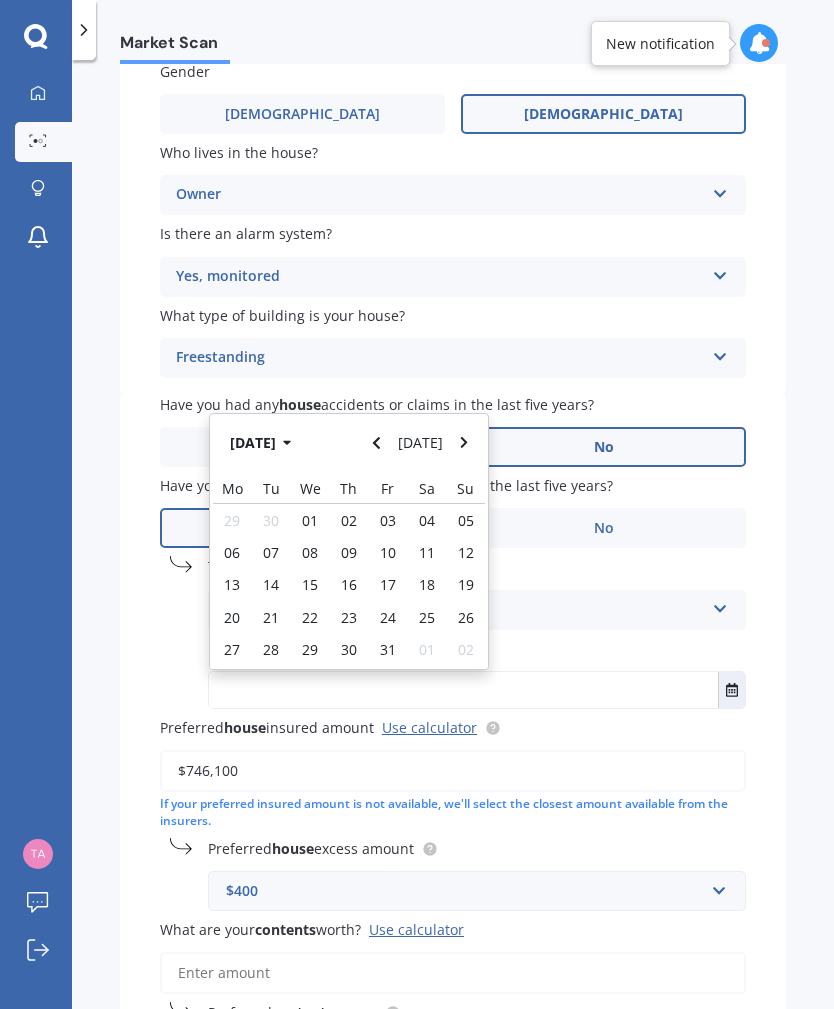 click 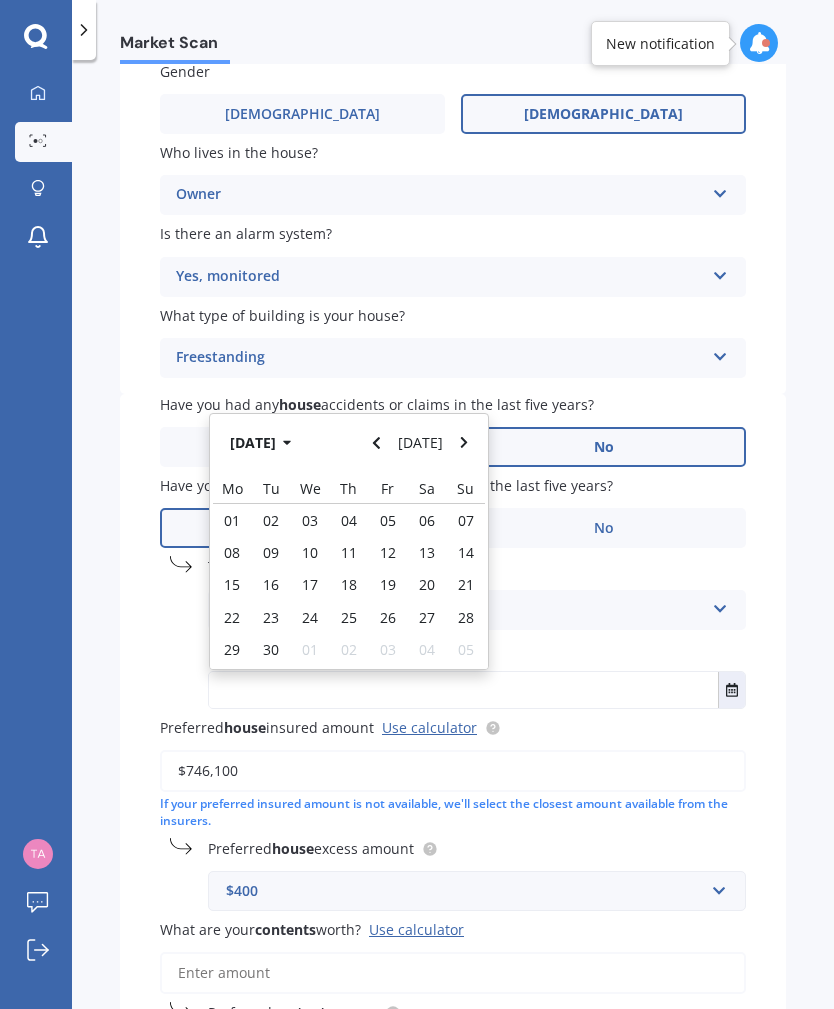 click 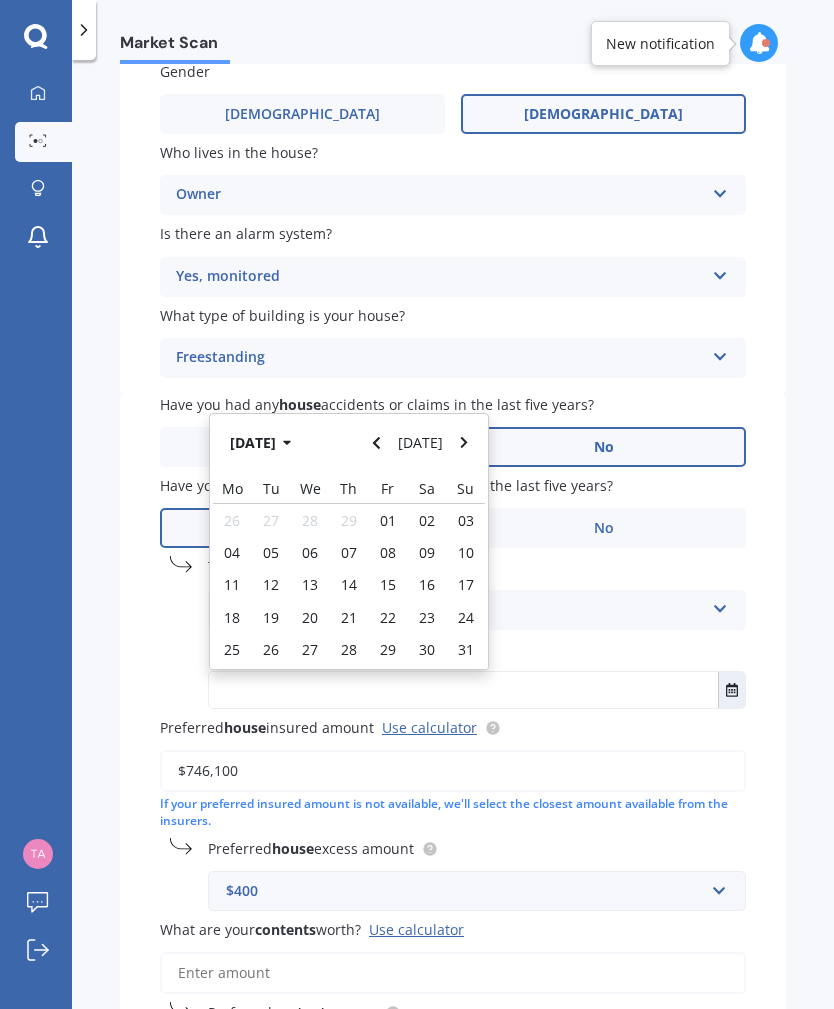 click 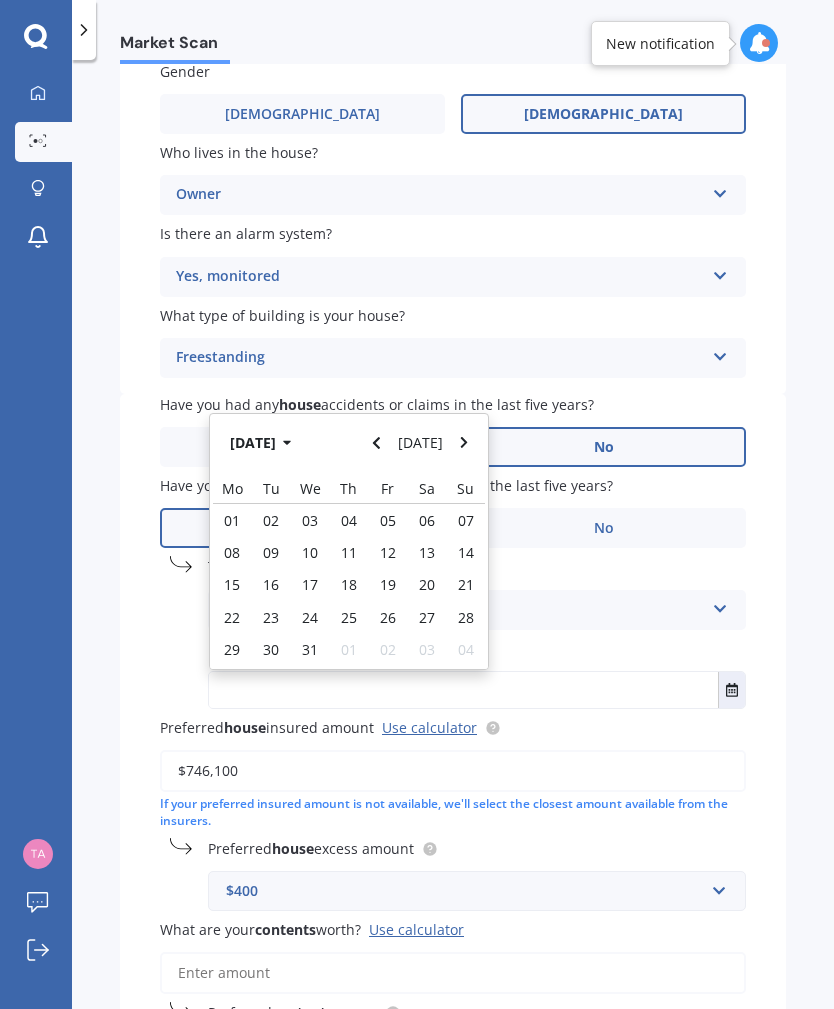 click 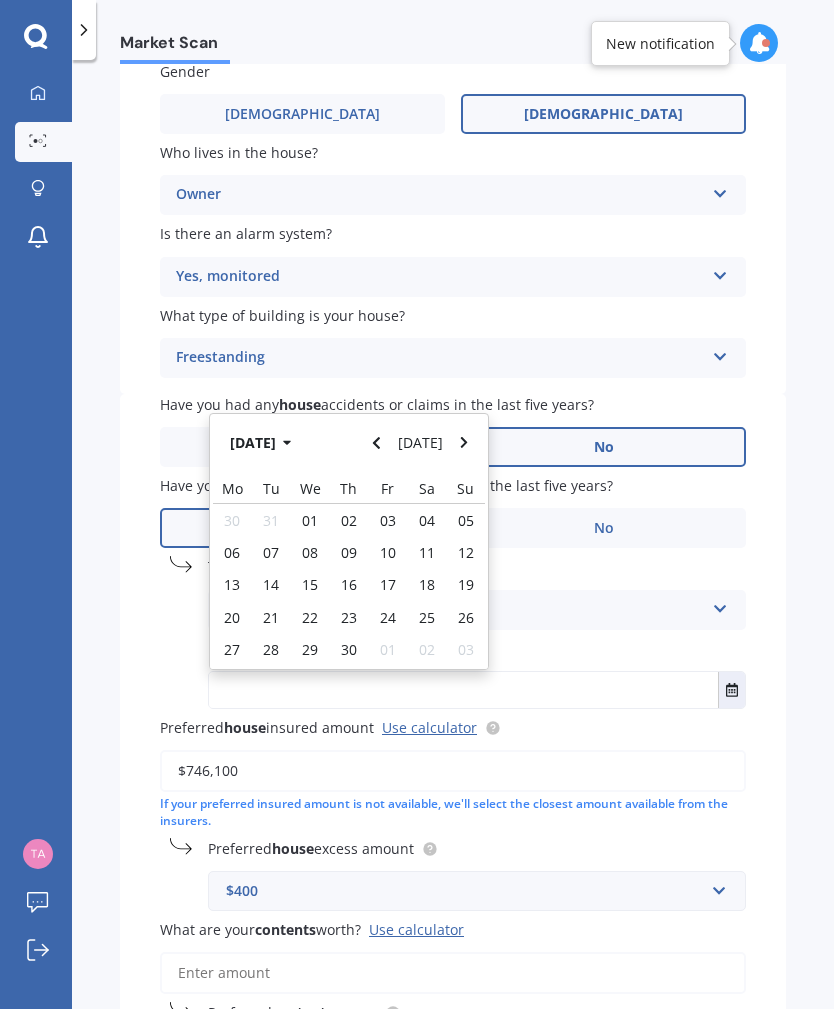 click 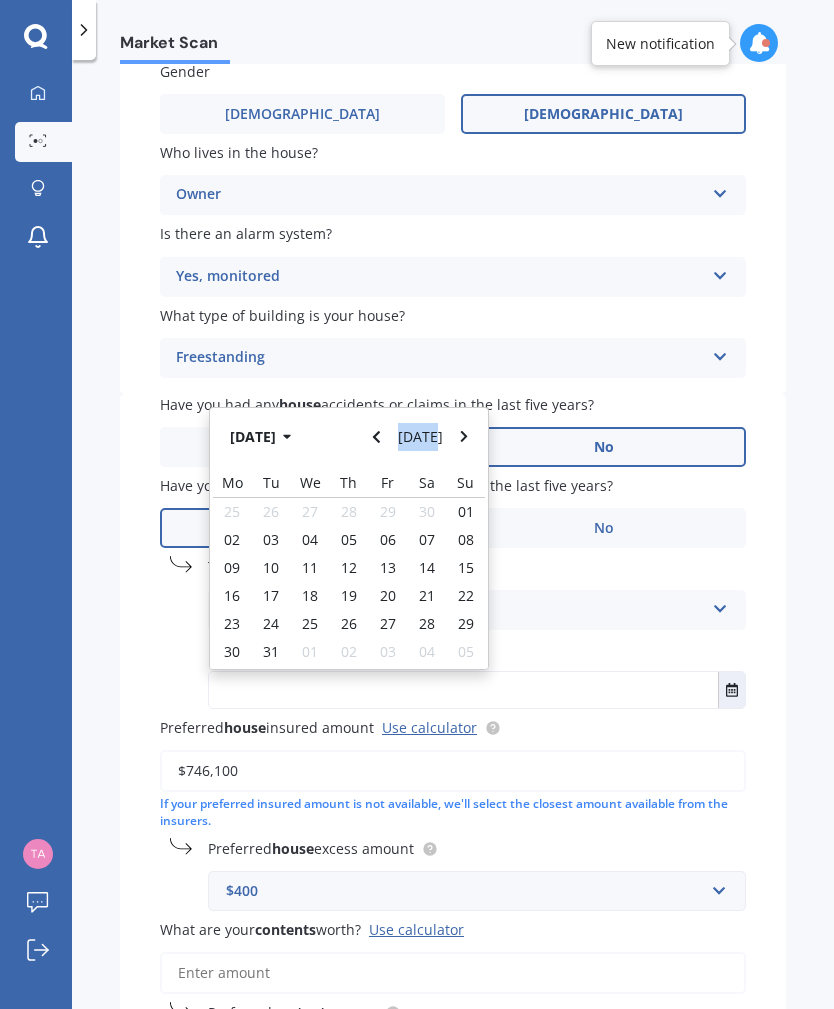 click 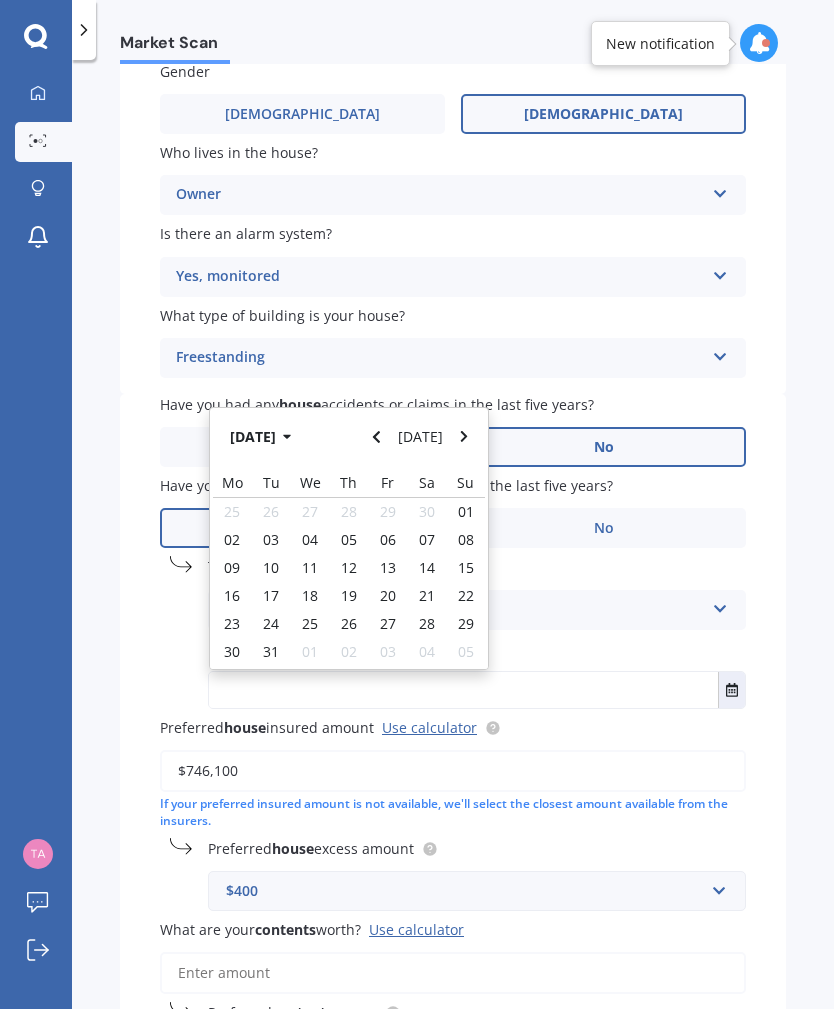click at bounding box center [377, 437] 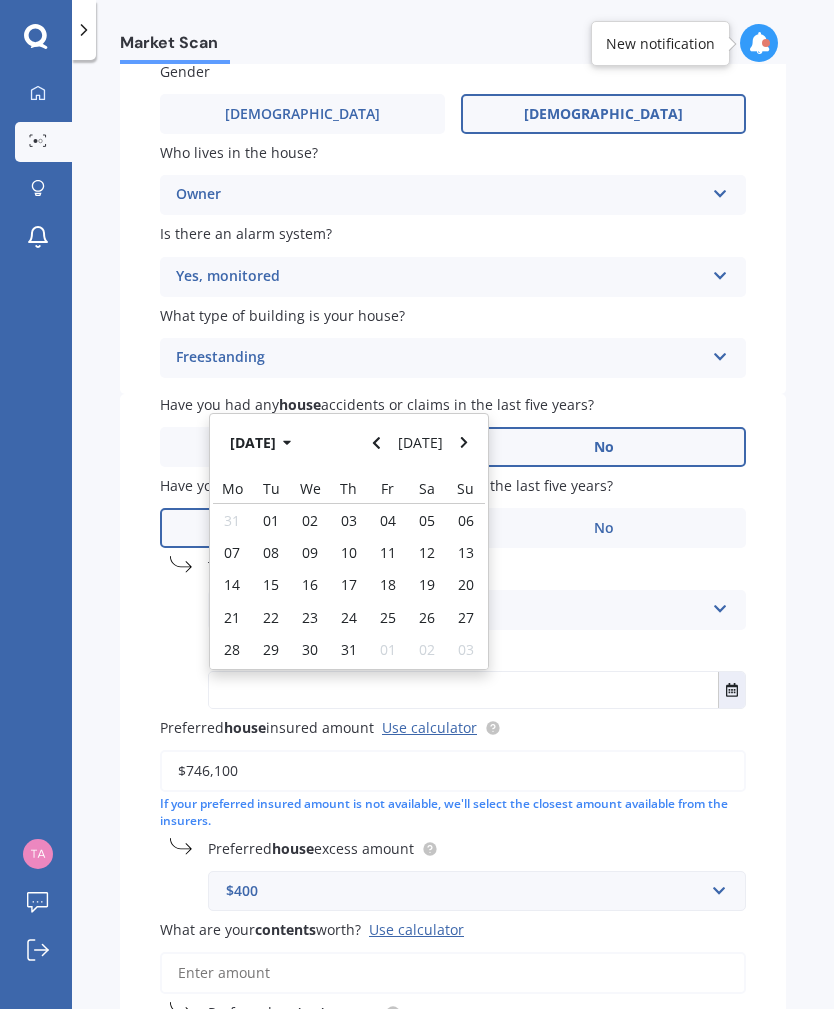 click on "[DATE]   [DATE]" at bounding box center (349, 443) 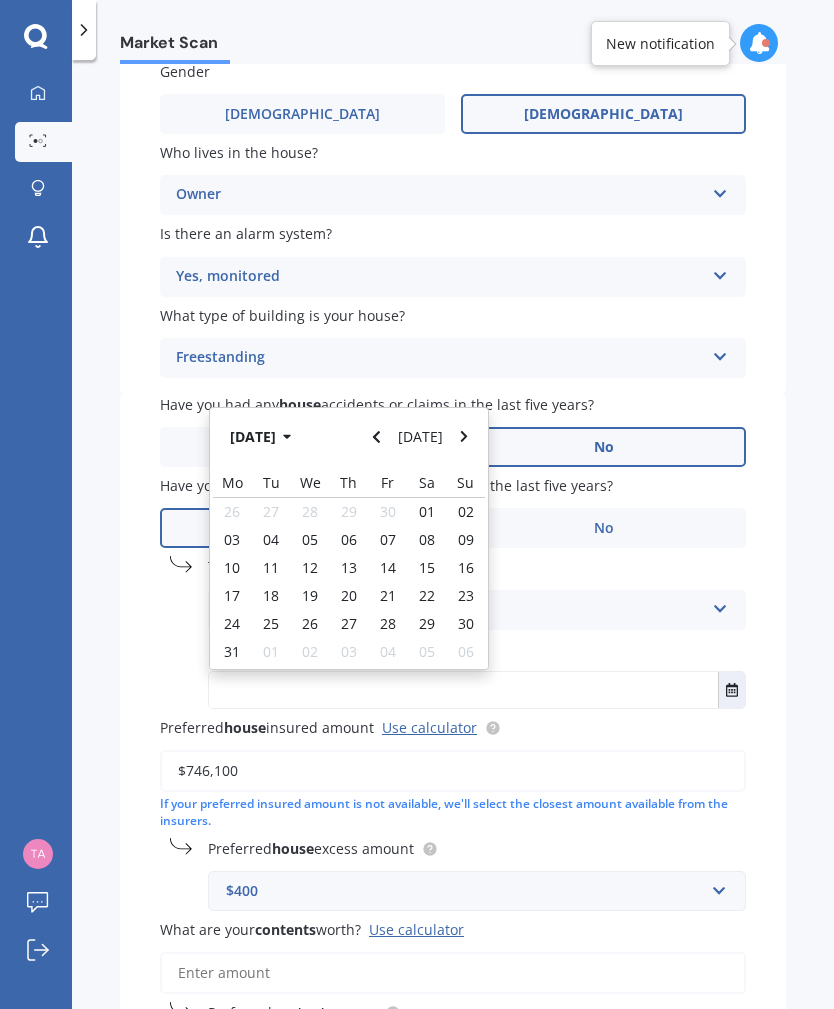 click 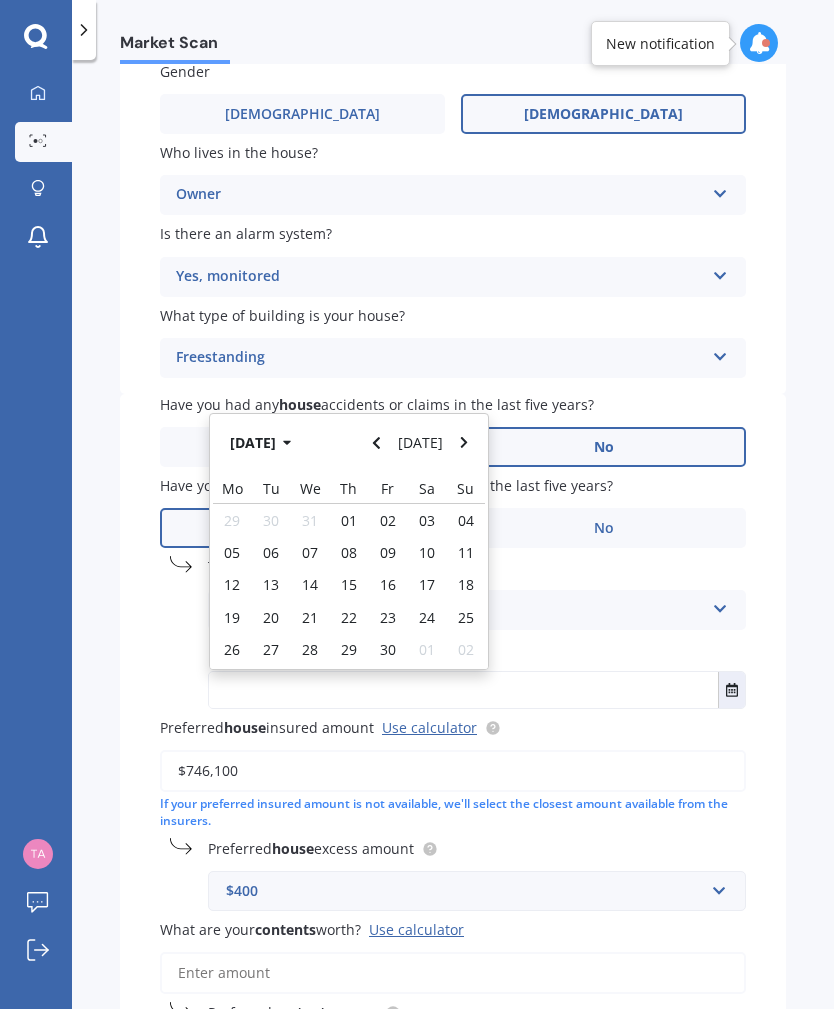 click at bounding box center (377, 443) 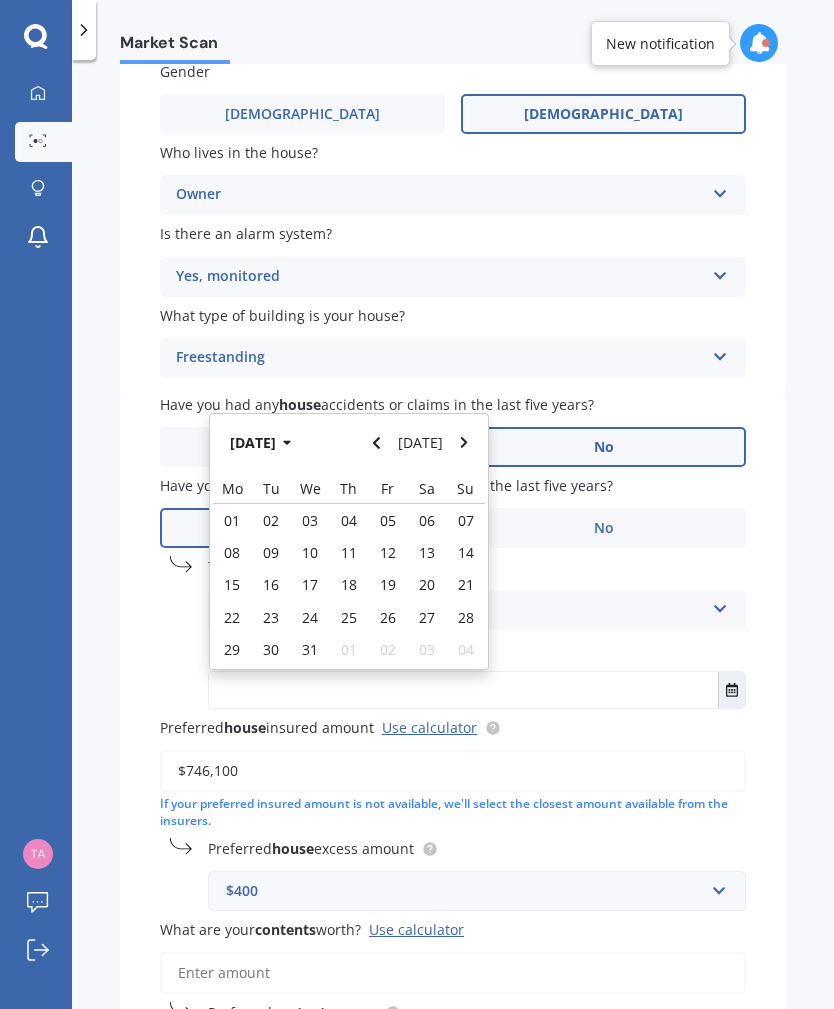 click at bounding box center (377, 443) 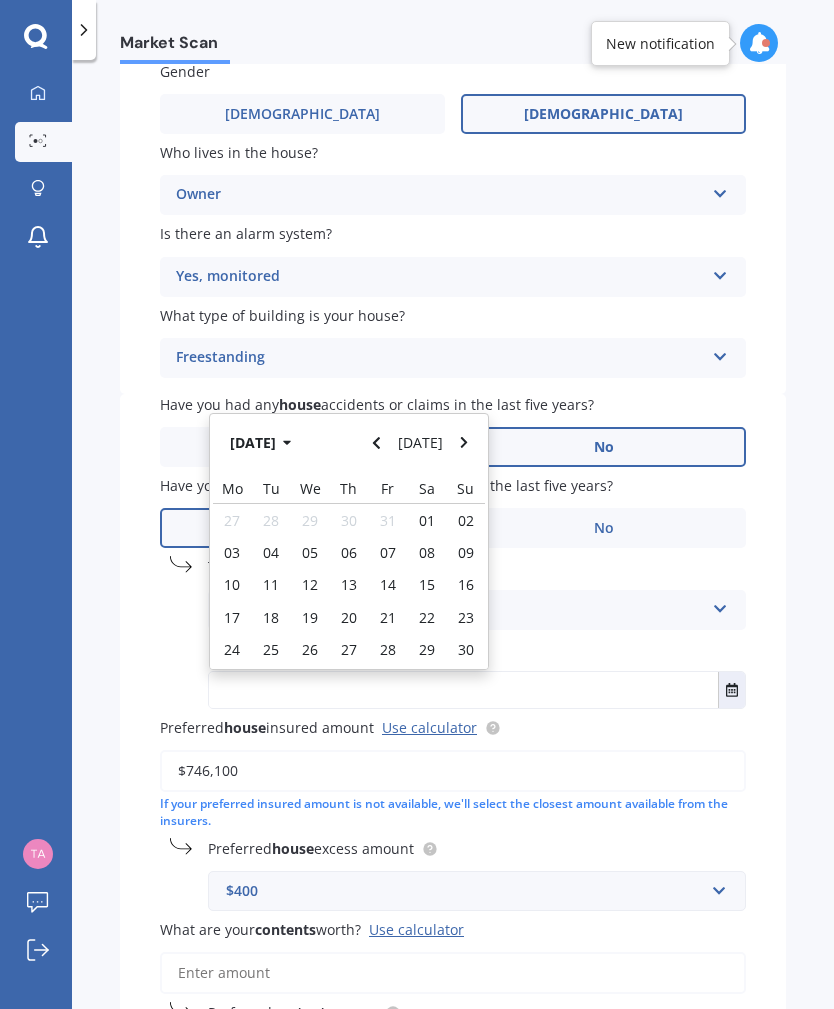 click 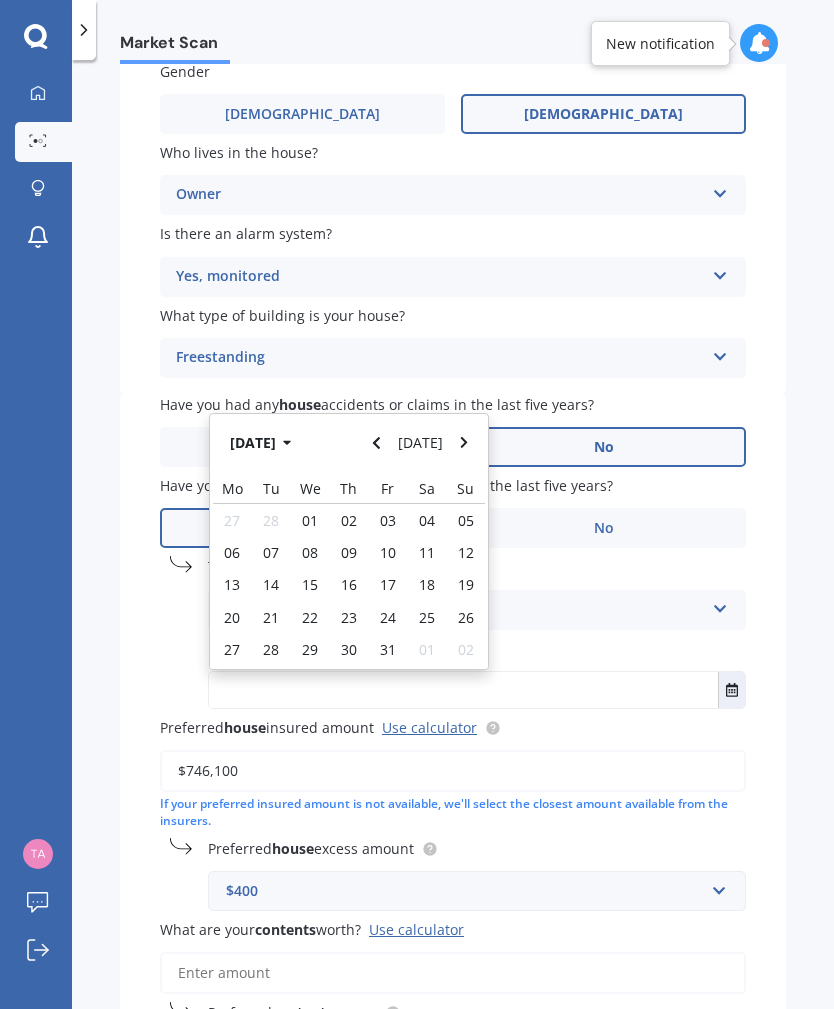 click 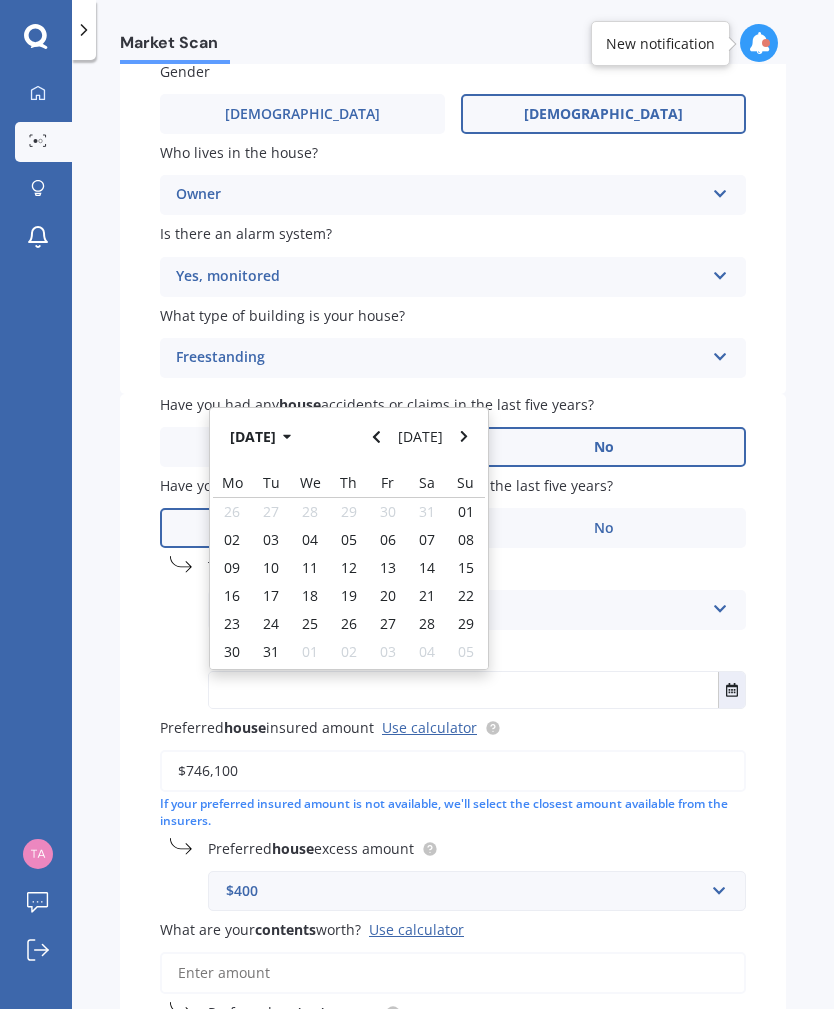 click at bounding box center [377, 437] 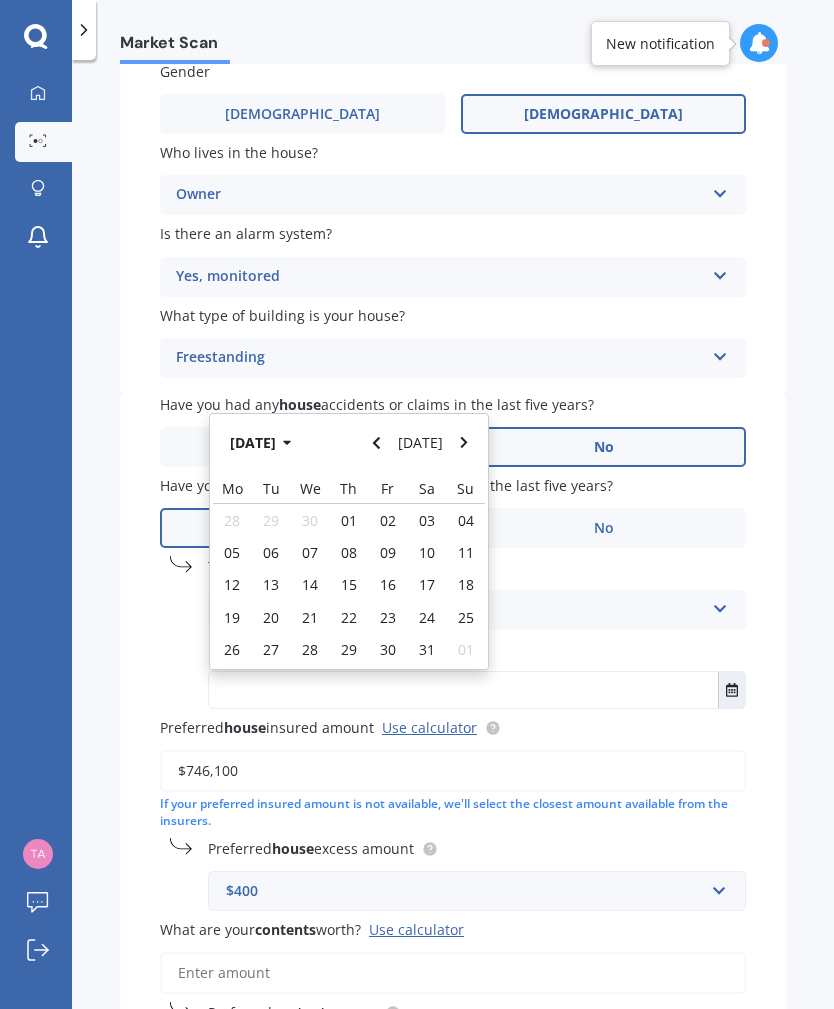 click 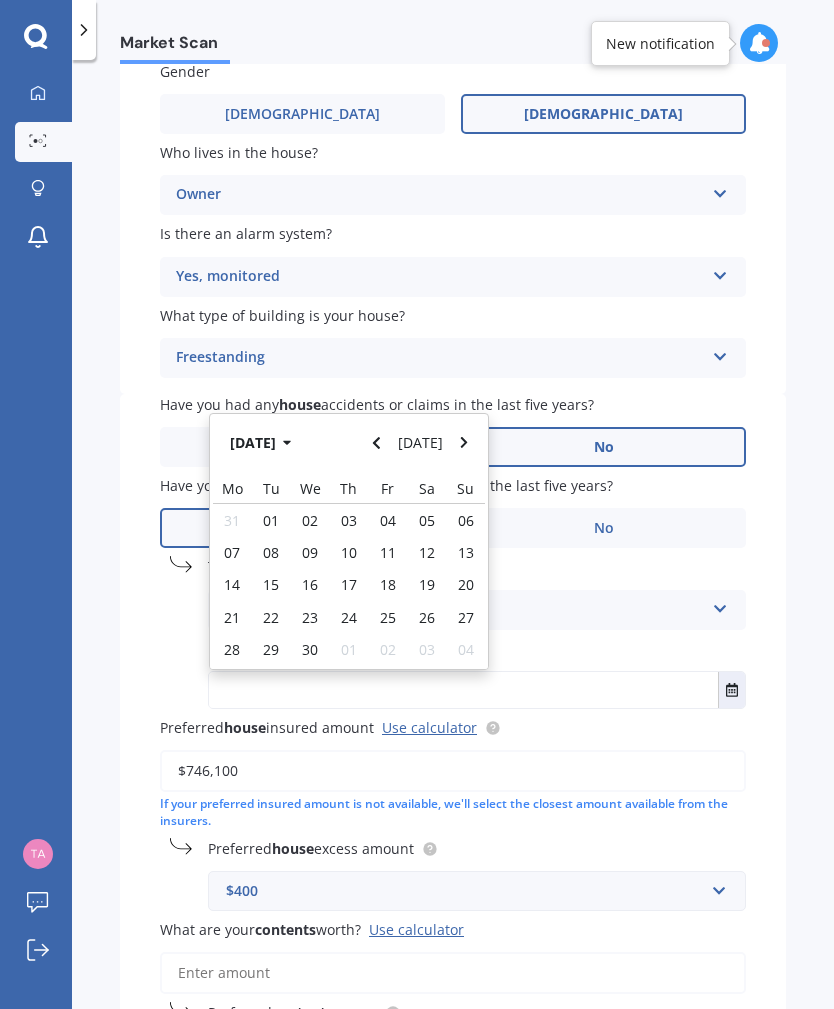 click at bounding box center (377, 443) 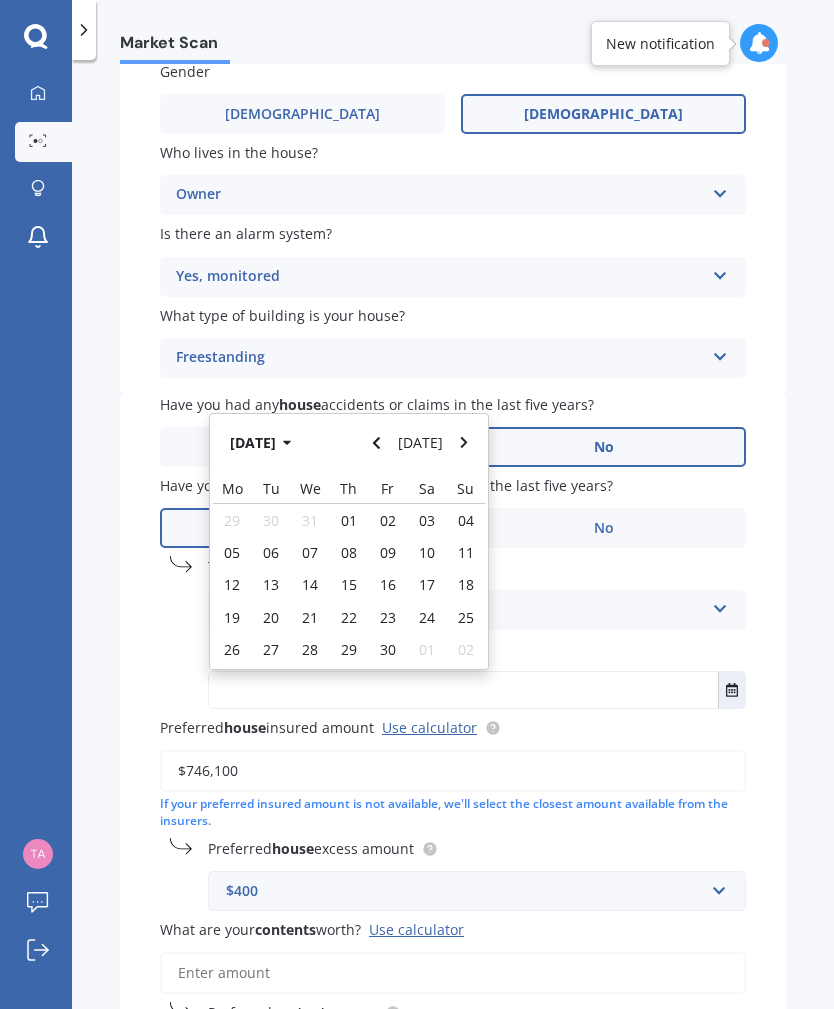 click 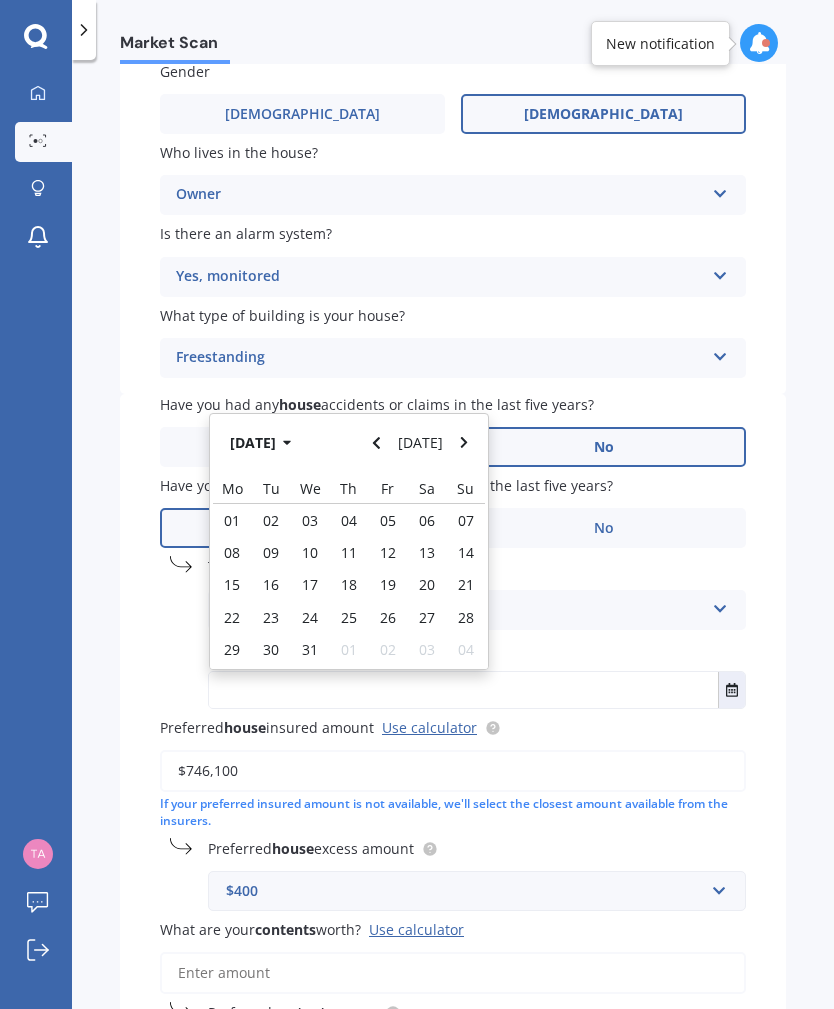 click 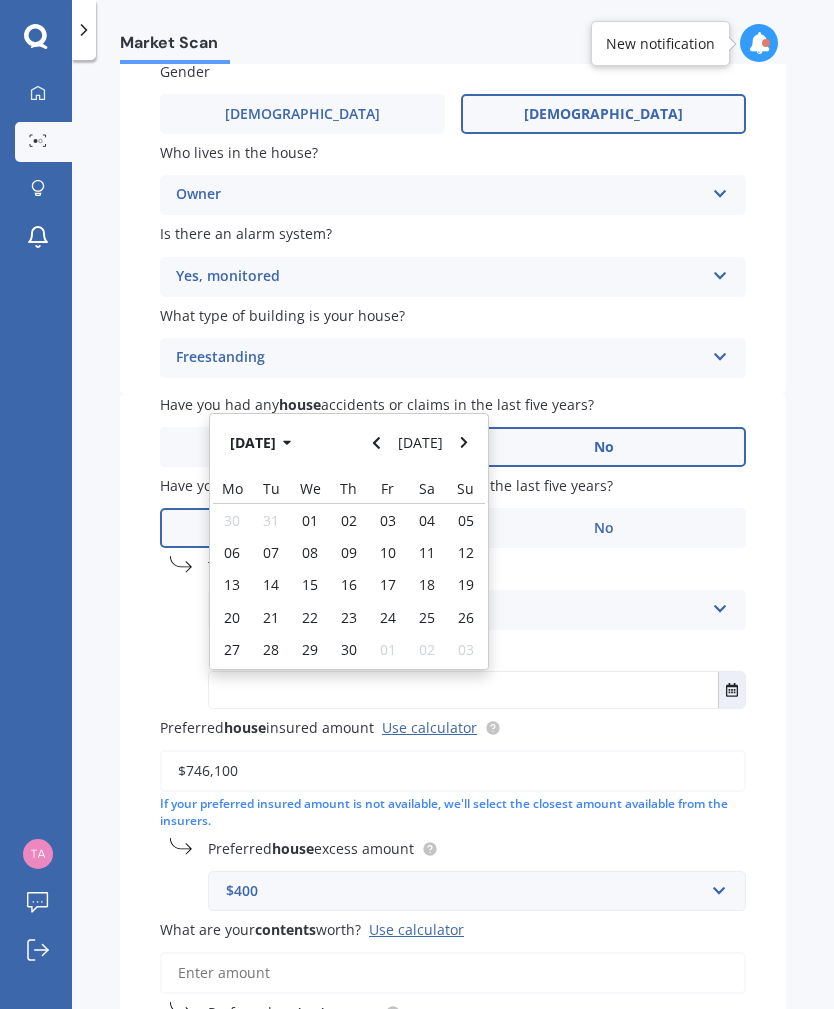 click 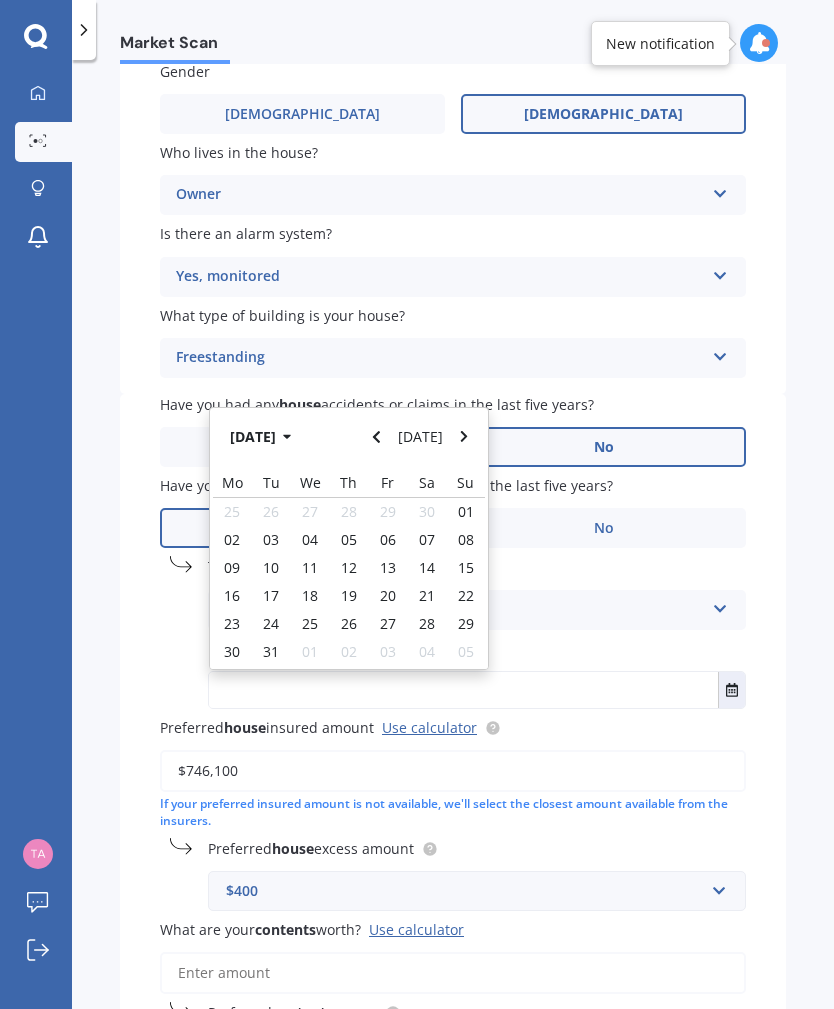 click at bounding box center (377, 437) 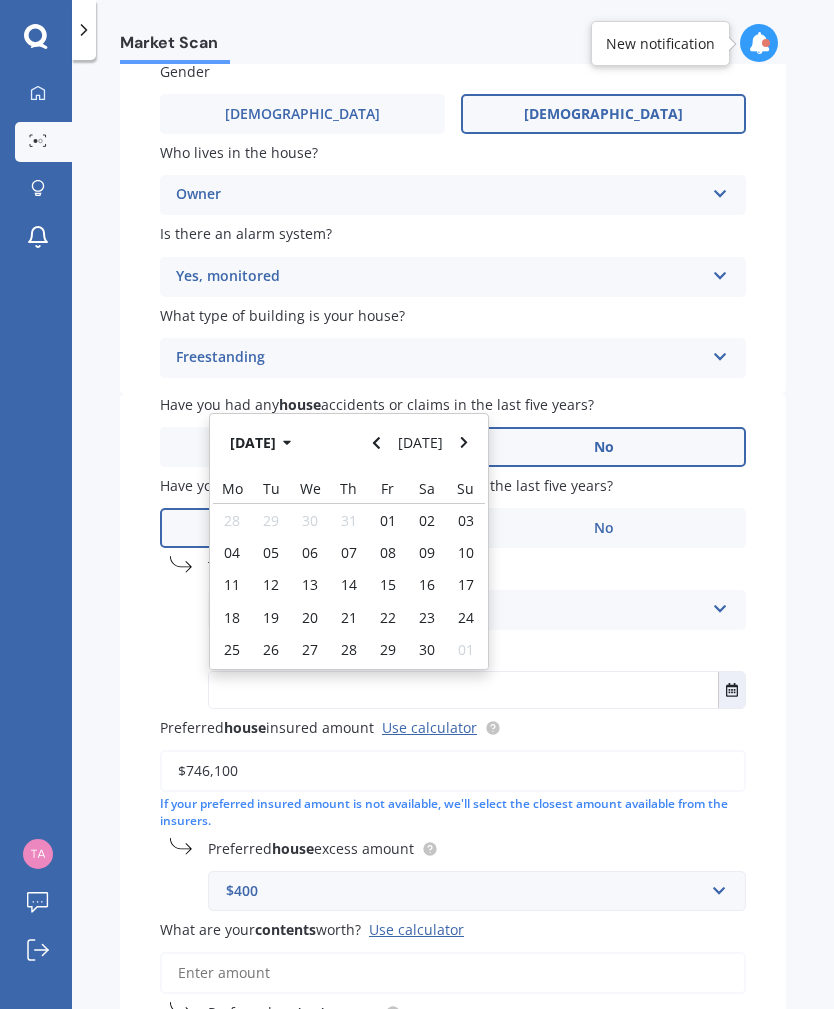 click 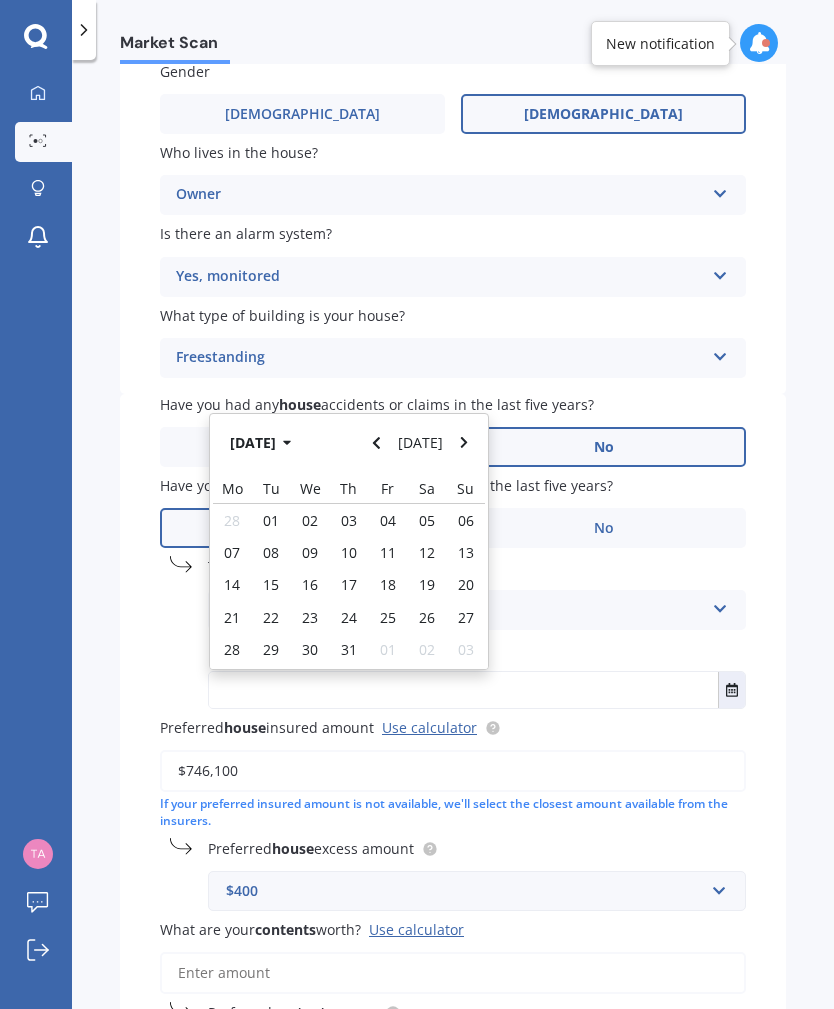 click 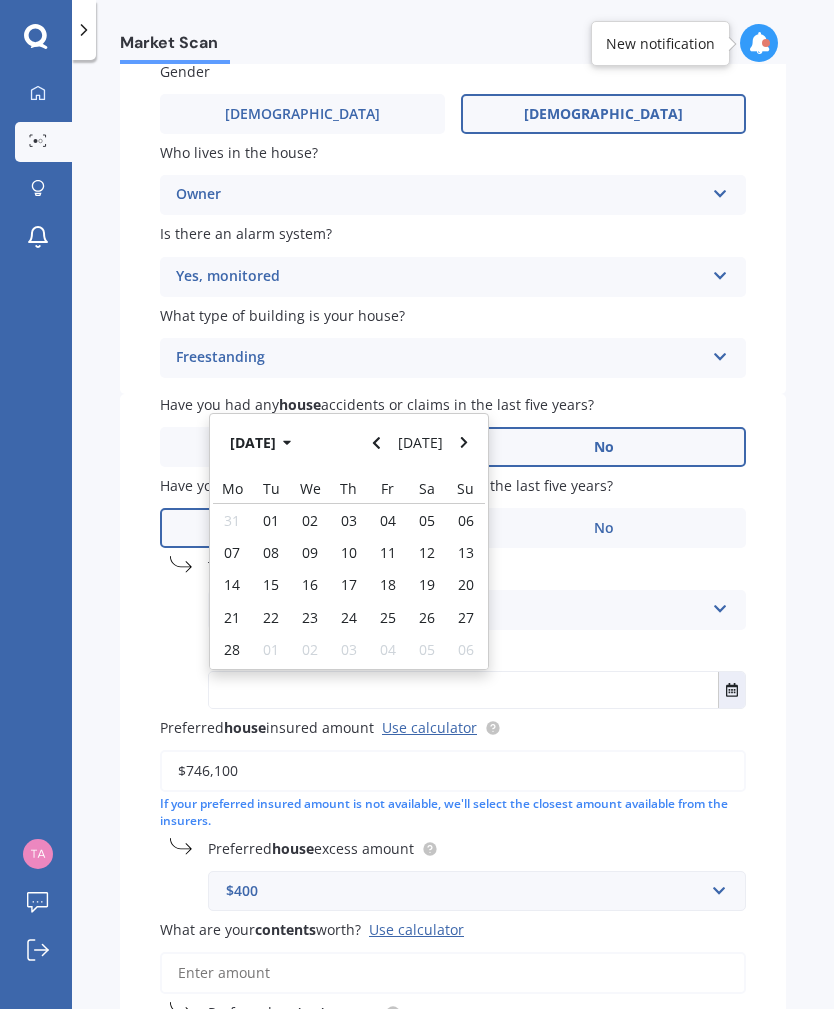 click 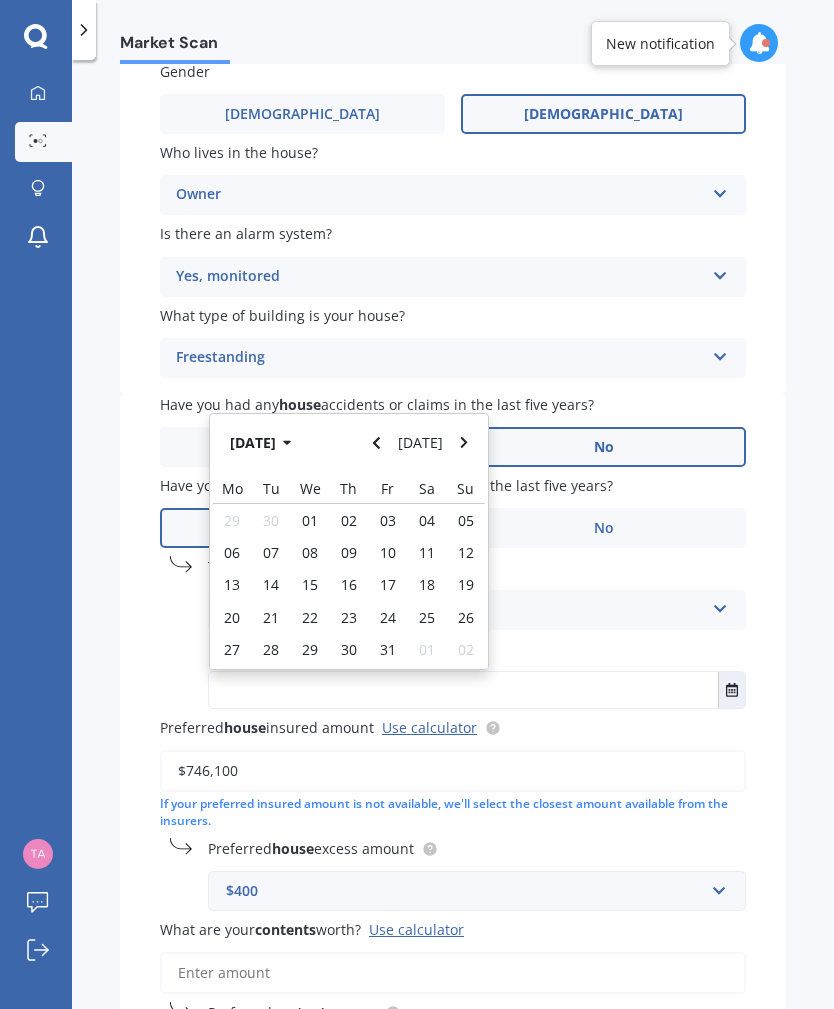 click 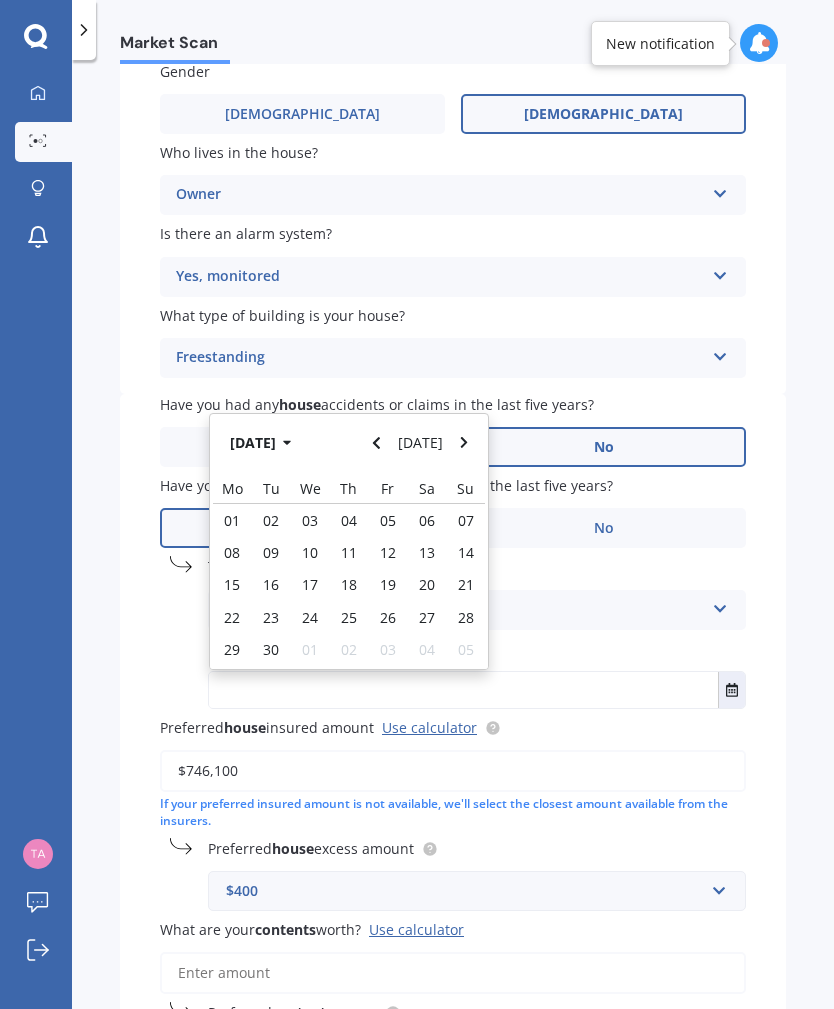 click 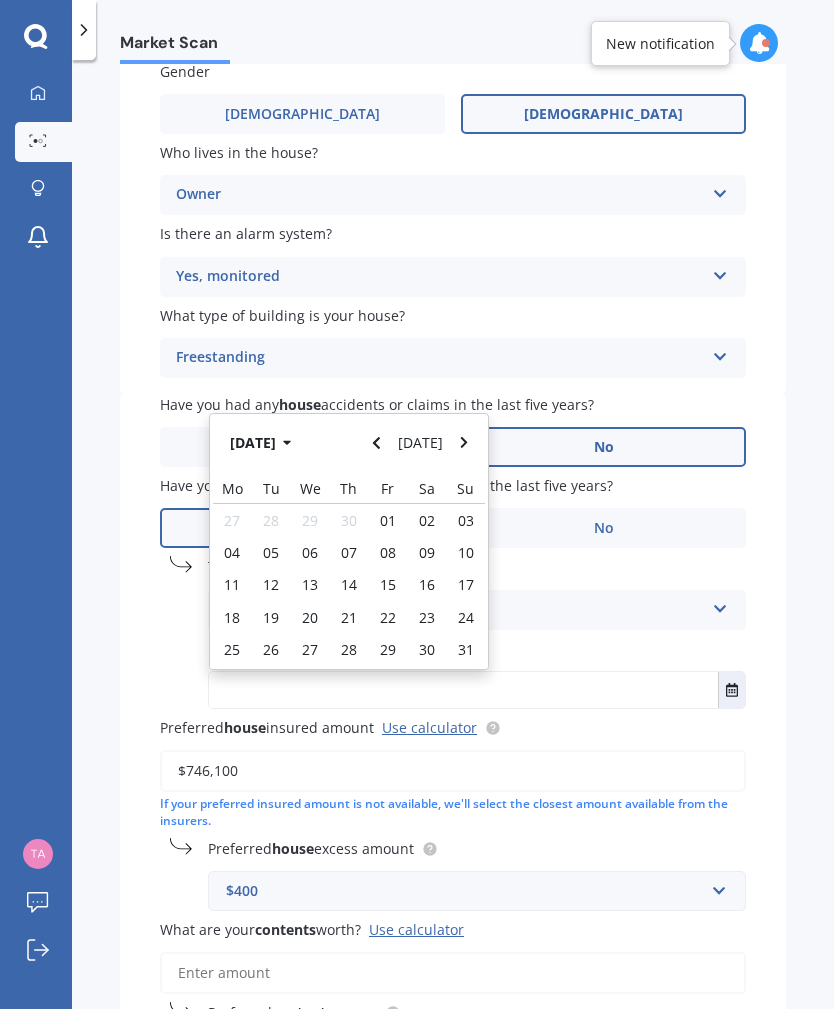 click 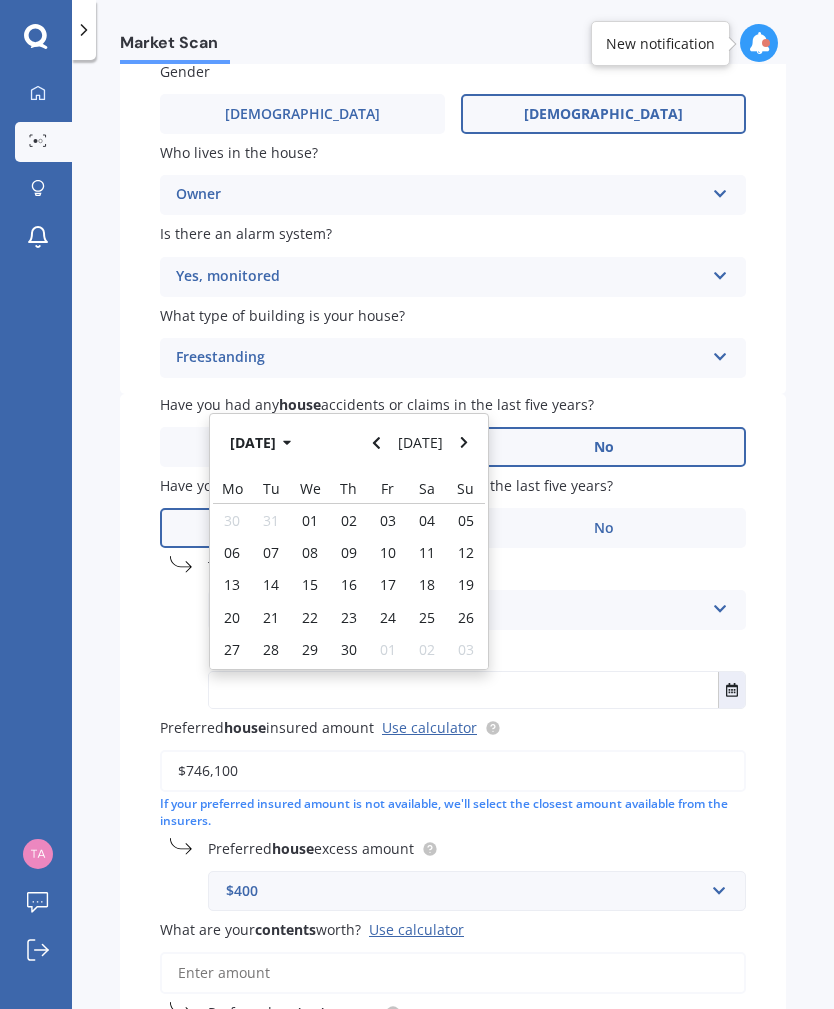 click 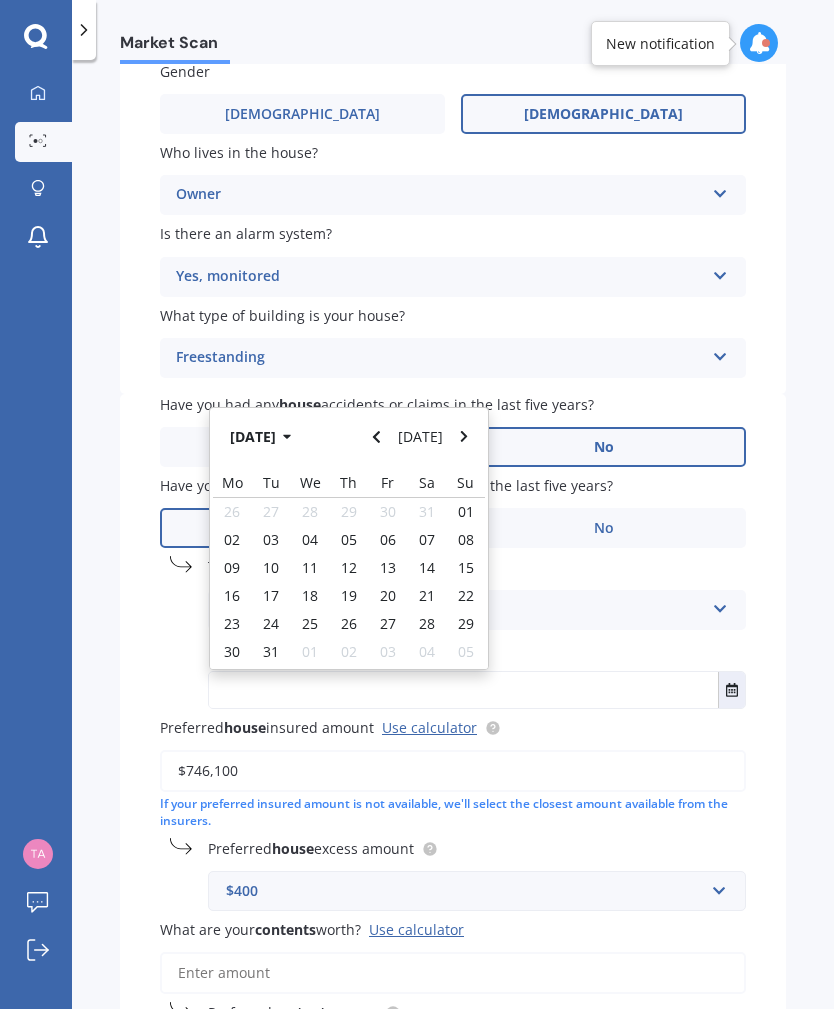 click 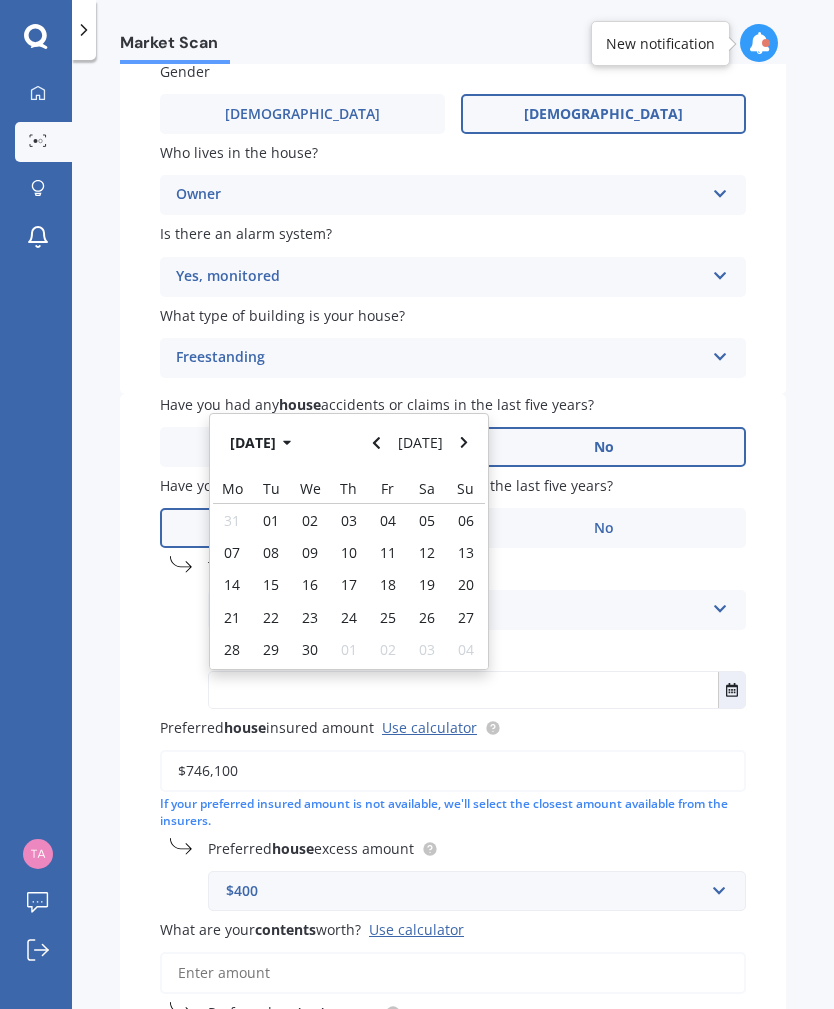 click on "18" at bounding box center [387, 585] 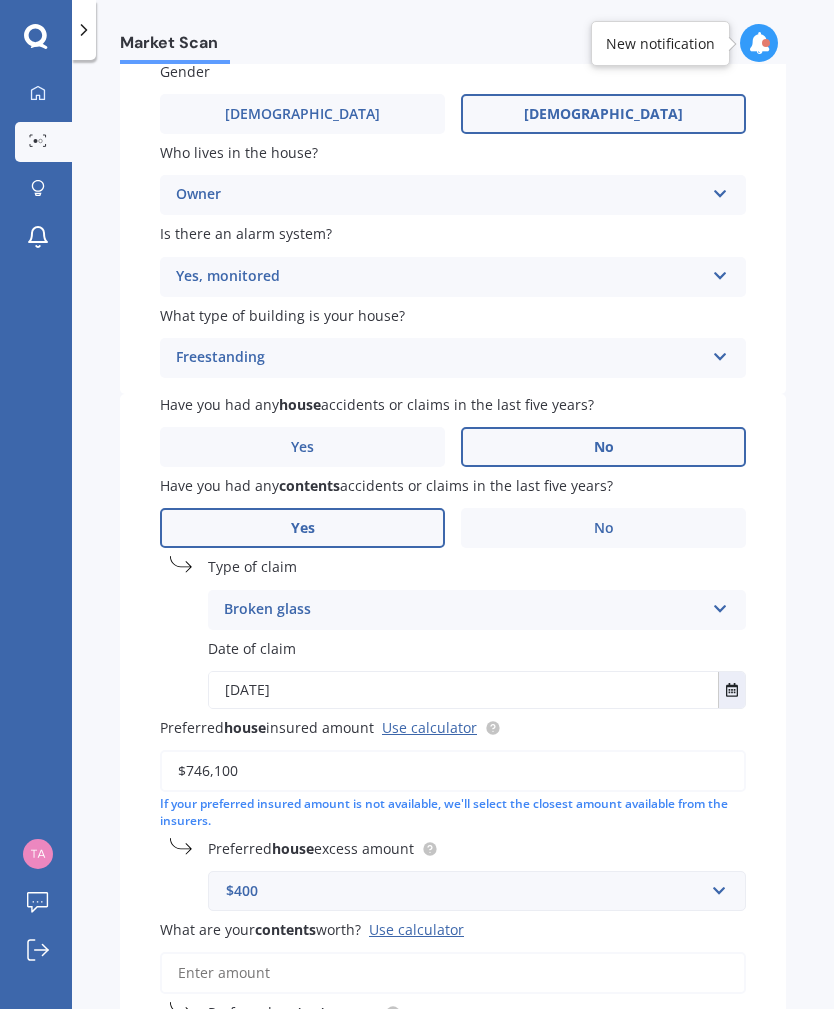 type on "[DATE]" 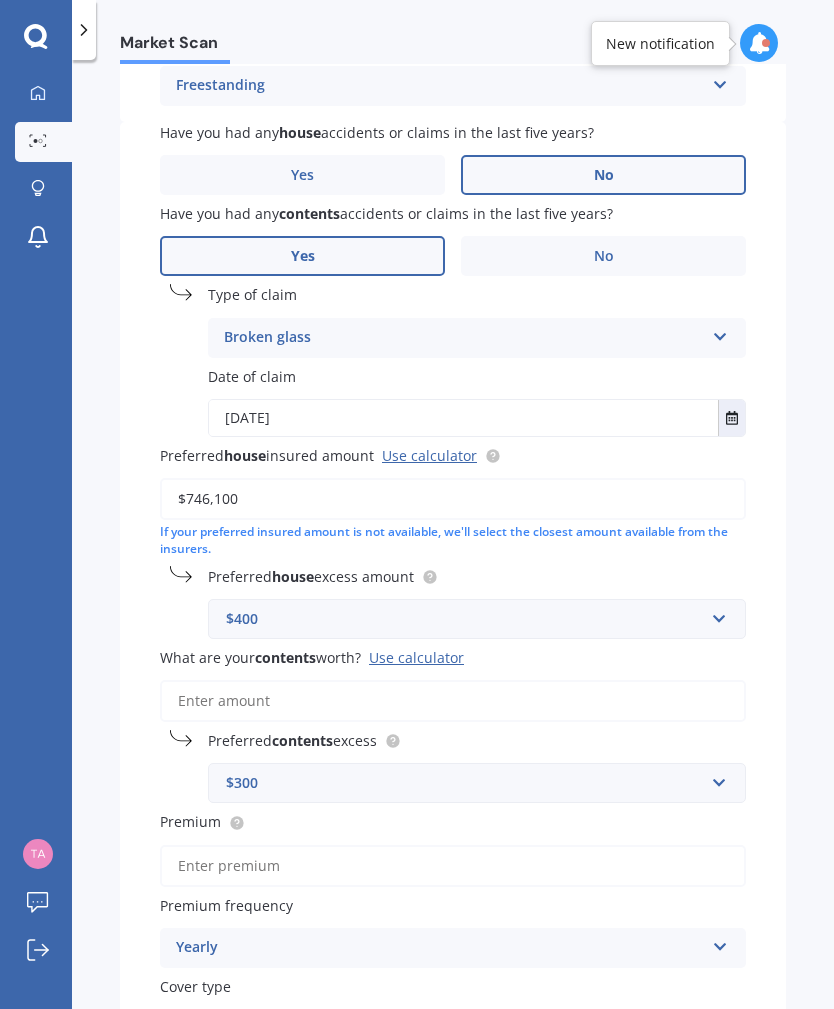 scroll, scrollTop: 558, scrollLeft: 0, axis: vertical 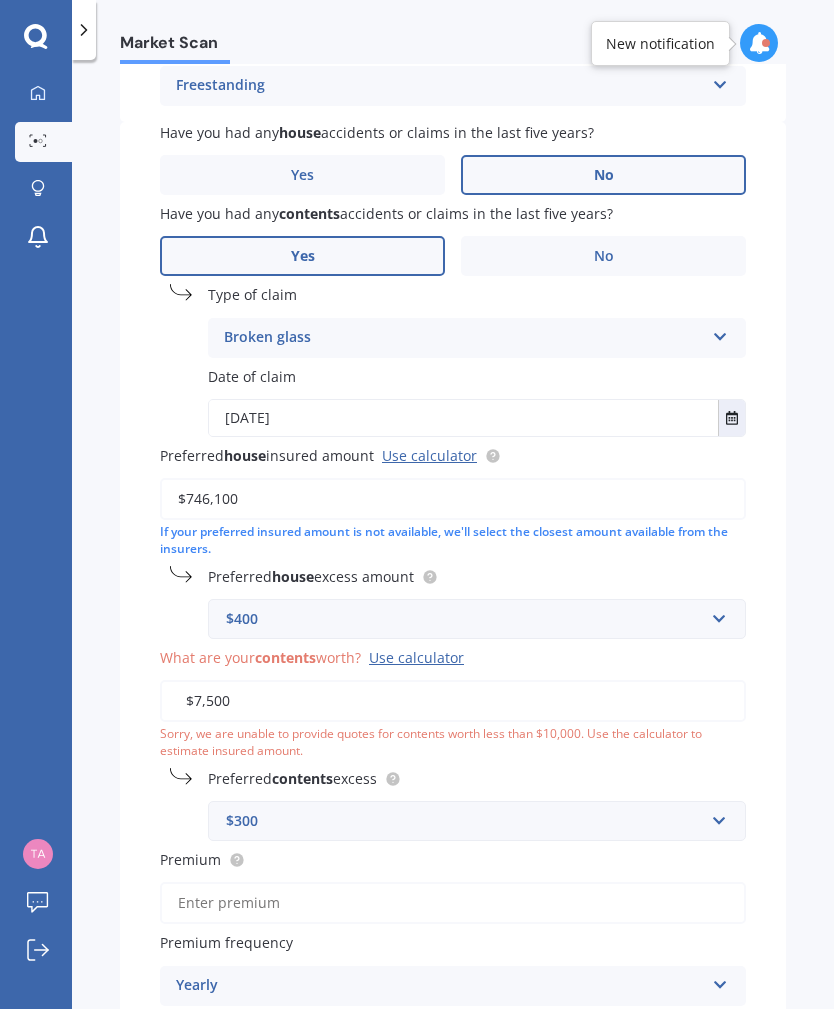 type on "$75,000" 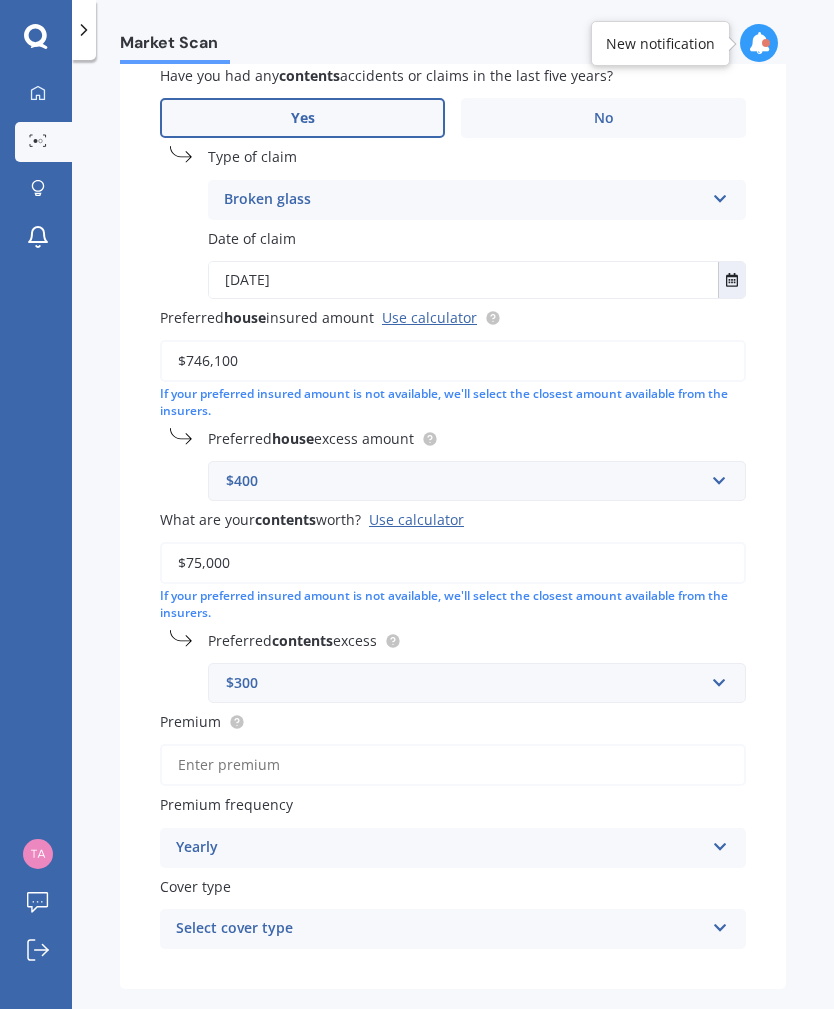 scroll, scrollTop: 695, scrollLeft: 0, axis: vertical 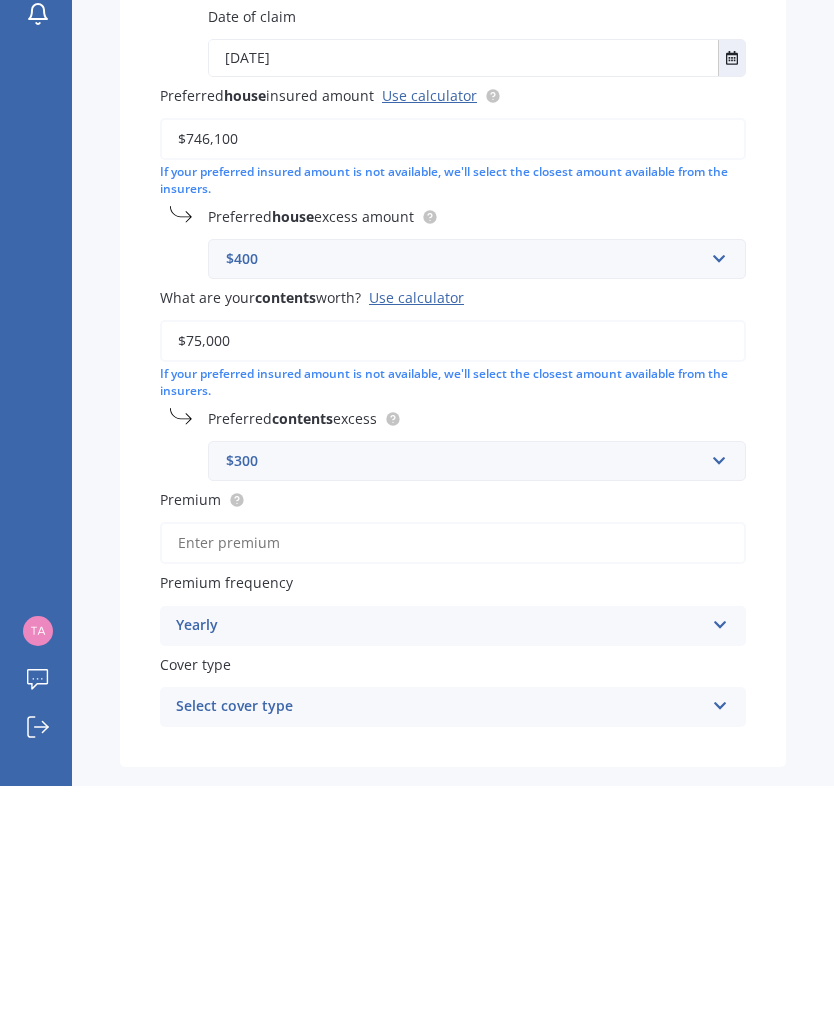click on "Premium" at bounding box center [453, 766] 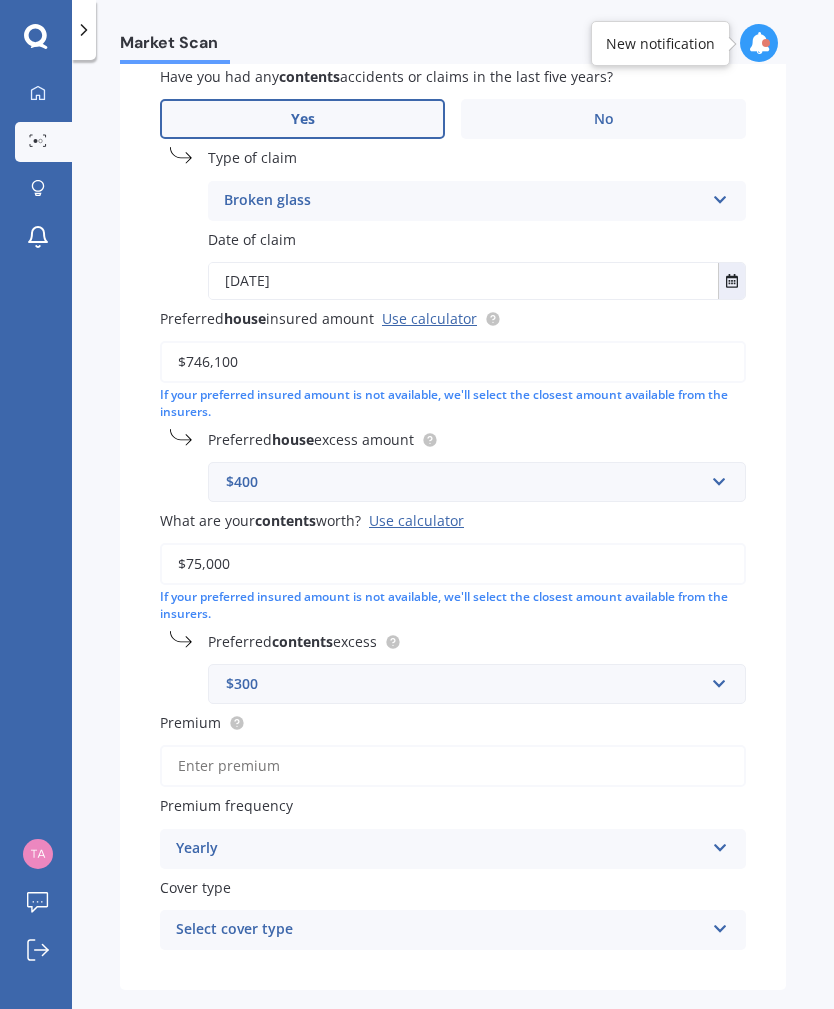 click 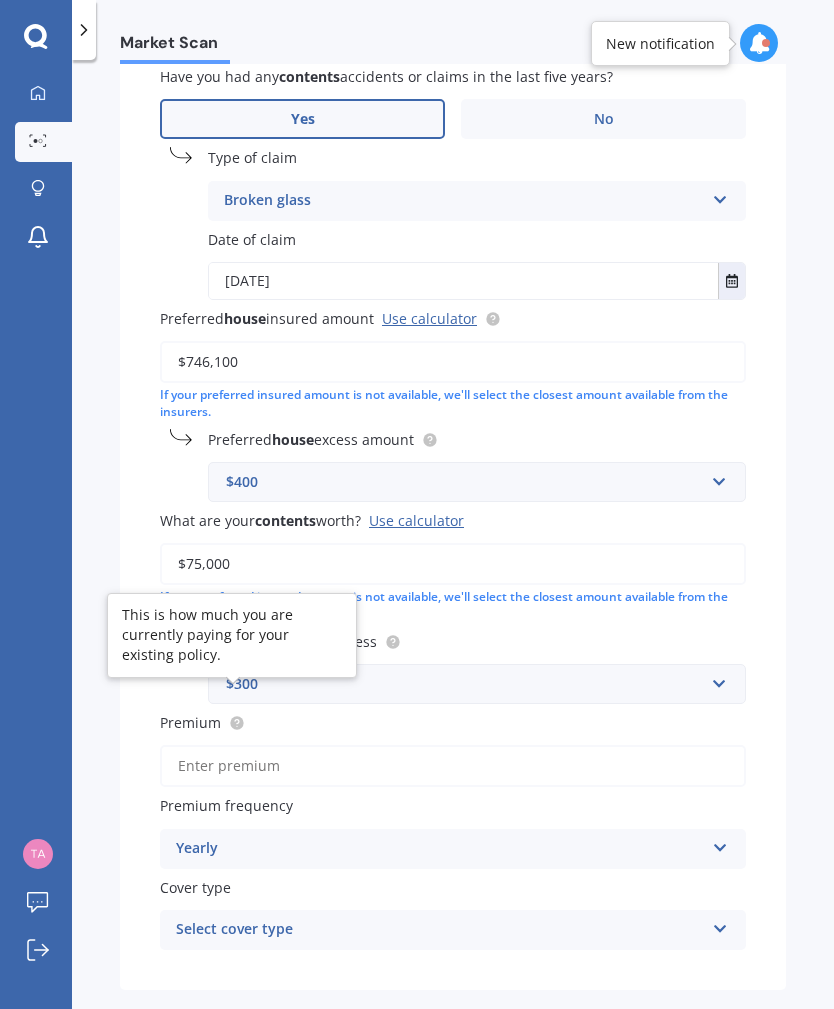 click on "Have you had any  house  accidents or claims in the last five years? Yes No Have you had any  contents  accidents or claims in the last five years? Yes No Type of claim Broken glass Accidental damage Broken glass Earthquake Fire Flood Fusion Gradual damage Lost or misplaced Malicious damage Storm damage Water damage Other Date of claim [DATE] [DATE]   [DATE] Mo Tu We Th Fr Sa Su 31 01 02 03 04 05 06 07 08 09 10 11 12 13 14 15 16 17 18 19 20 21 22 23 24 25 26 27 28 29 30 01 02 03 04 Preferred  house  insured amount Use calculator $746,100 If your preferred insured amount is not available, we'll select the closest amount available from the insurers. Preferred  house  excess amount $400 $300 $400 $500 $750 $1,000 $2,000 $2,500 What are your  contents  worth? Use calculator $75,000 If your preferred insured amount is not available, we'll select the closest amount available from the insurers. Preferred  contents  excess $300 $250 $300 $400 $500 $750 $1,000 $2,000 Premium Premium frequency Yearly Yearly Weekly" at bounding box center [453, 487] 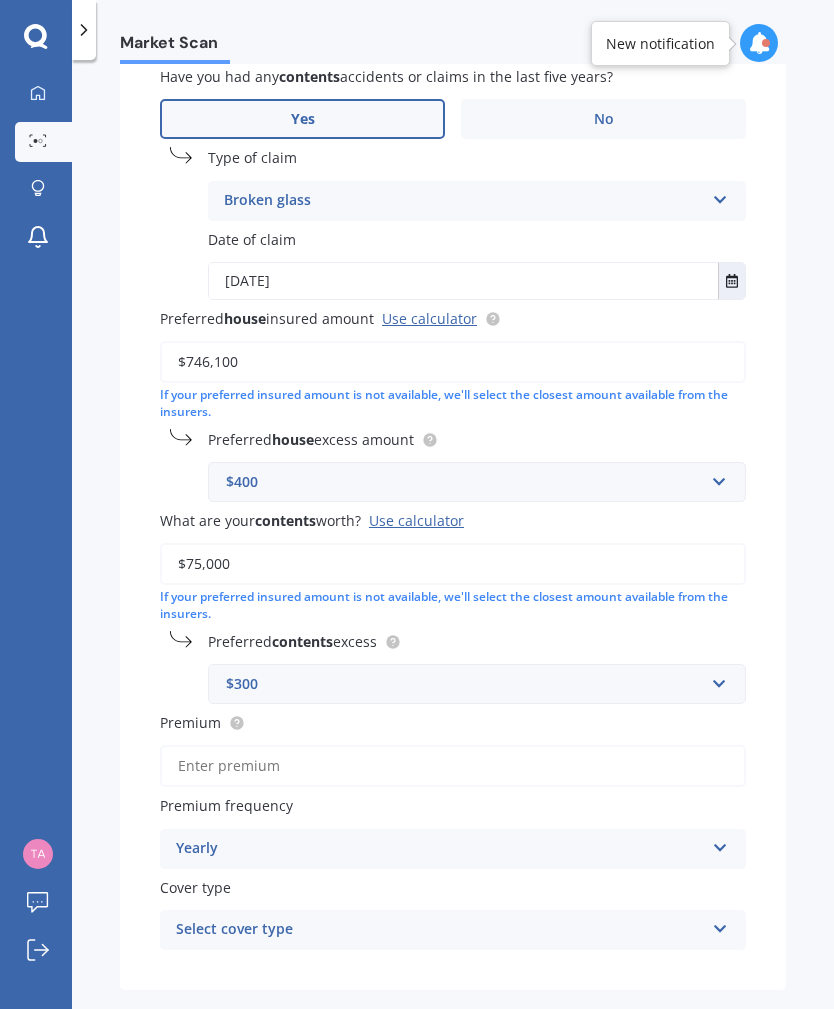 click on "Premium" at bounding box center [453, 766] 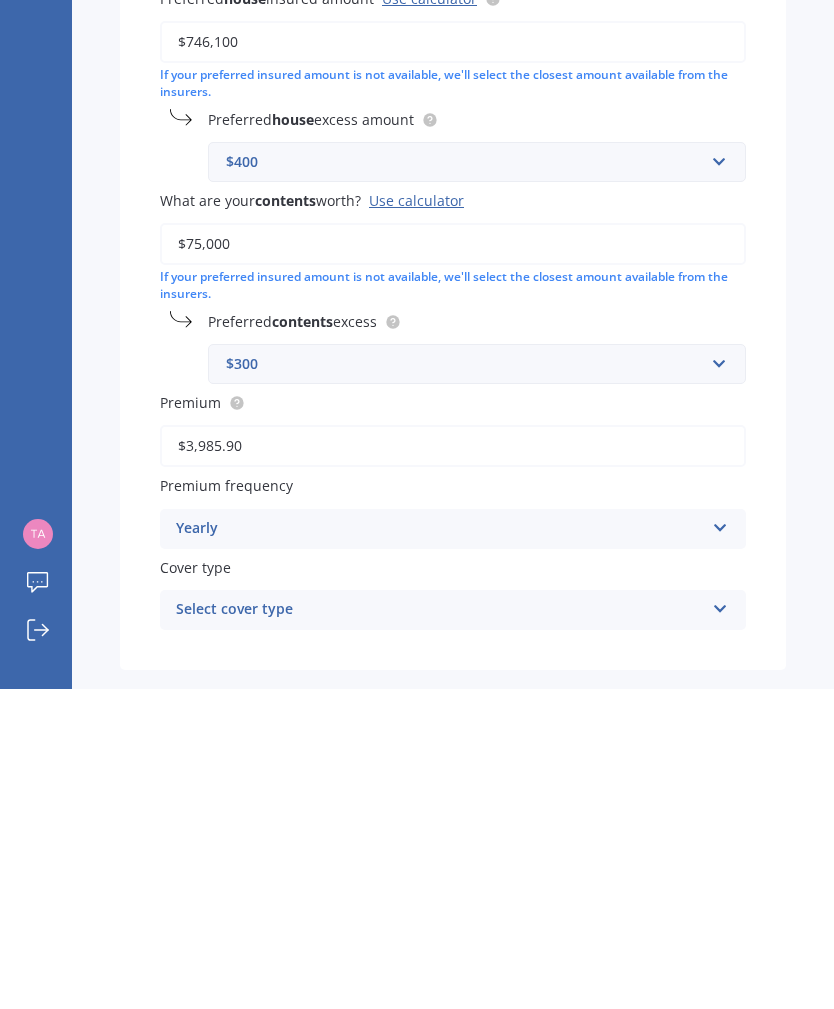 type on "$3,985.99" 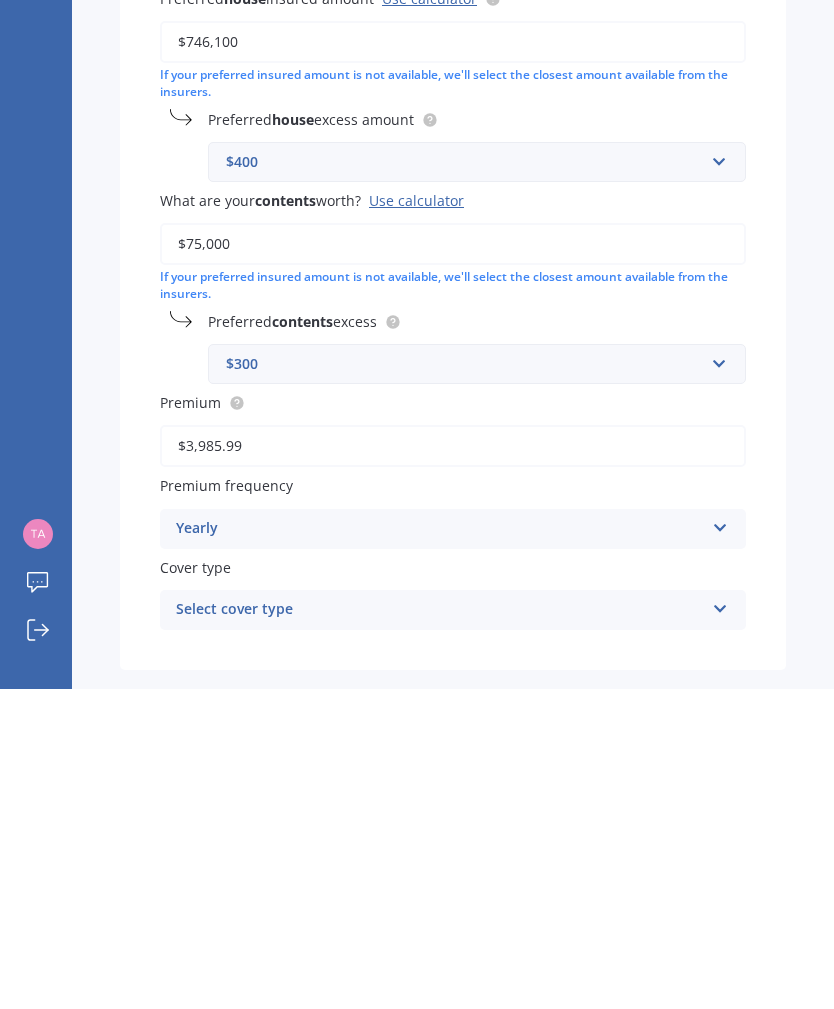 click at bounding box center (720, 925) 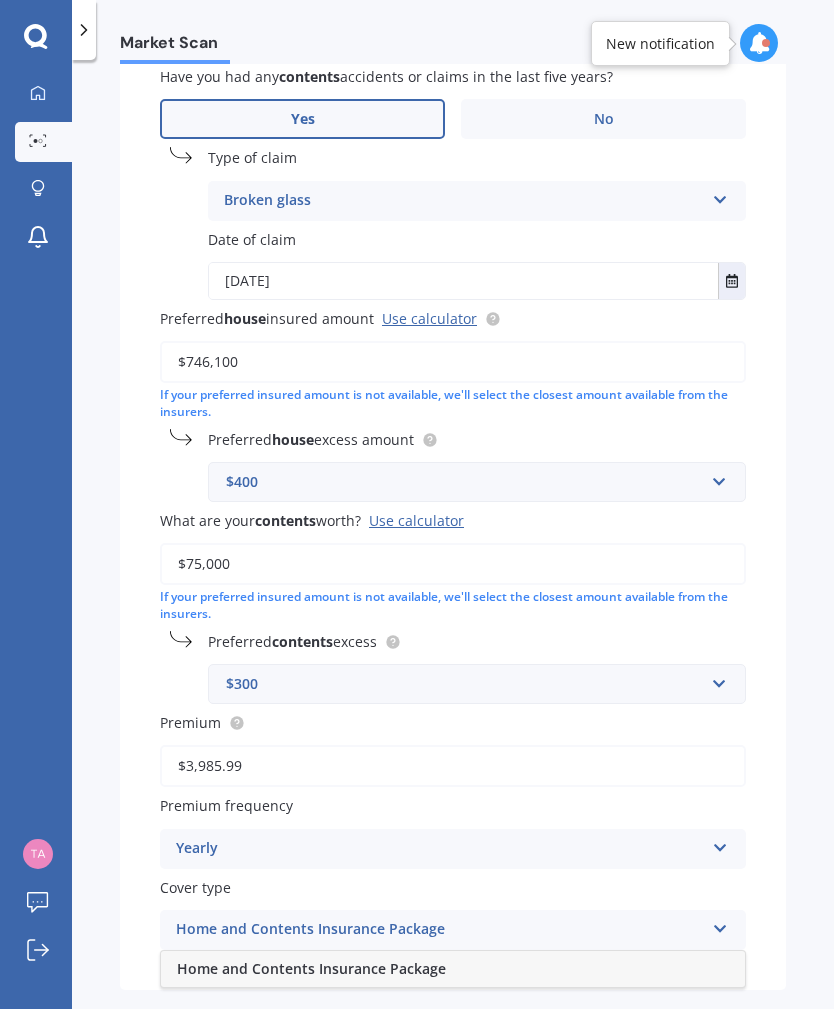 click on "Next" at bounding box center (661, 1033) 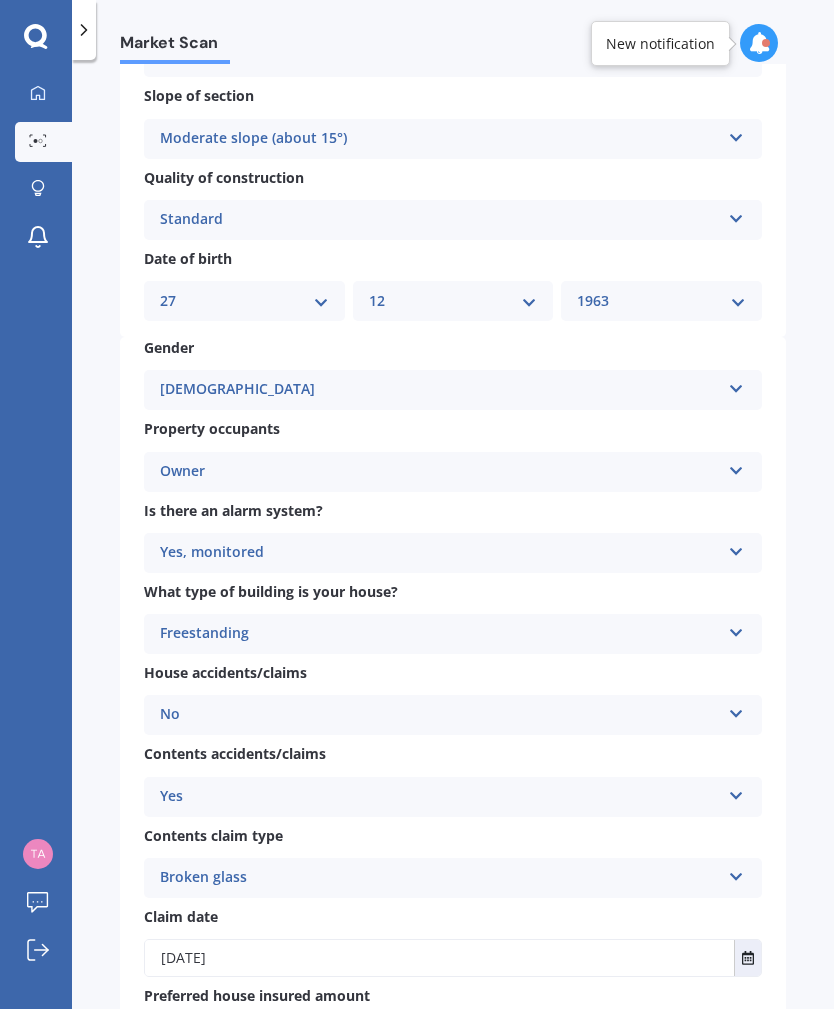 click on "$746,100" at bounding box center (453, 1039) 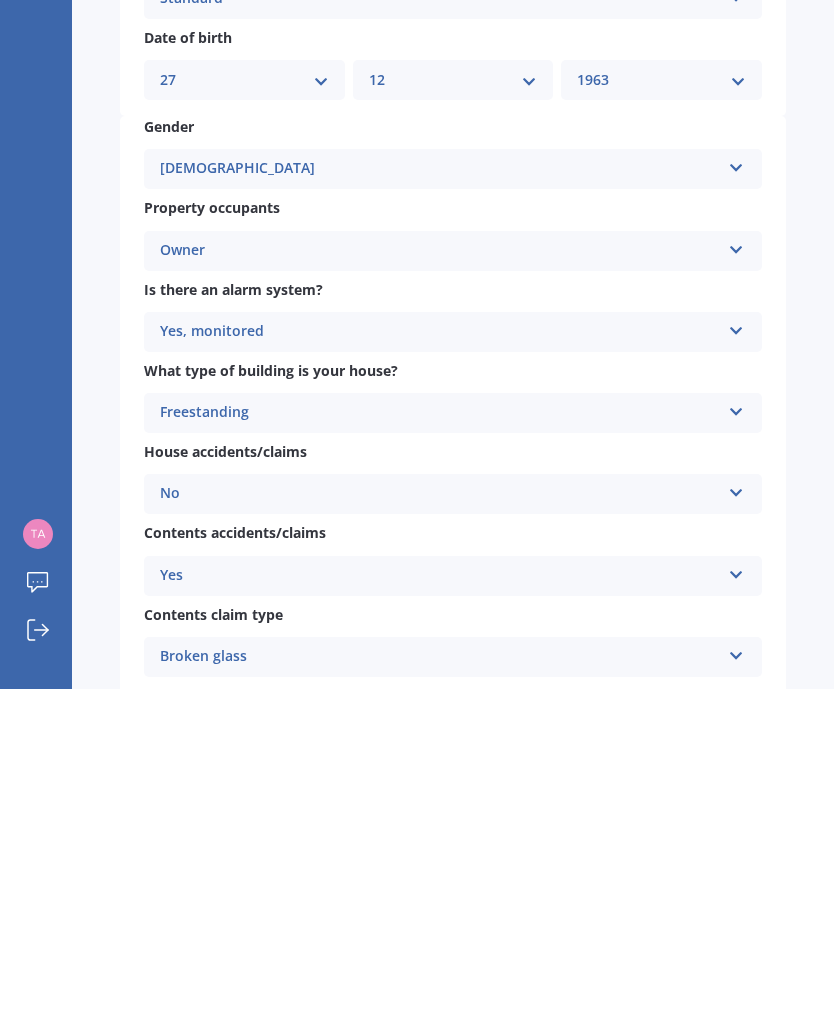 scroll, scrollTop: 592, scrollLeft: 0, axis: vertical 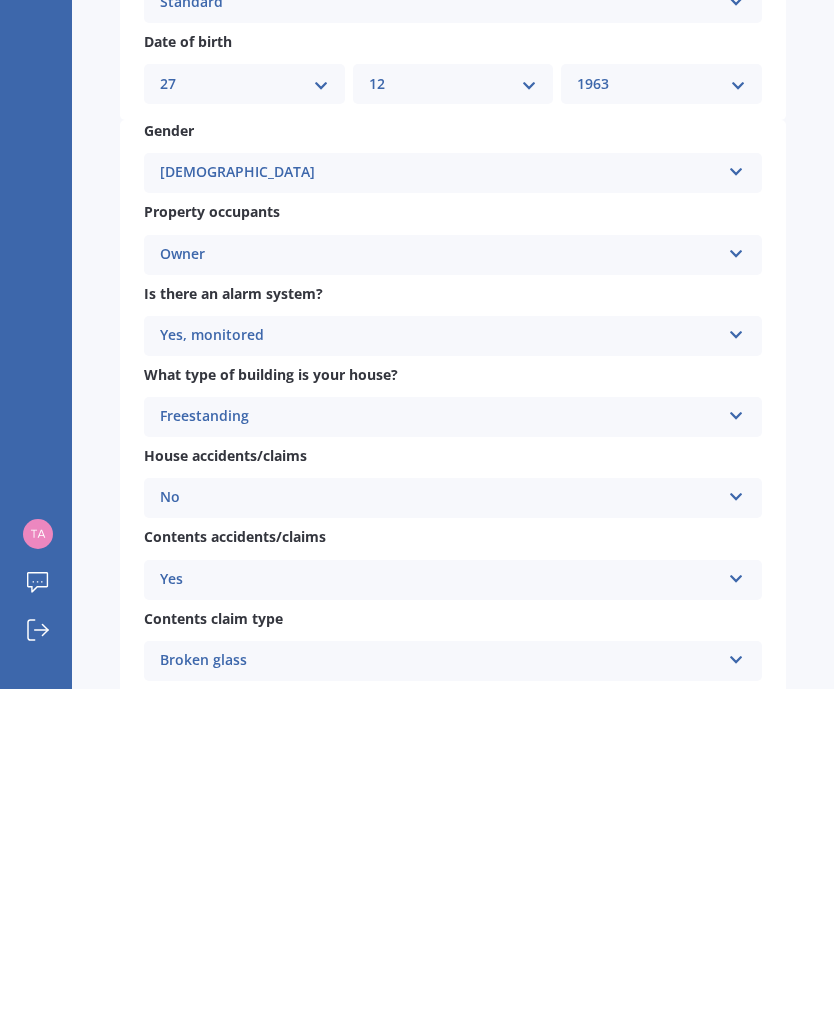 click at bounding box center (736, 651) 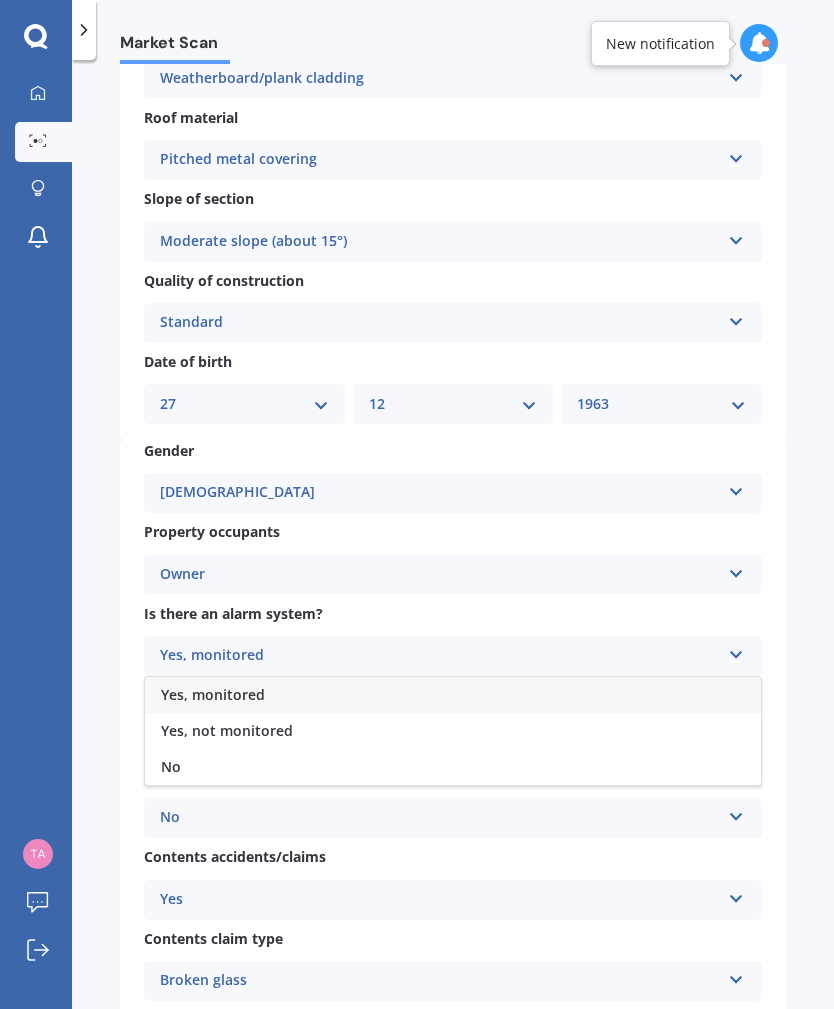 click on "Yes, monitored" at bounding box center [453, 695] 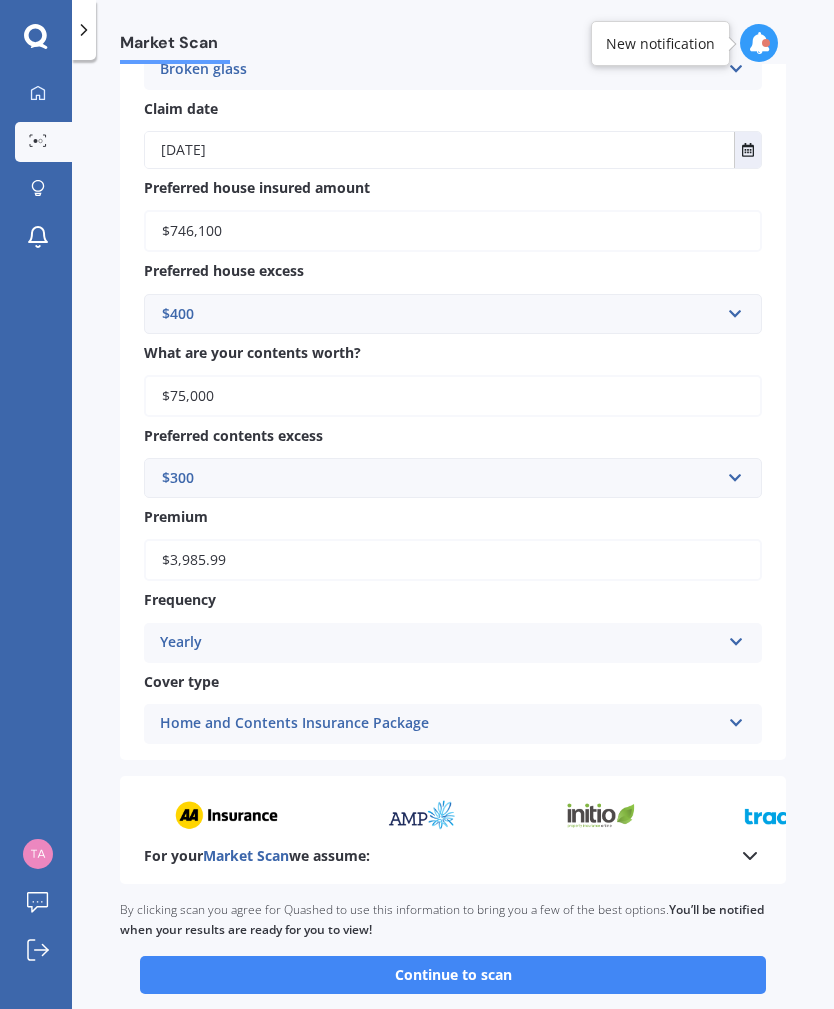 scroll, scrollTop: 1502, scrollLeft: 0, axis: vertical 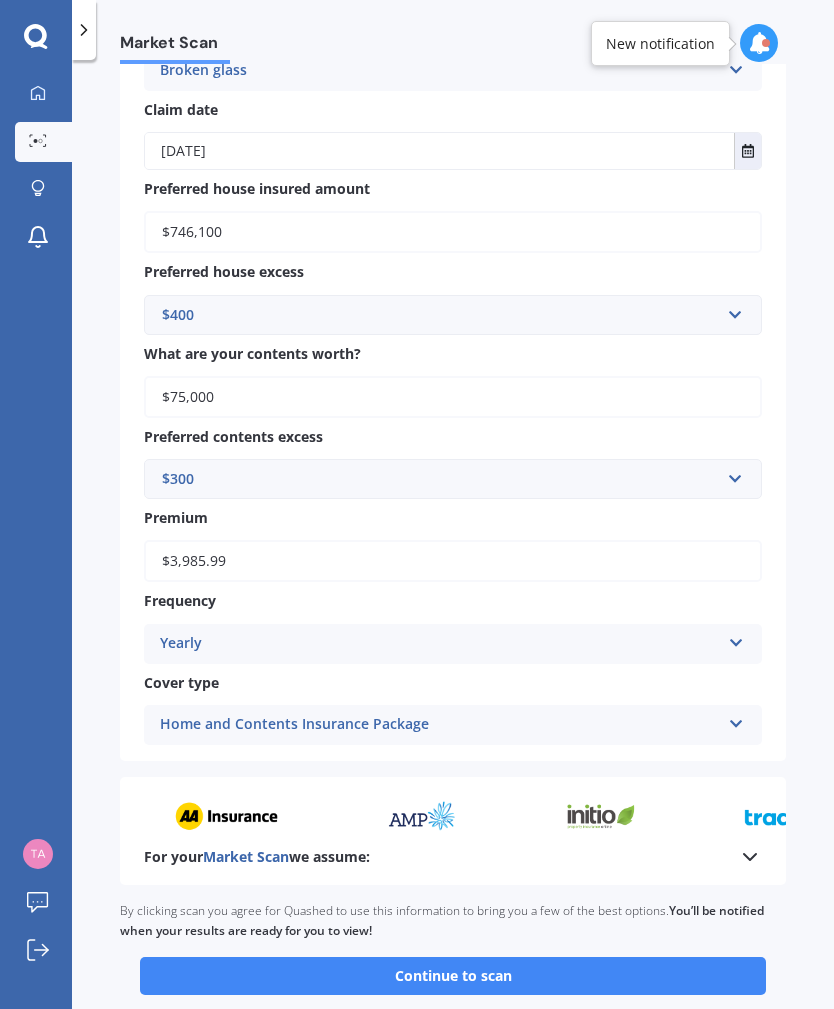 click on "Continue to scan" at bounding box center (453, 976) 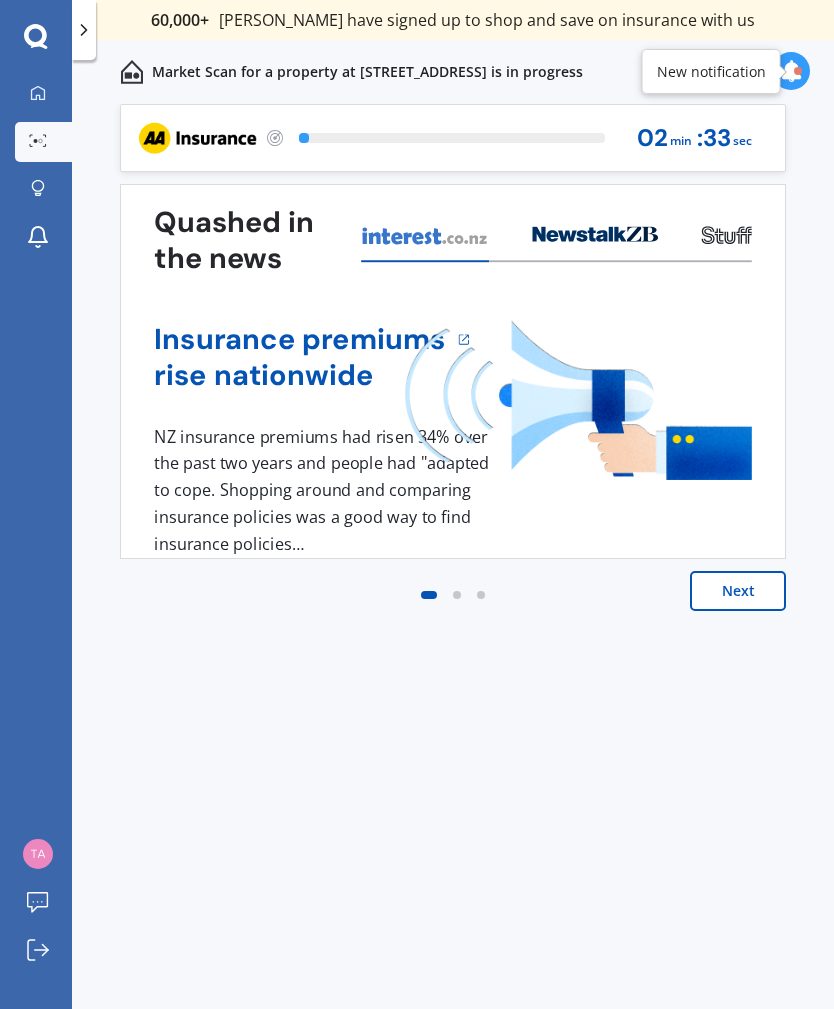scroll, scrollTop: 0, scrollLeft: 0, axis: both 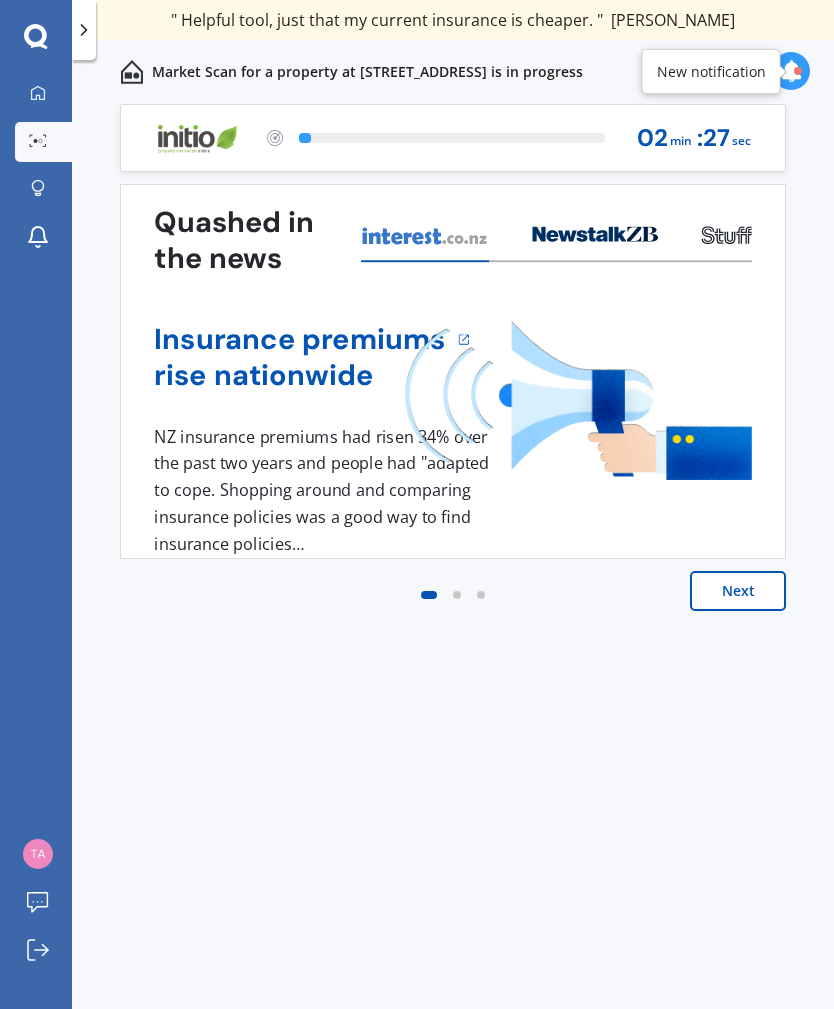 click on "Next" at bounding box center [738, 591] 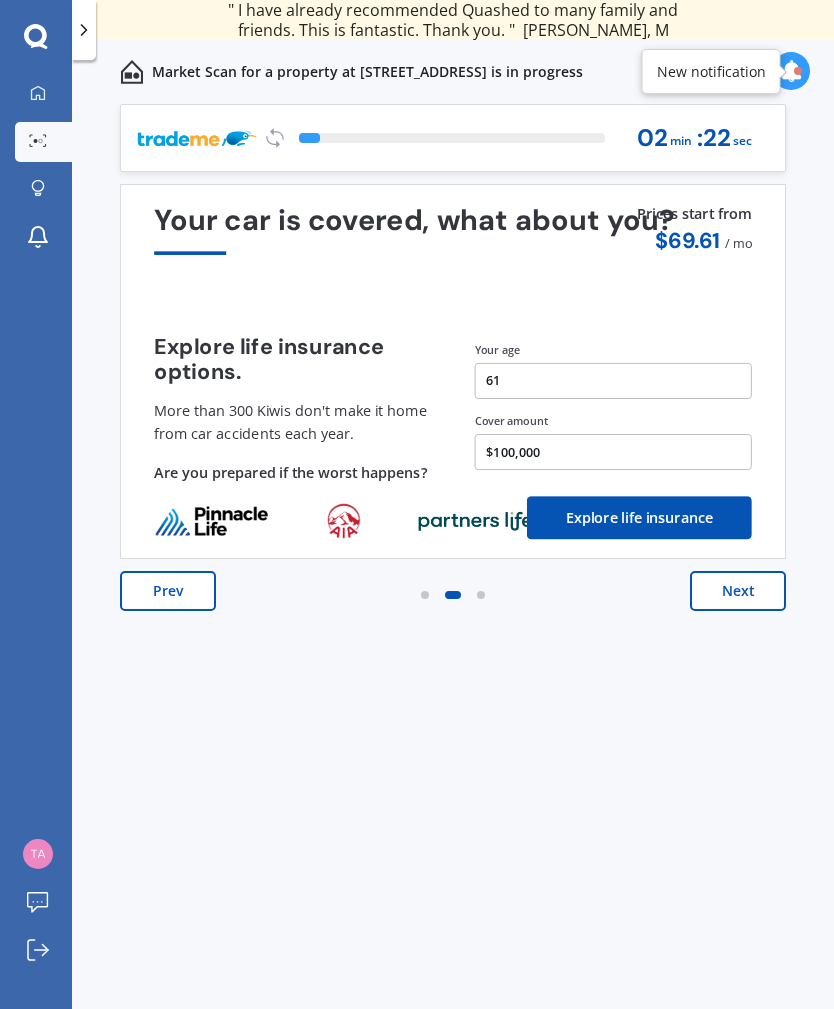 click on "Next" at bounding box center (738, 591) 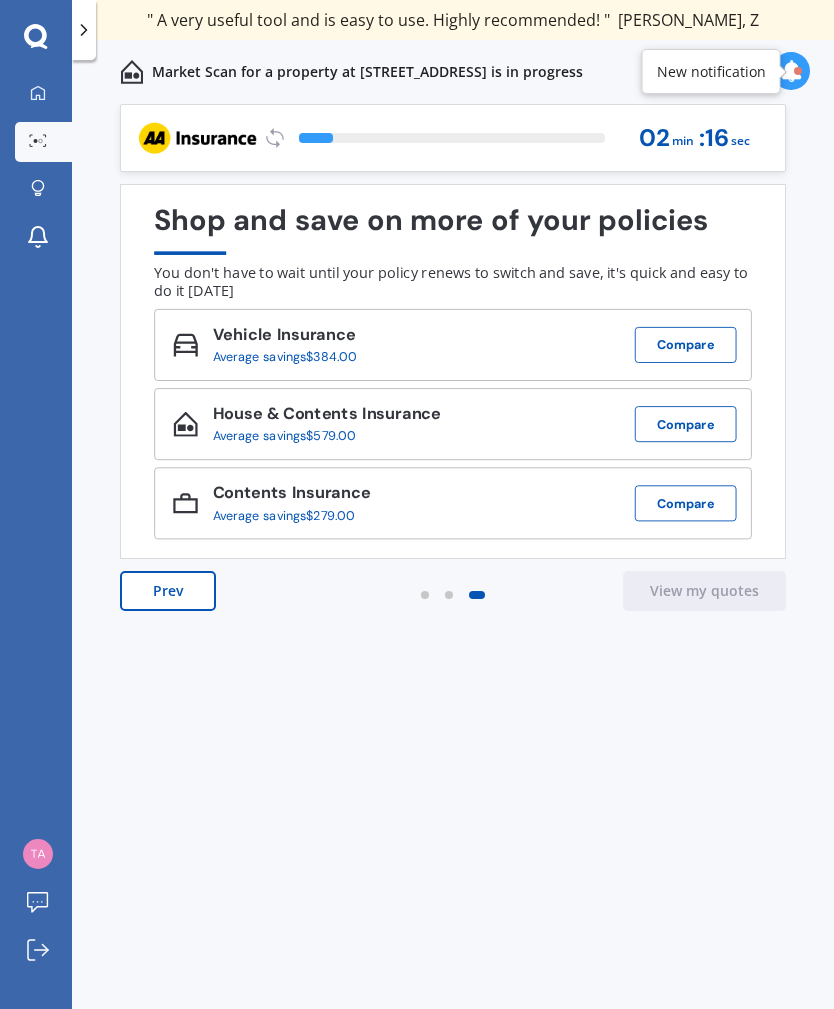 click on "Compare" at bounding box center [686, 345] 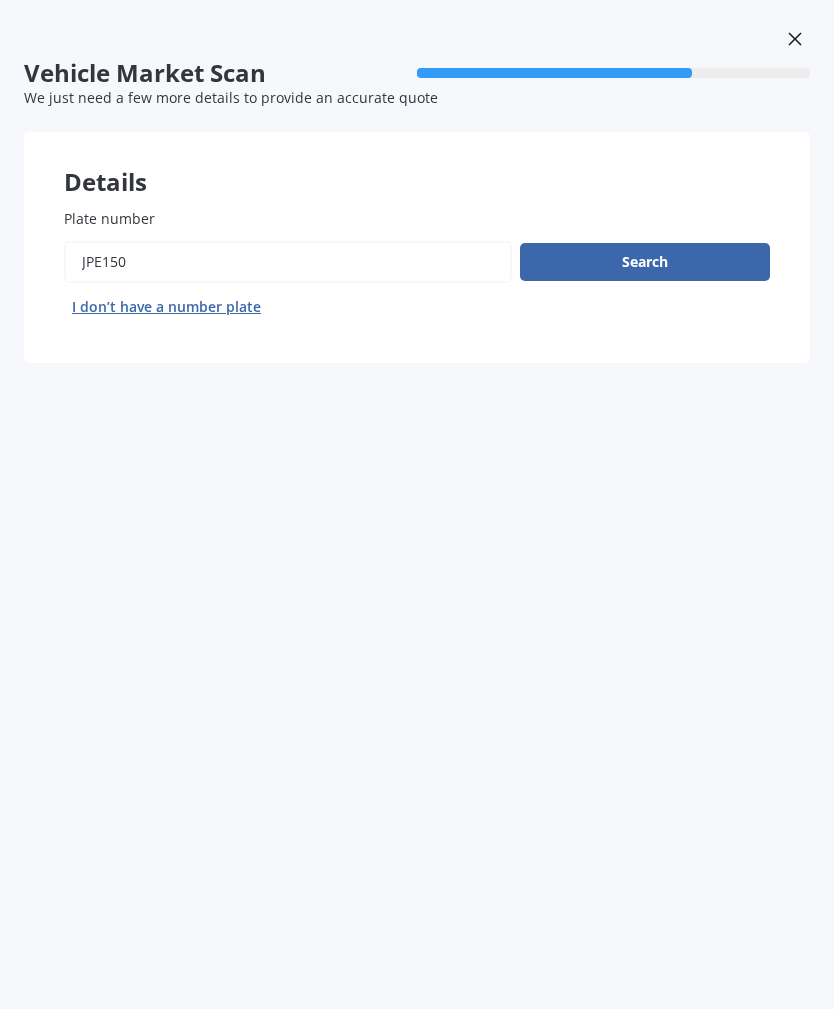 click on "Search I don’t have a number plate" at bounding box center (417, 282) 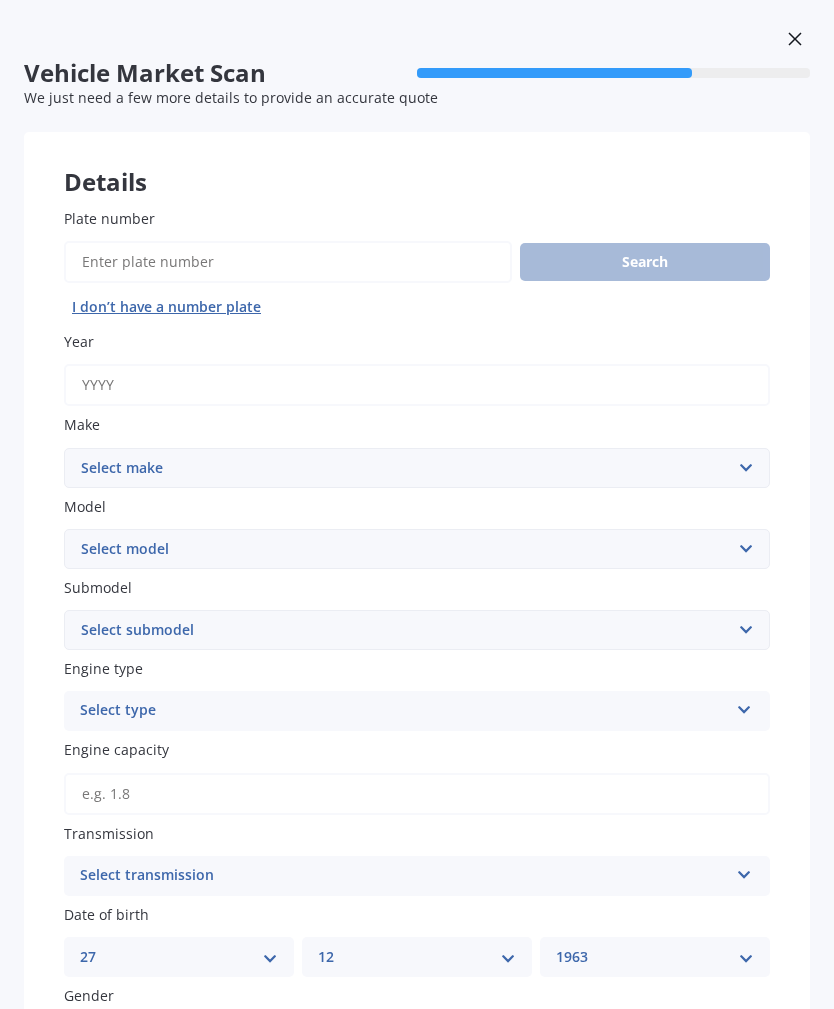 click on "I don’t have a number plate" at bounding box center [166, 307] 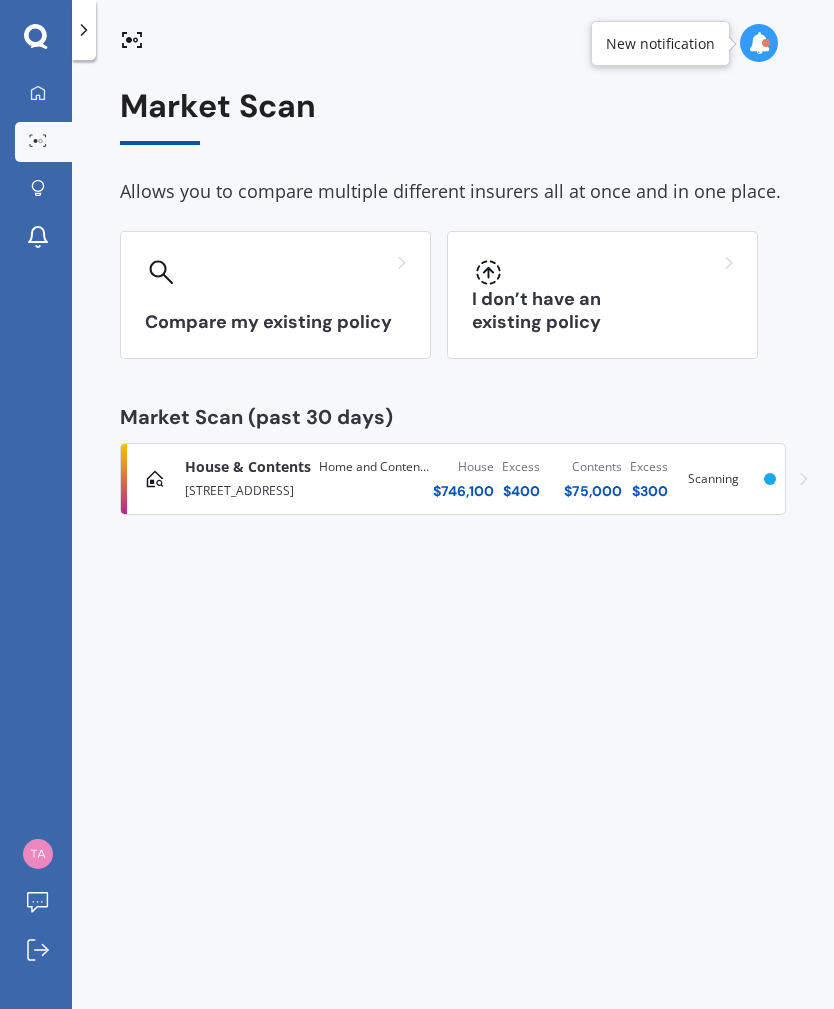 click at bounding box center (759, 43) 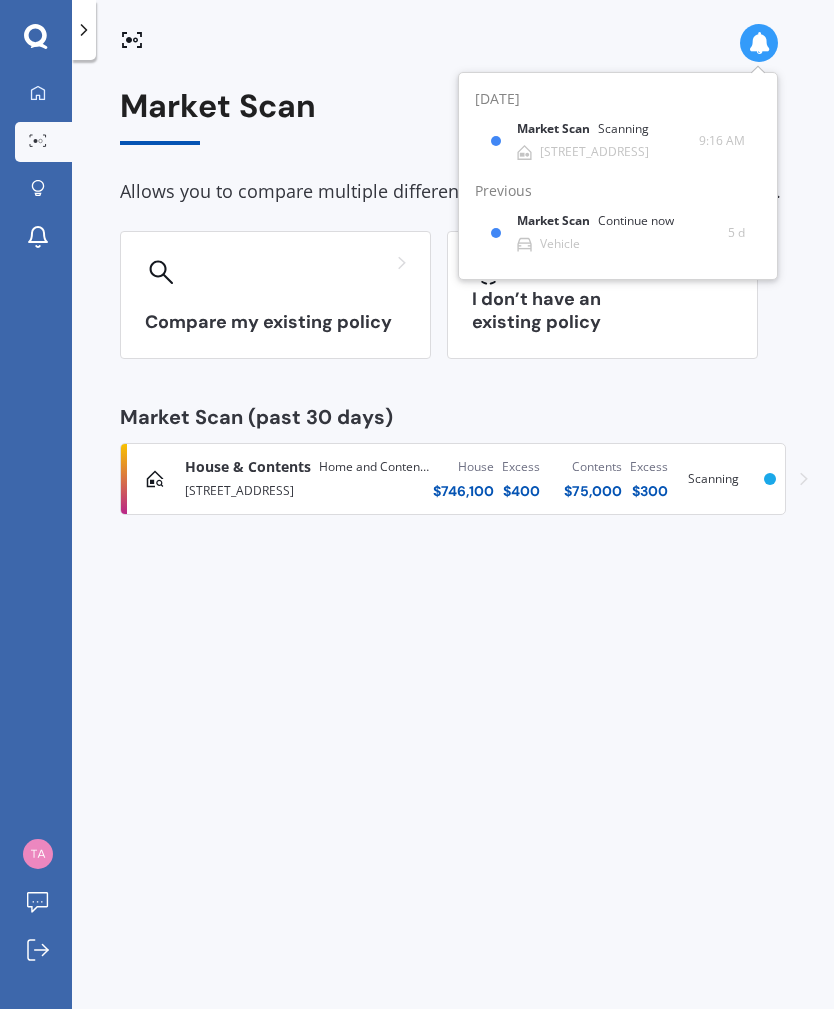 click on "Continue now" at bounding box center (636, 221) 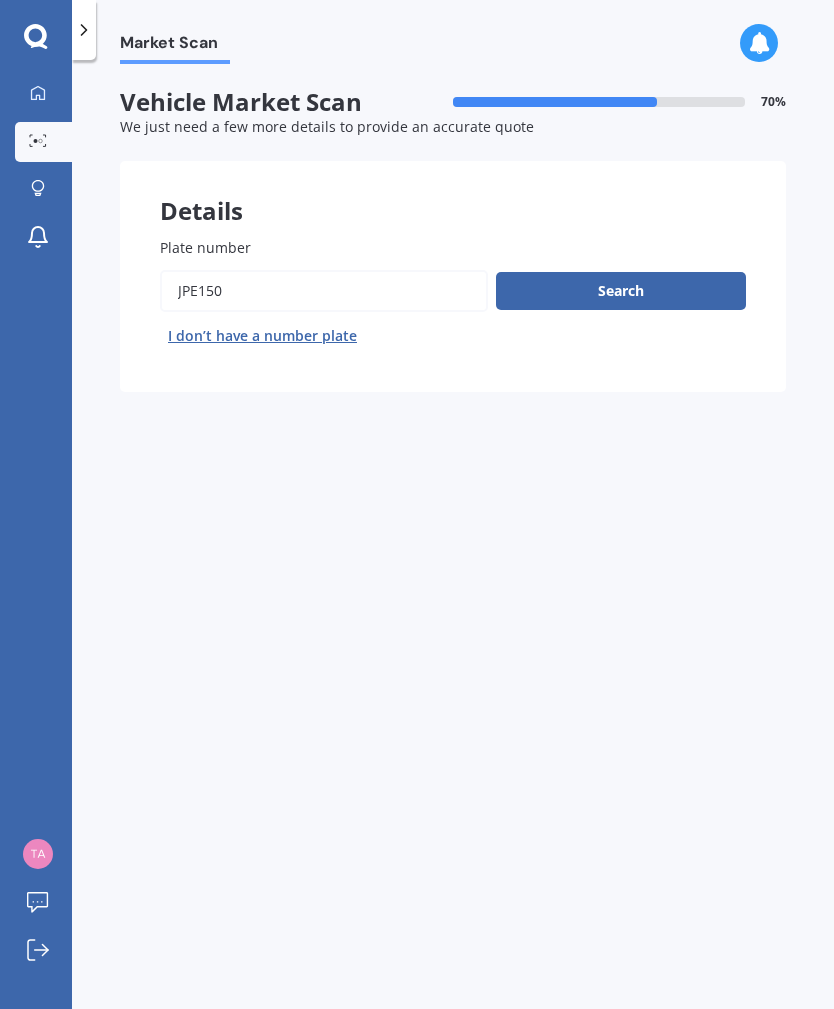 click on "Plate number" at bounding box center [324, 291] 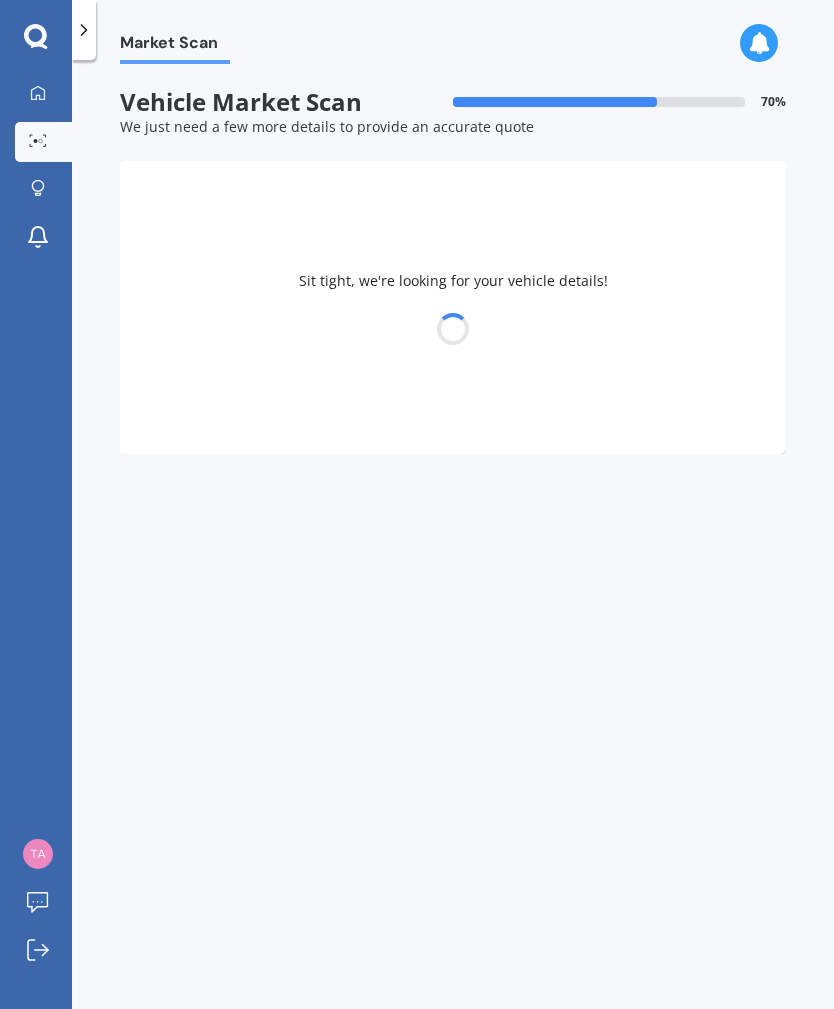select on "FIAT" 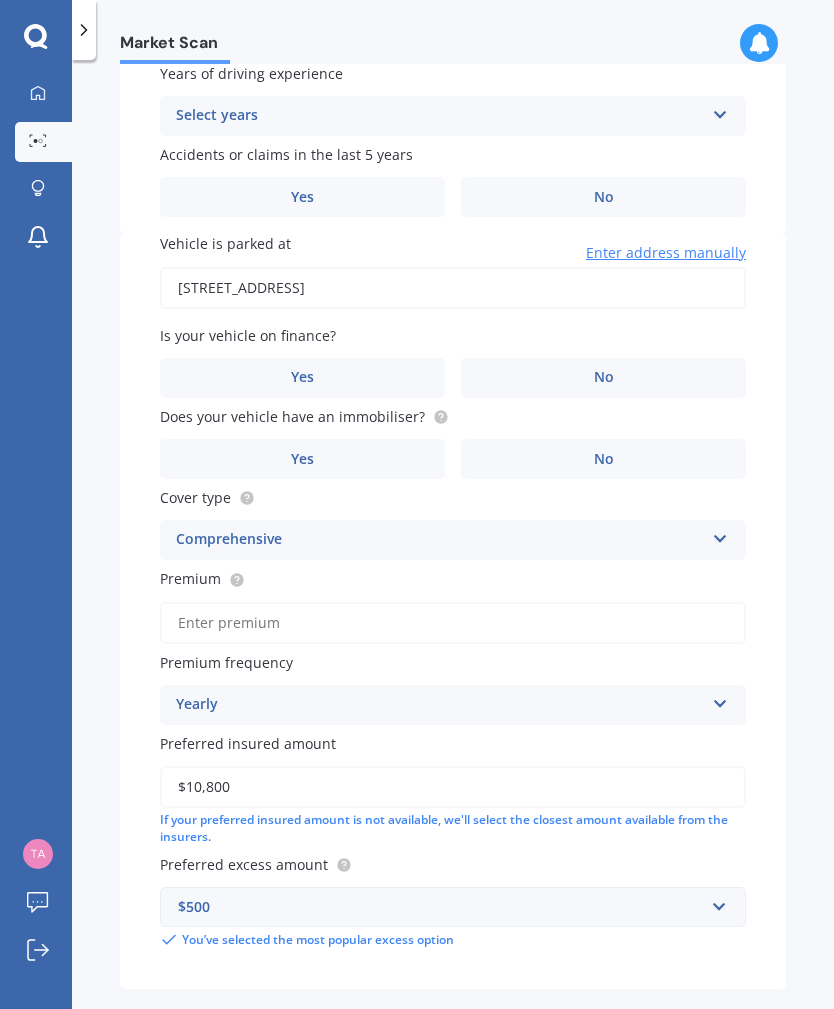 scroll, scrollTop: 867, scrollLeft: 0, axis: vertical 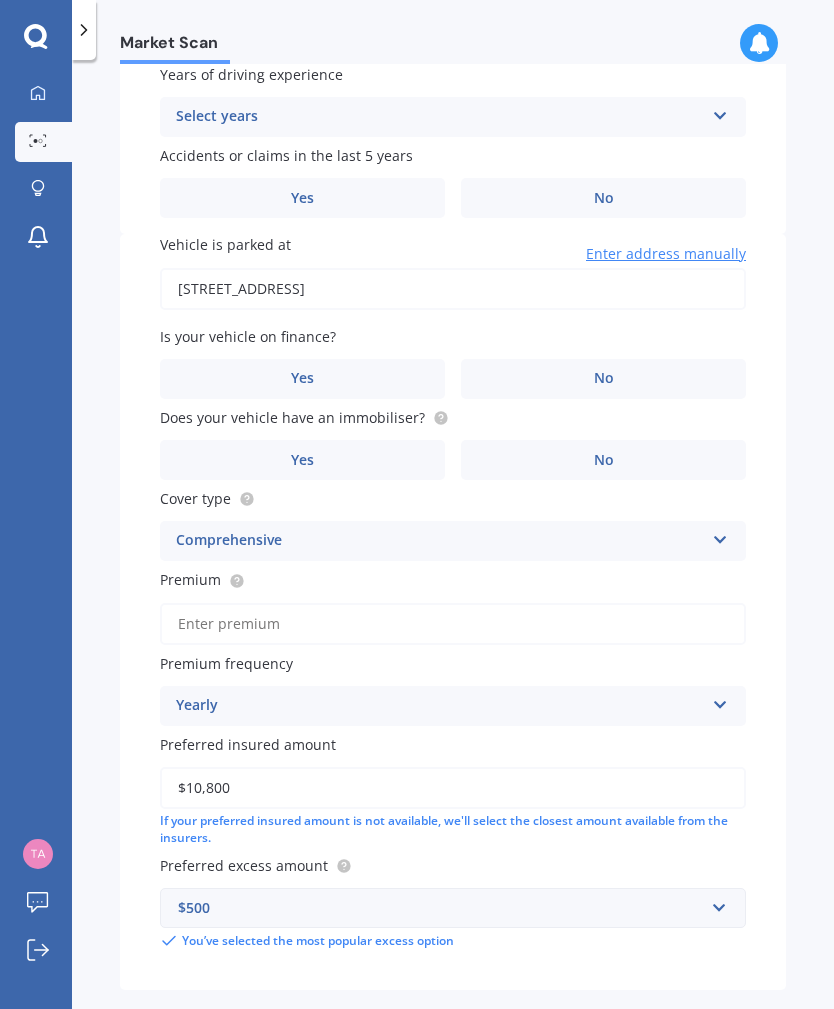 click on "Premium" at bounding box center [453, 624] 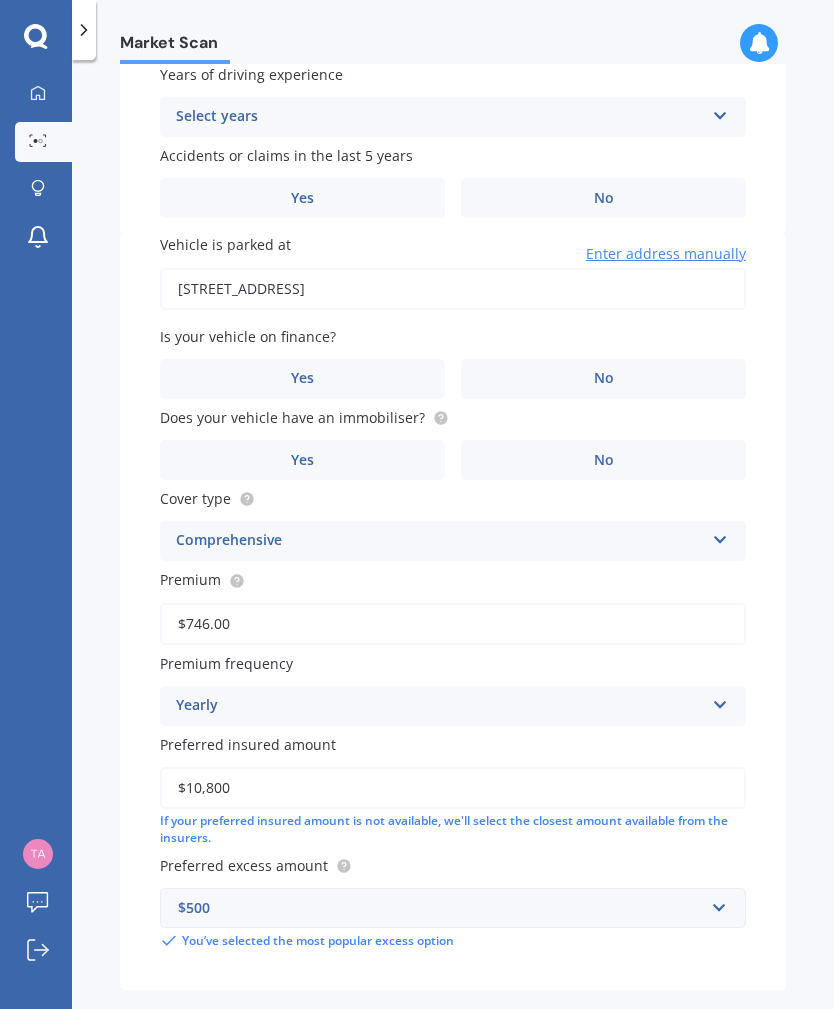 type on "$746.70" 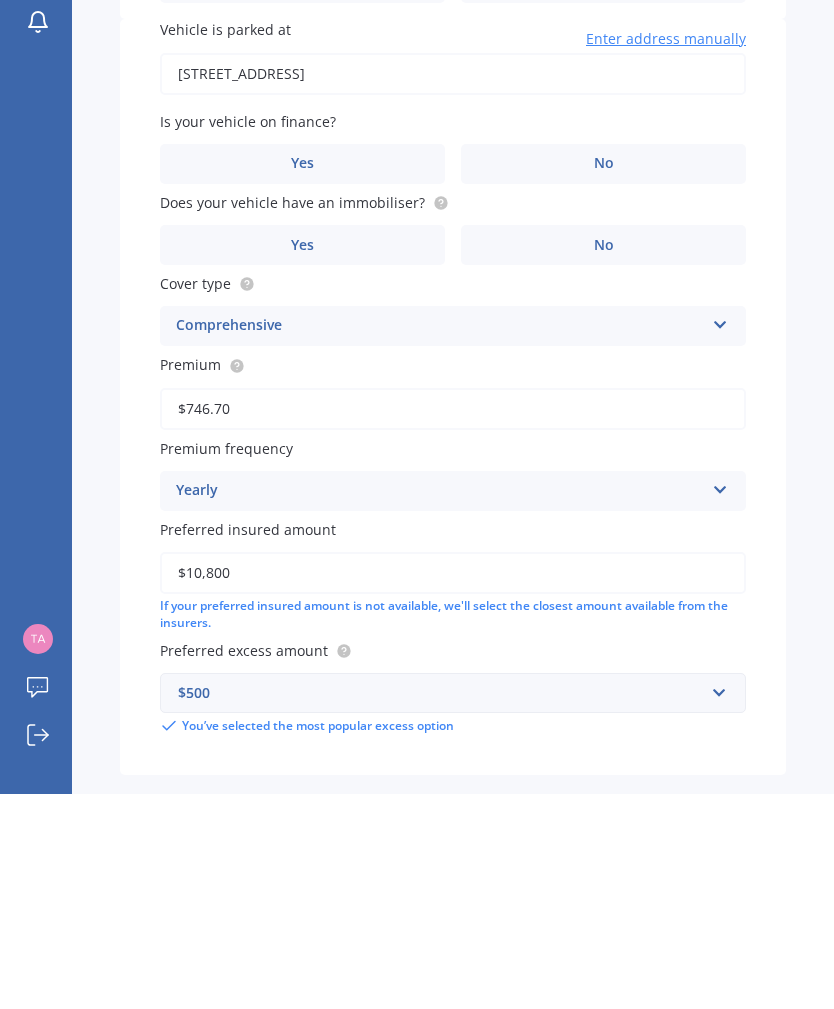 scroll, scrollTop: 64, scrollLeft: 0, axis: vertical 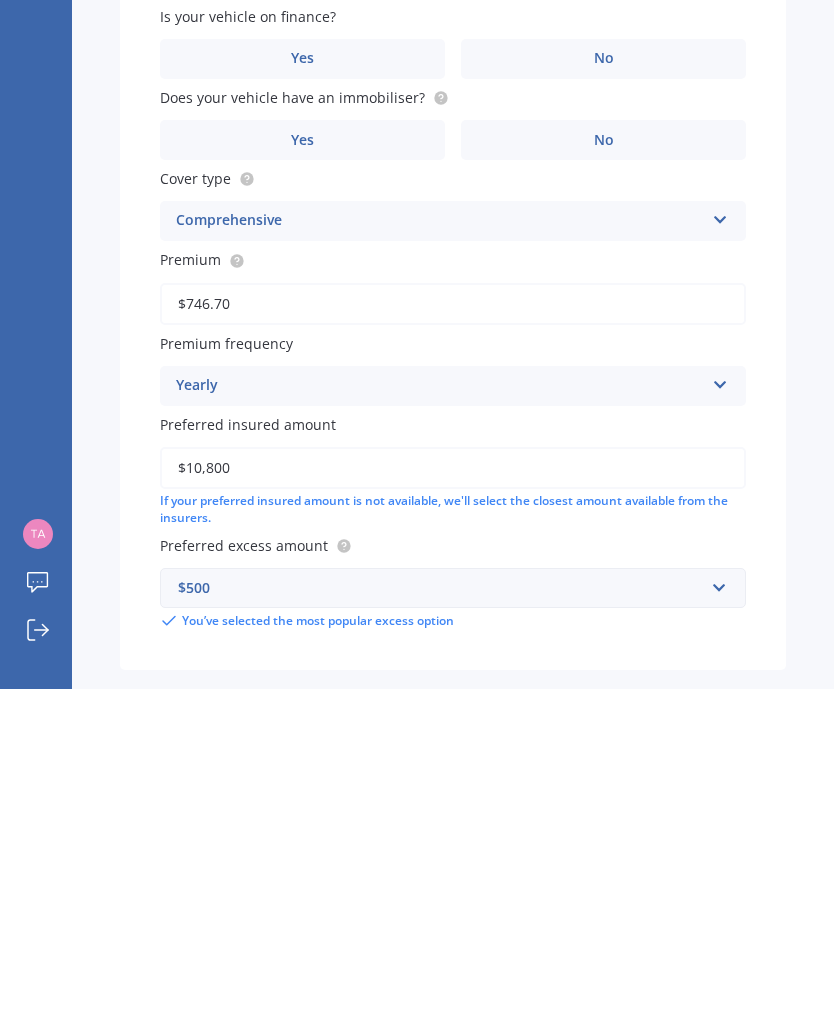 click on "Next" at bounding box center (661, 1033) 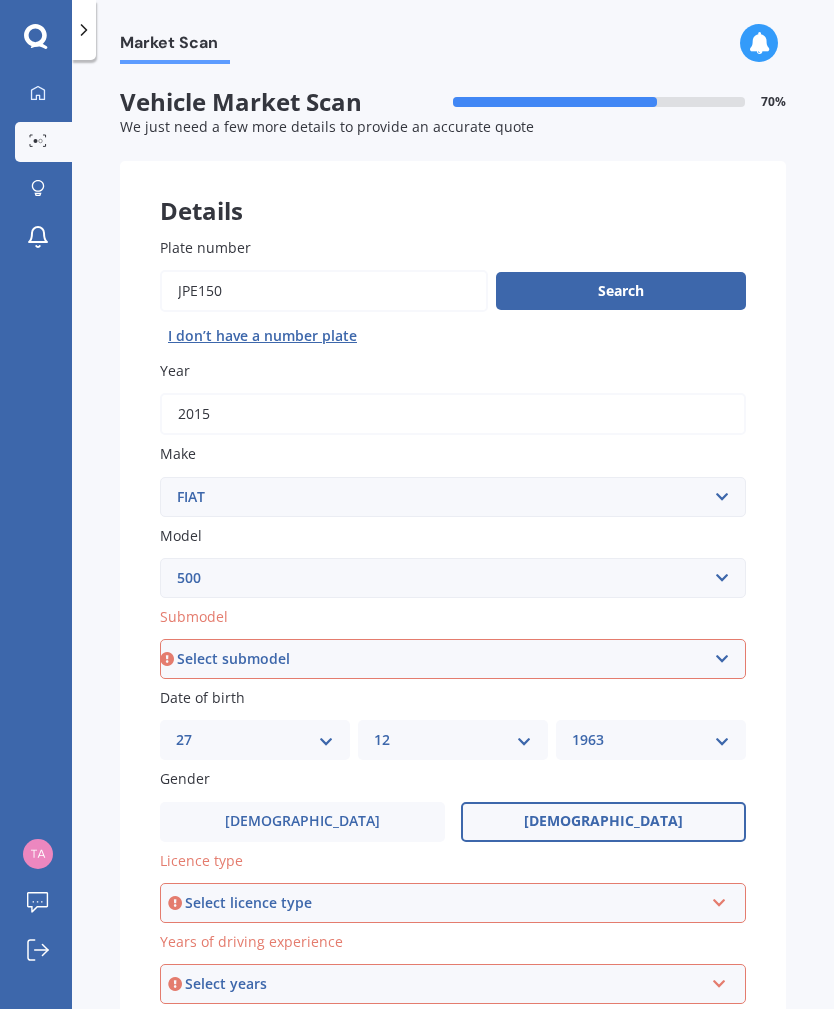 scroll, scrollTop: 0, scrollLeft: 0, axis: both 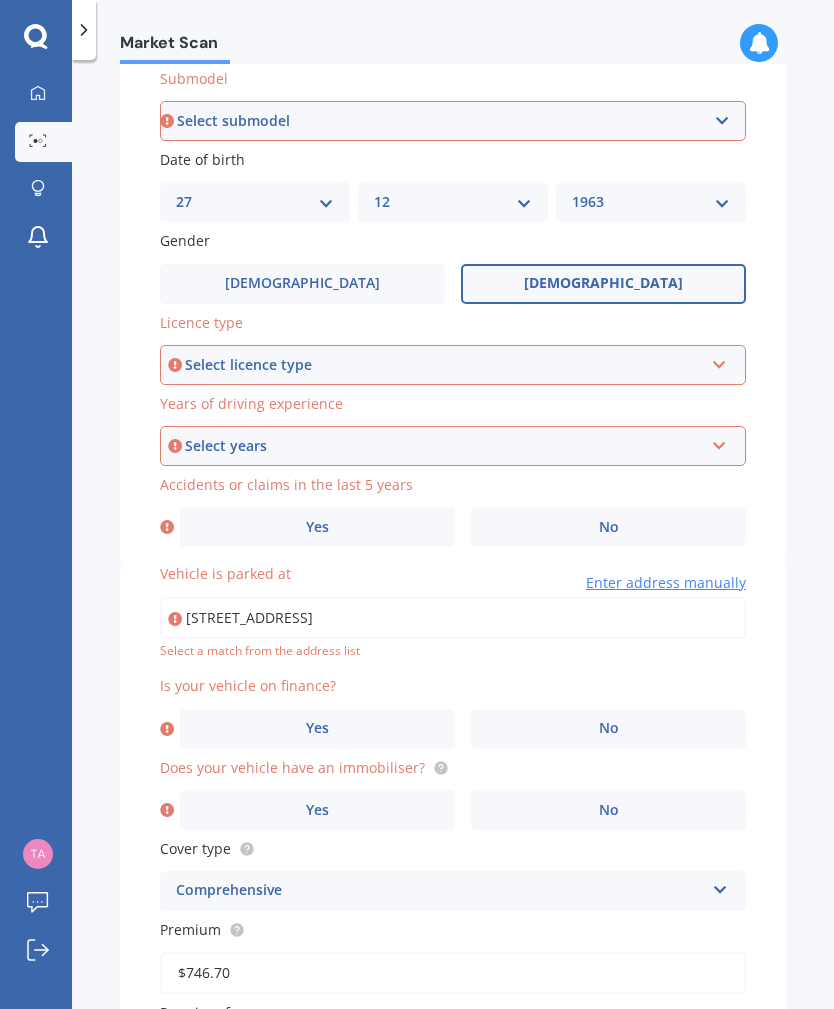 click on "Select licence type" at bounding box center [444, 365] 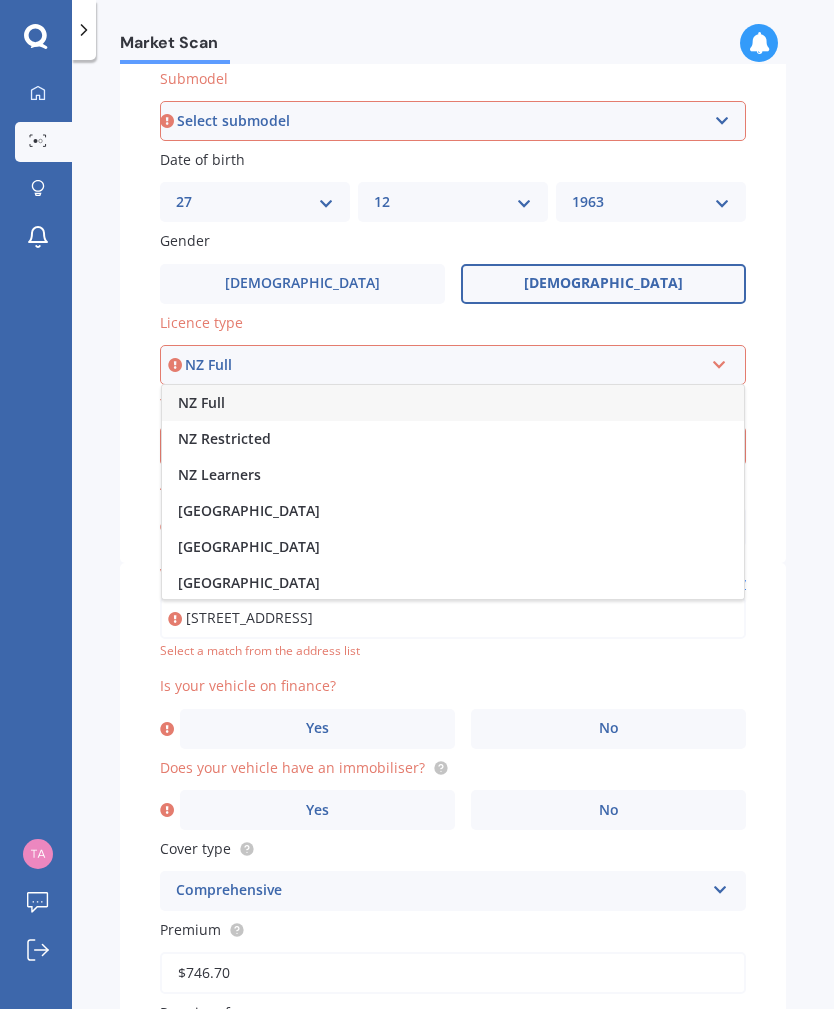 click on "NZ Full" at bounding box center [453, 403] 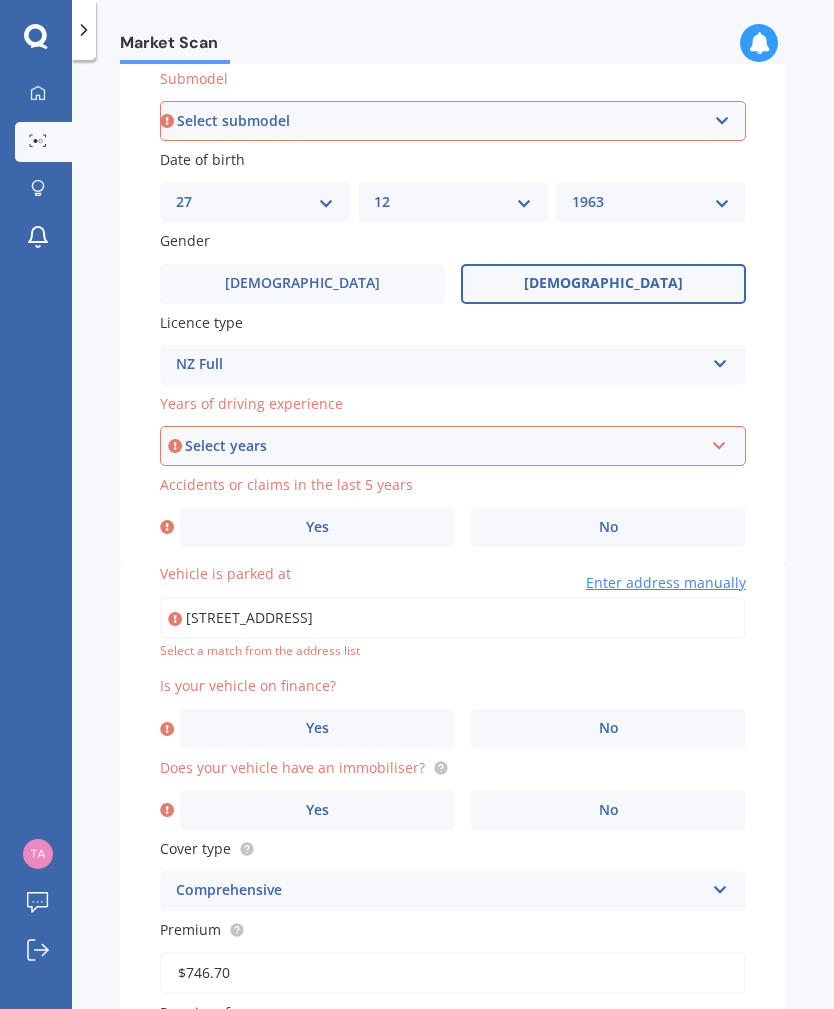 click at bounding box center [719, 442] 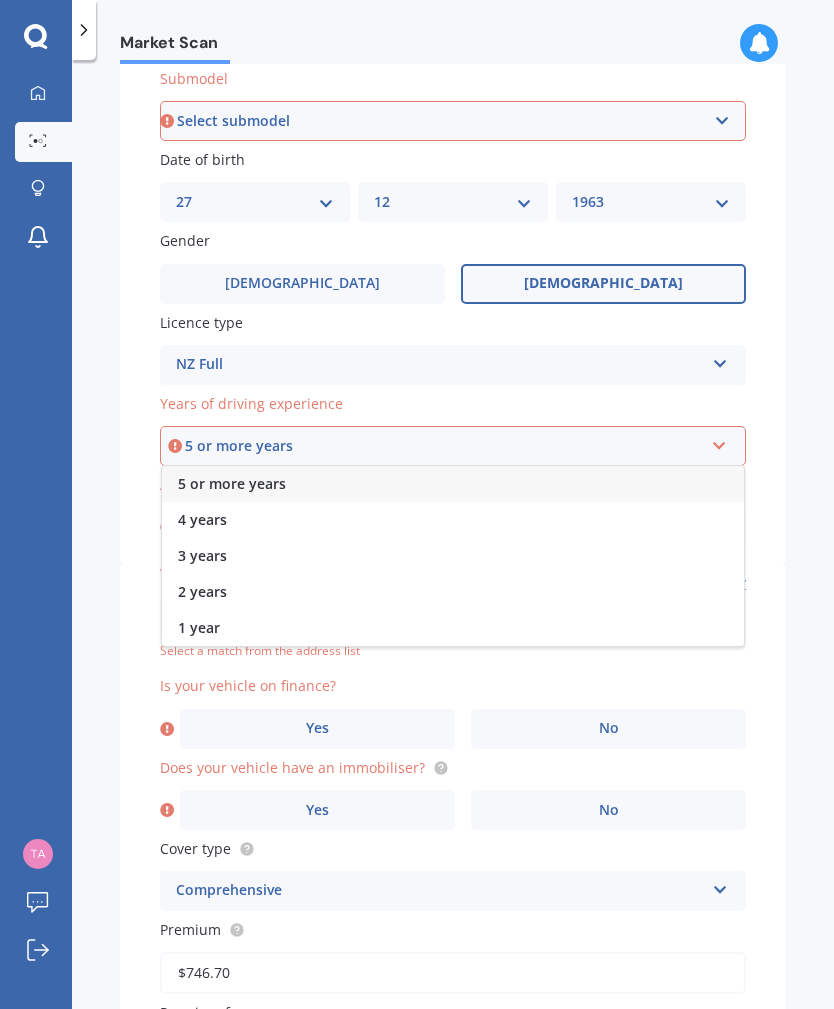 click on "5 or more years" at bounding box center [232, 483] 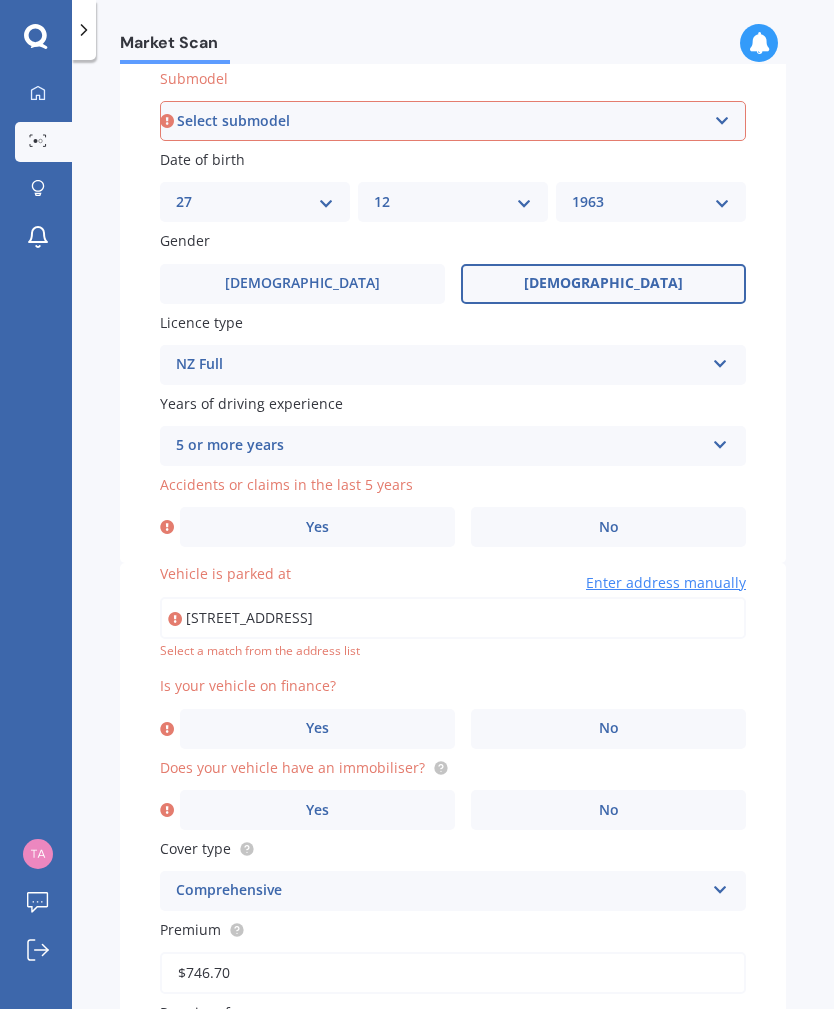 click on "Yes" at bounding box center (317, 527) 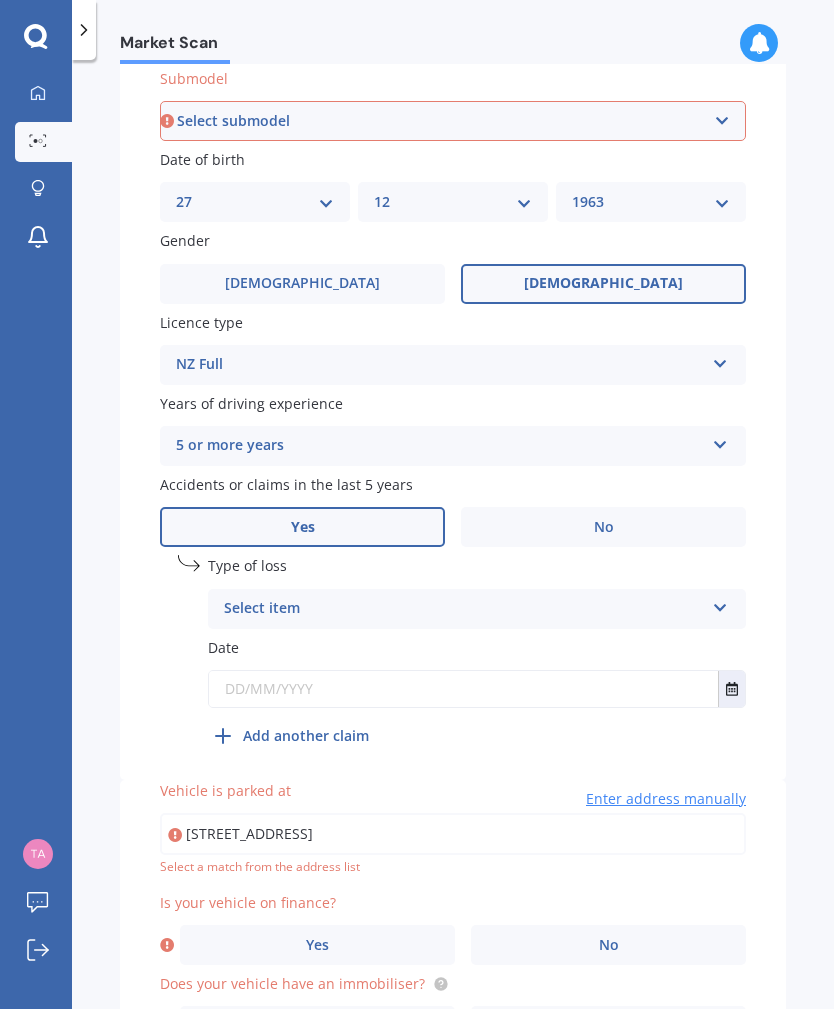 click on "Select item At fault accident Not at fault accident" at bounding box center (477, 609) 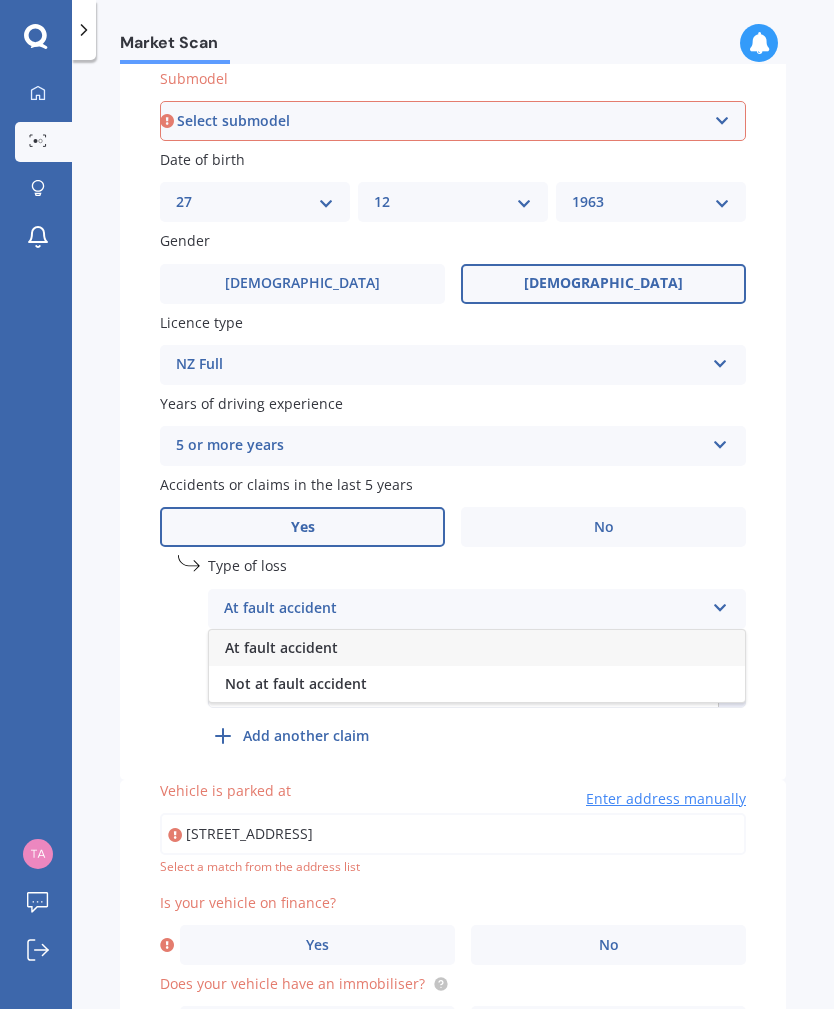 click on "Not at fault accident" at bounding box center [477, 684] 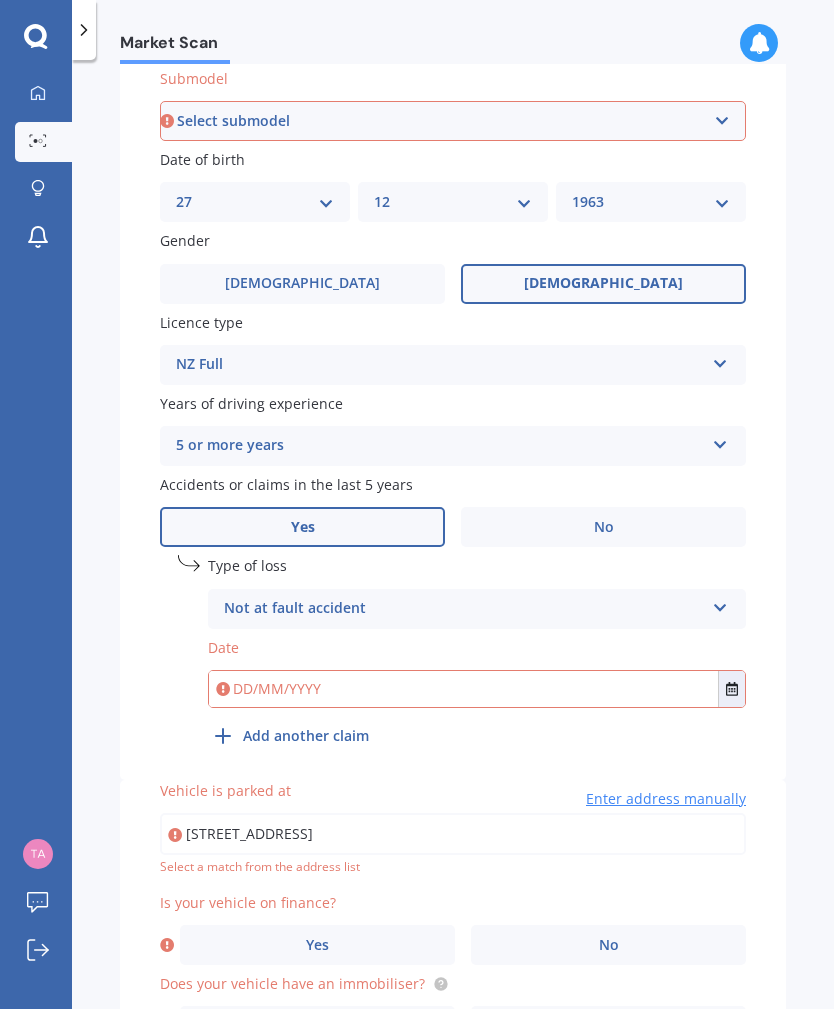 click at bounding box center [463, 689] 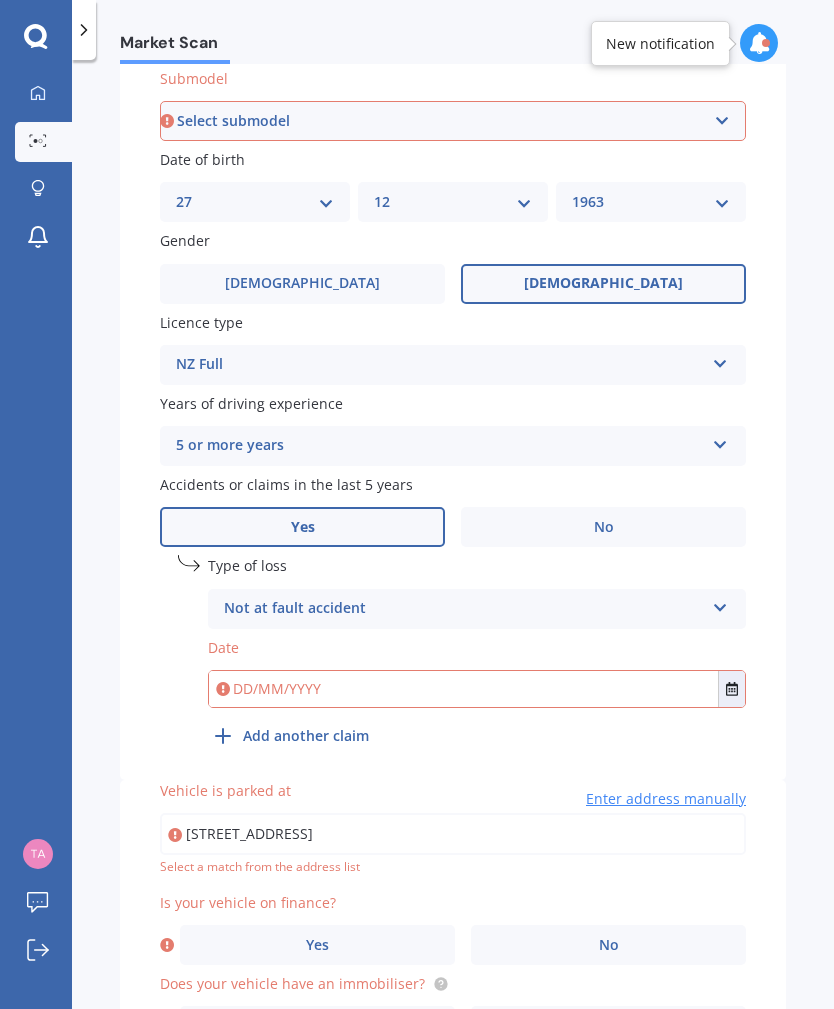 click at bounding box center (463, 689) 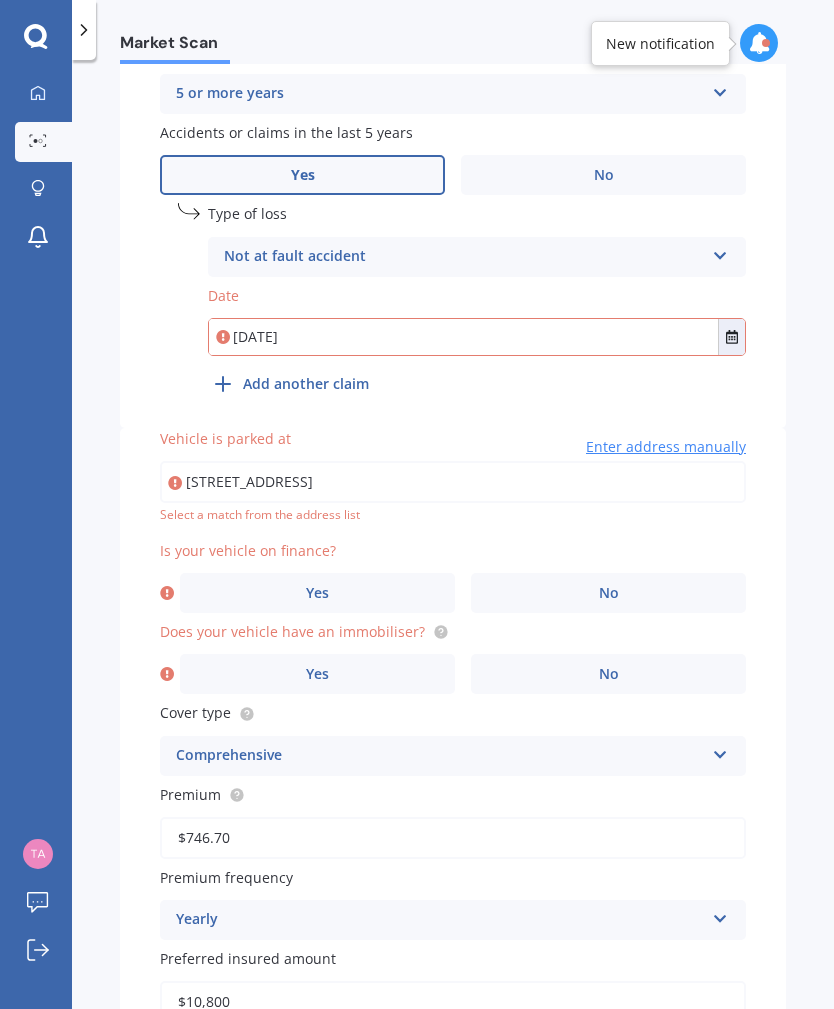 scroll, scrollTop: 890, scrollLeft: 0, axis: vertical 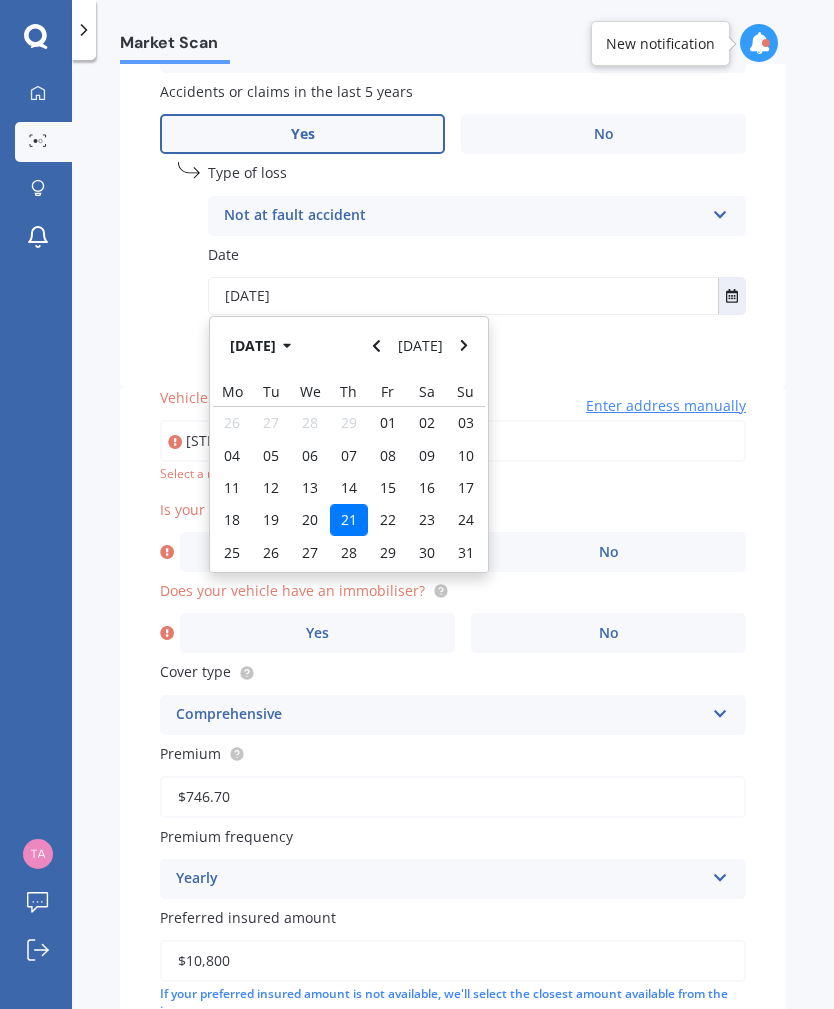click on "21" at bounding box center (349, 520) 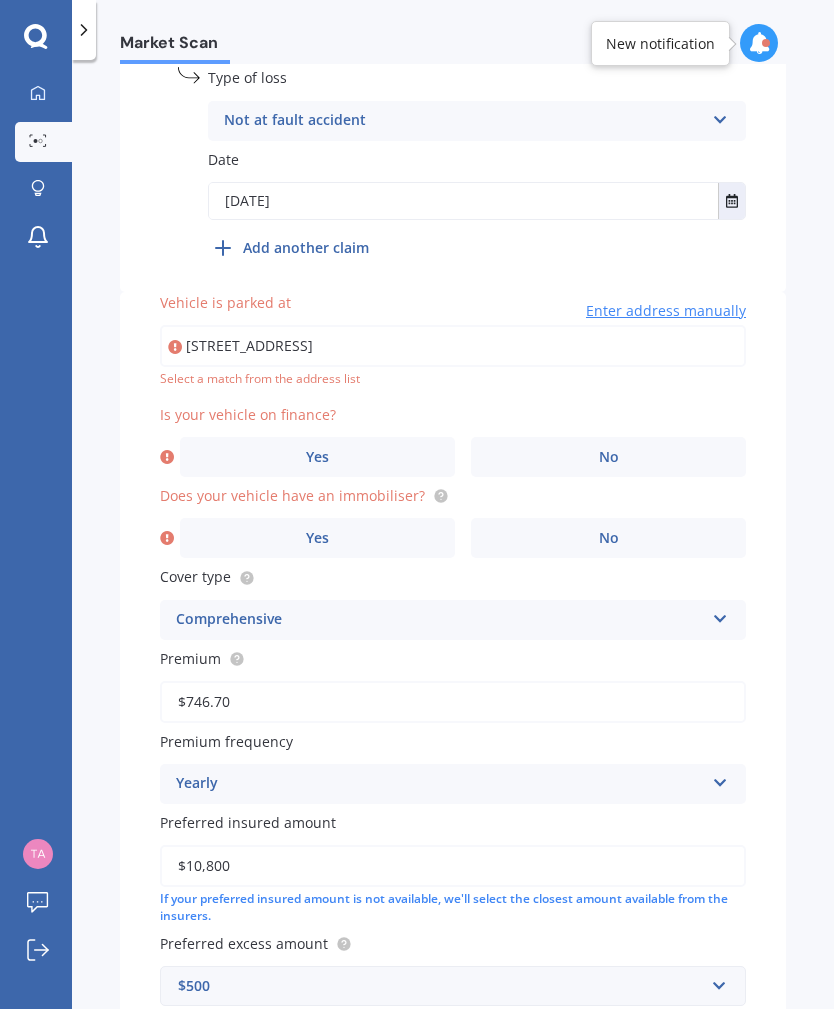 scroll, scrollTop: 1026, scrollLeft: 0, axis: vertical 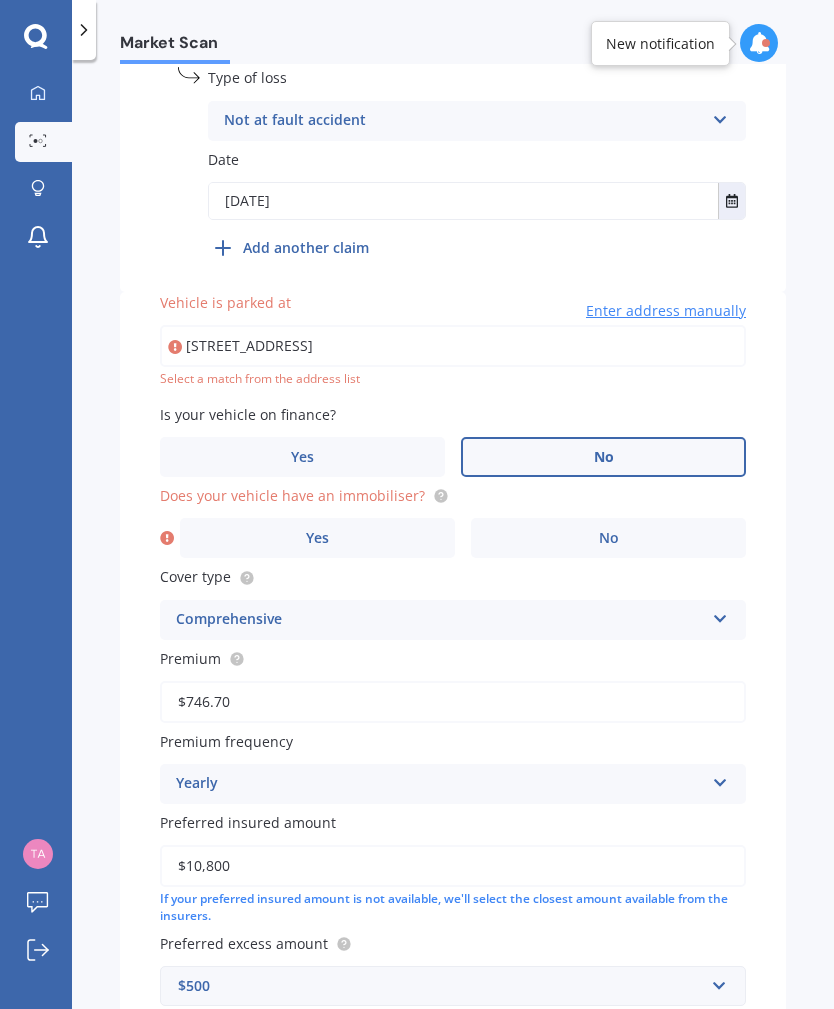 click on "[STREET_ADDRESS]" at bounding box center (453, 346) 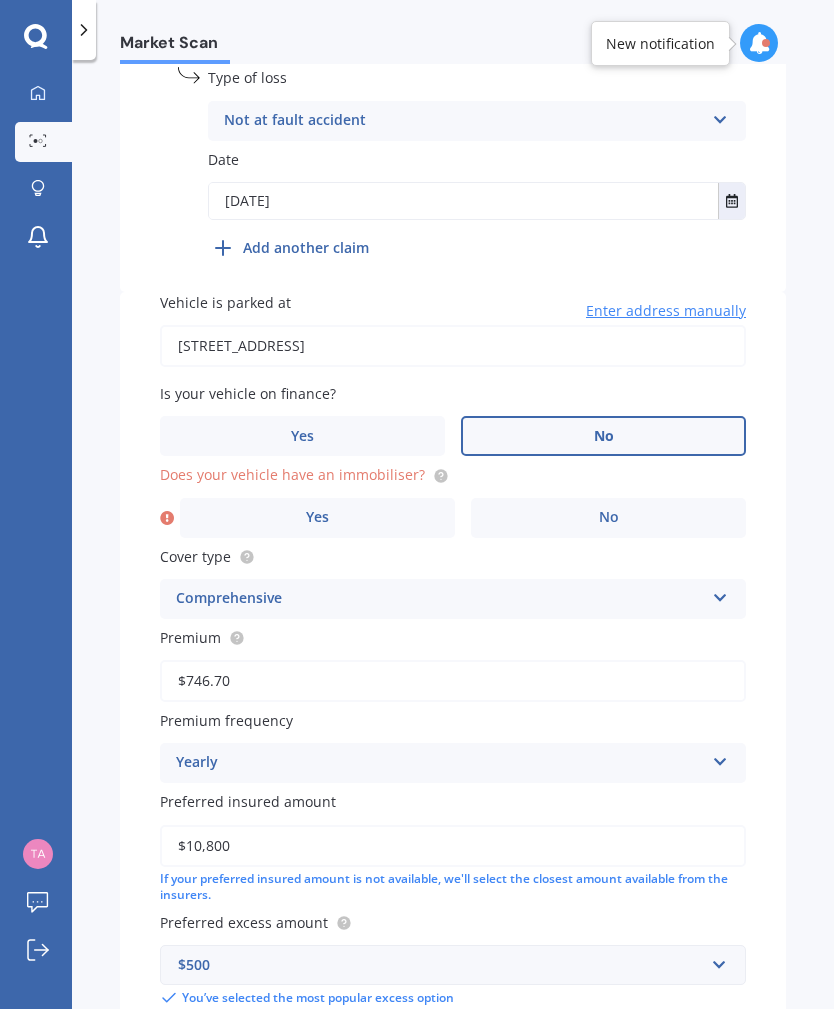click on "No" at bounding box center (608, 518) 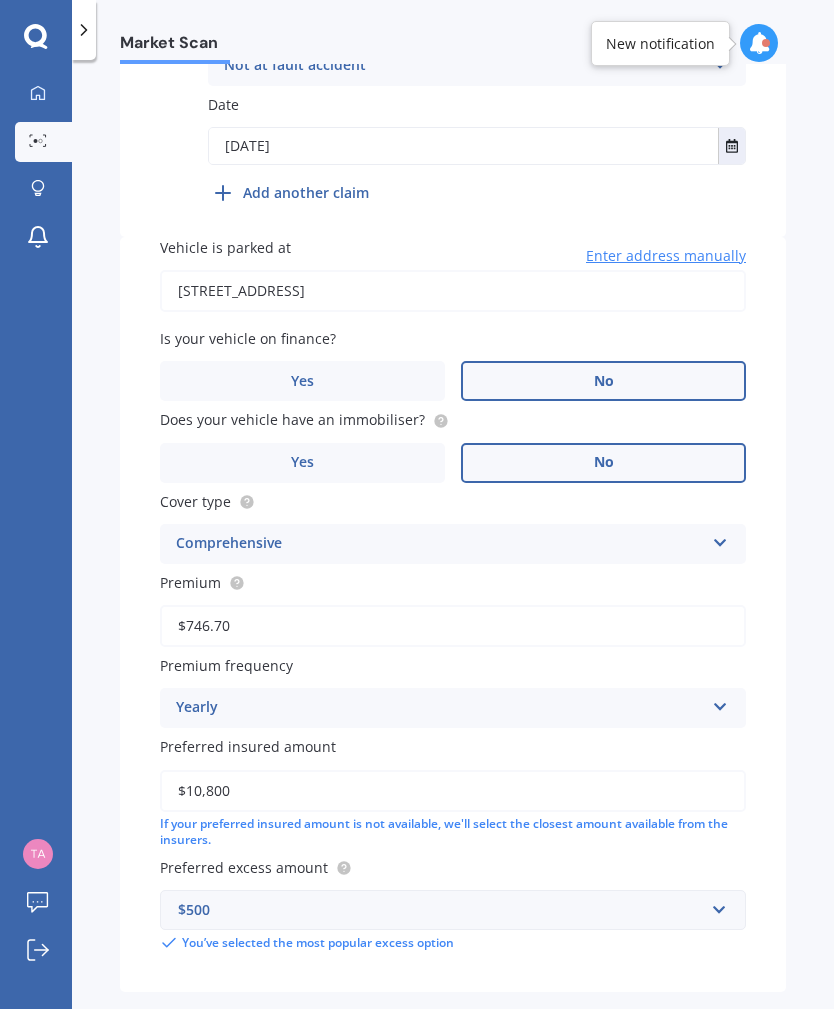 scroll, scrollTop: 1080, scrollLeft: 0, axis: vertical 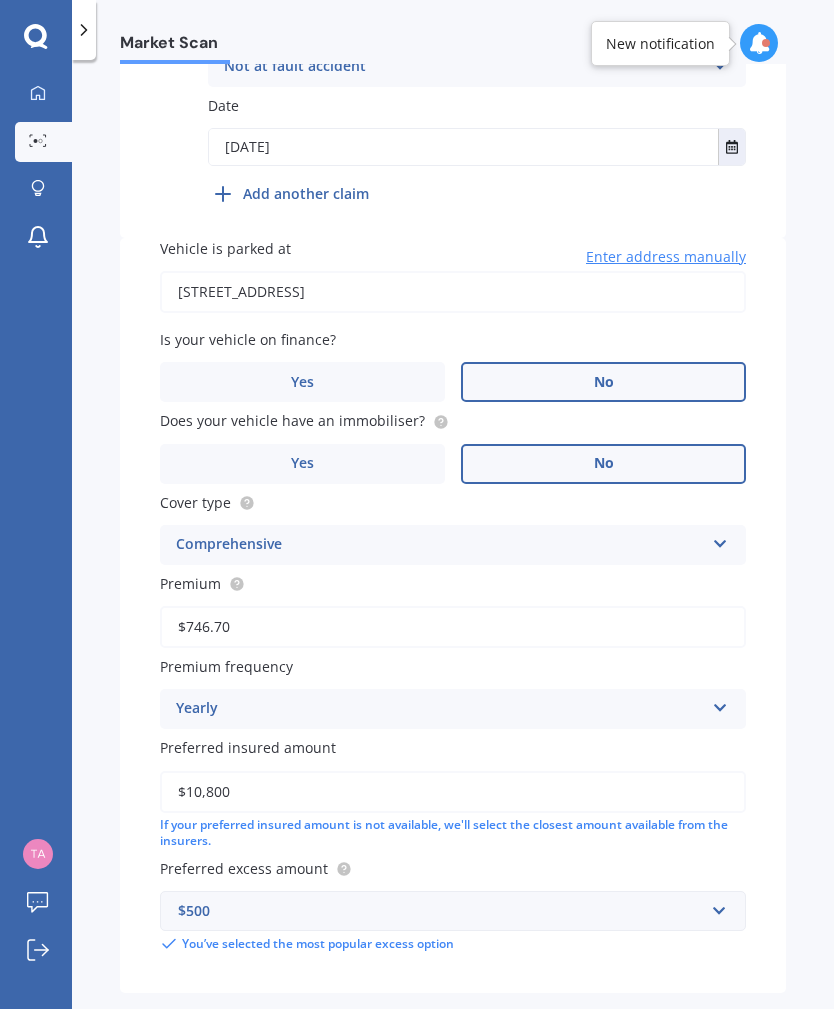 click on "Previous Next" at bounding box center [453, 1036] 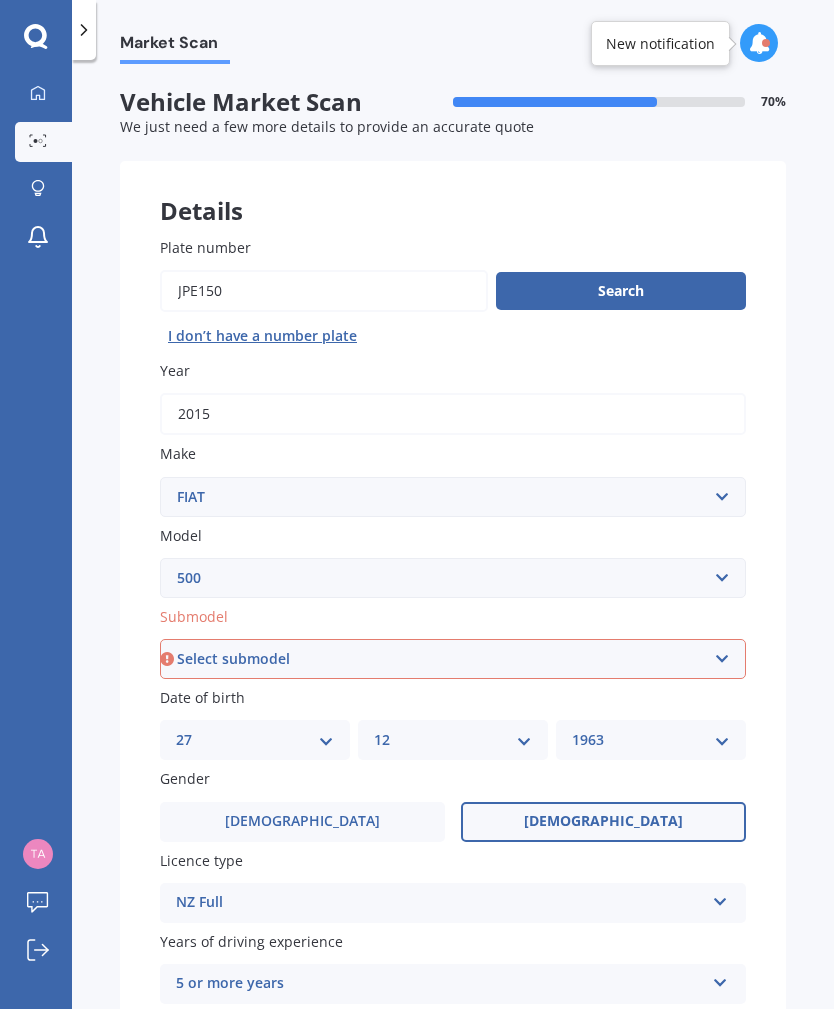 scroll, scrollTop: -1, scrollLeft: 0, axis: vertical 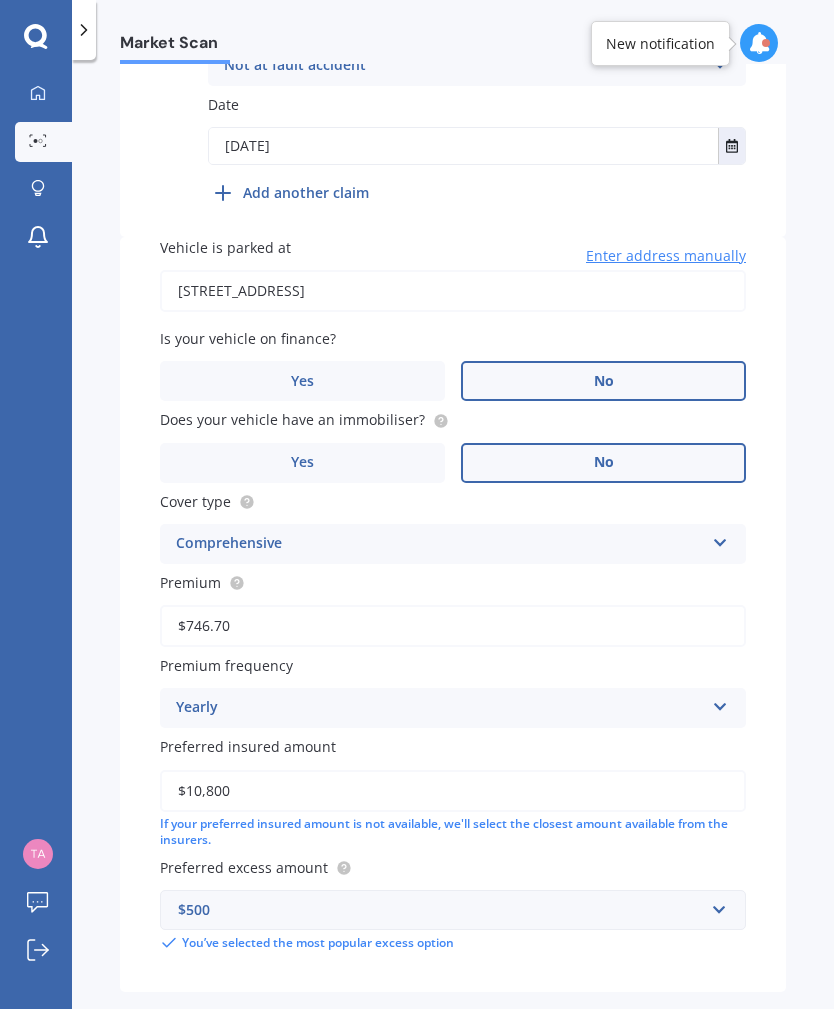 click on "Next" at bounding box center [661, 1035] 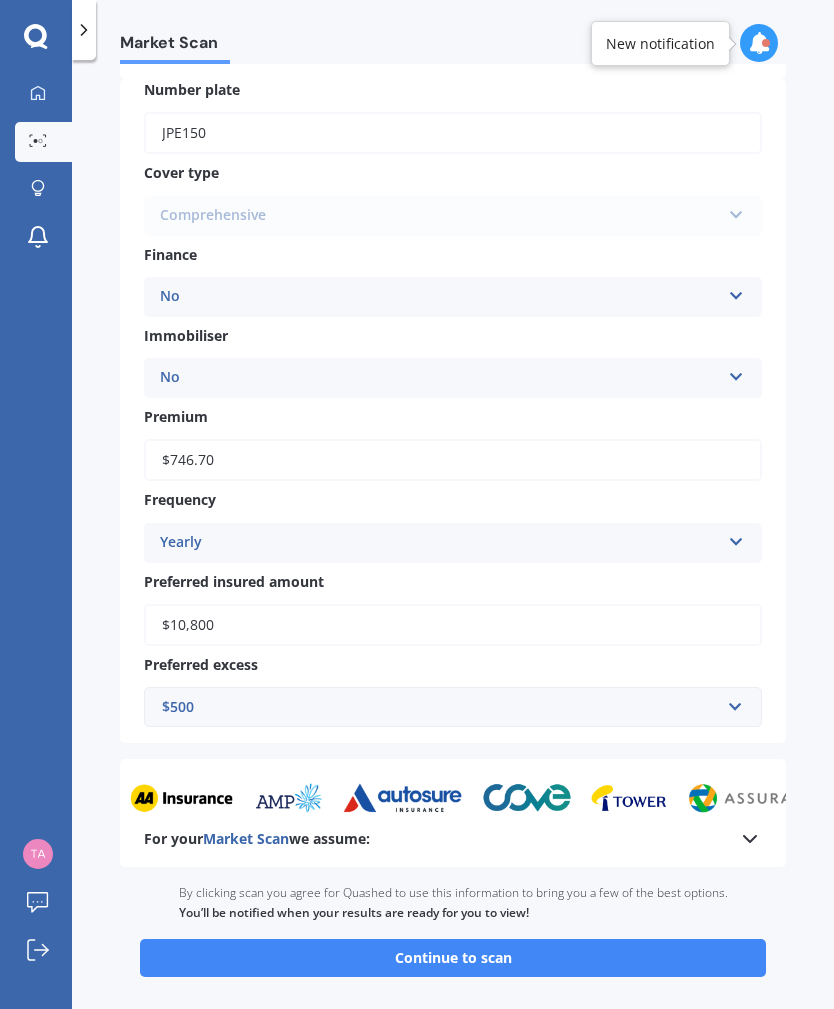 scroll, scrollTop: 658, scrollLeft: 0, axis: vertical 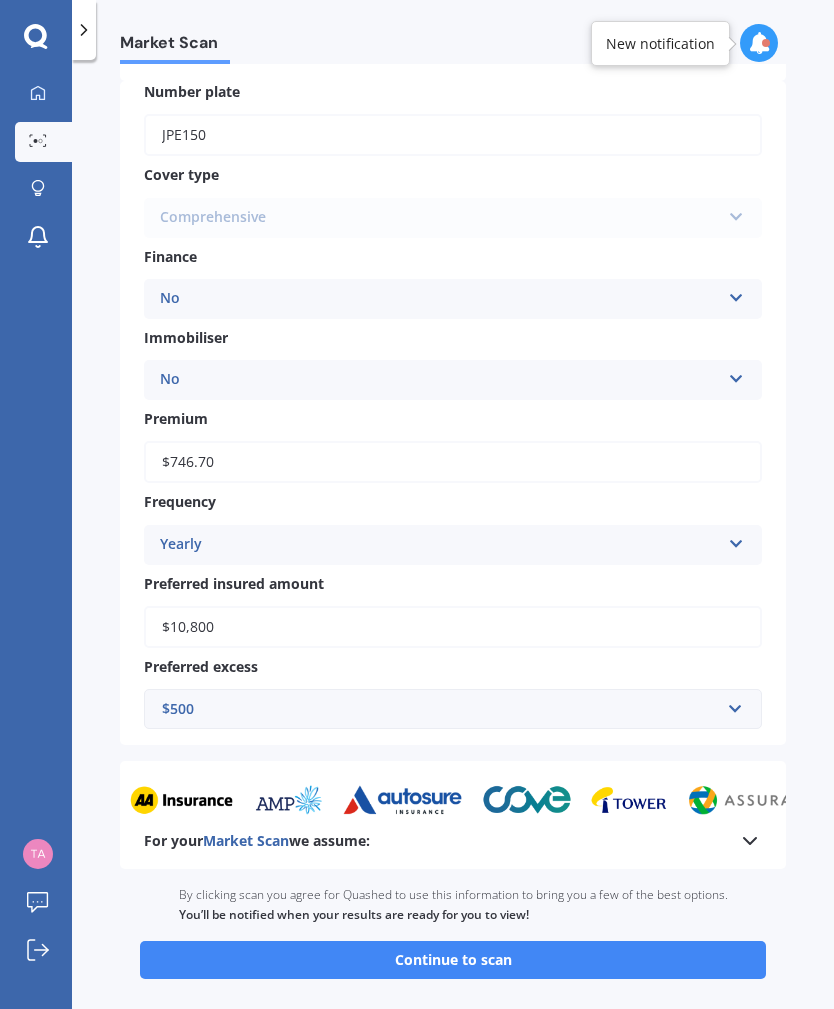 click on "Continue to scan" at bounding box center (453, 960) 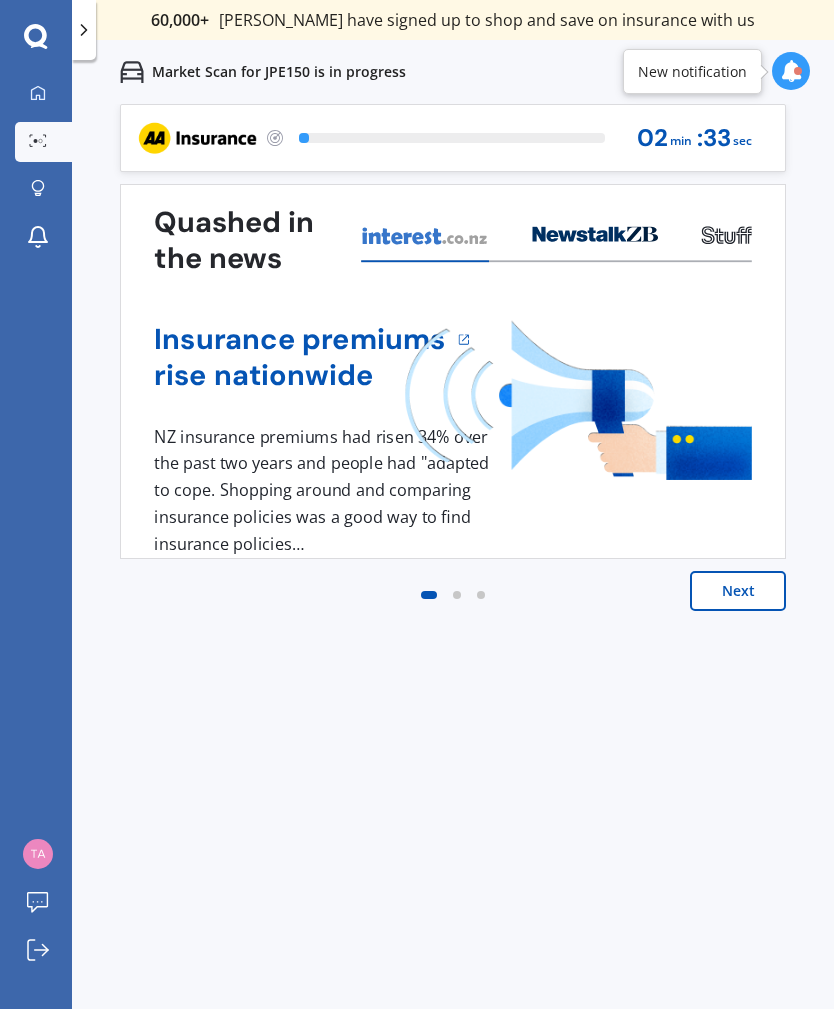 scroll, scrollTop: 0, scrollLeft: 0, axis: both 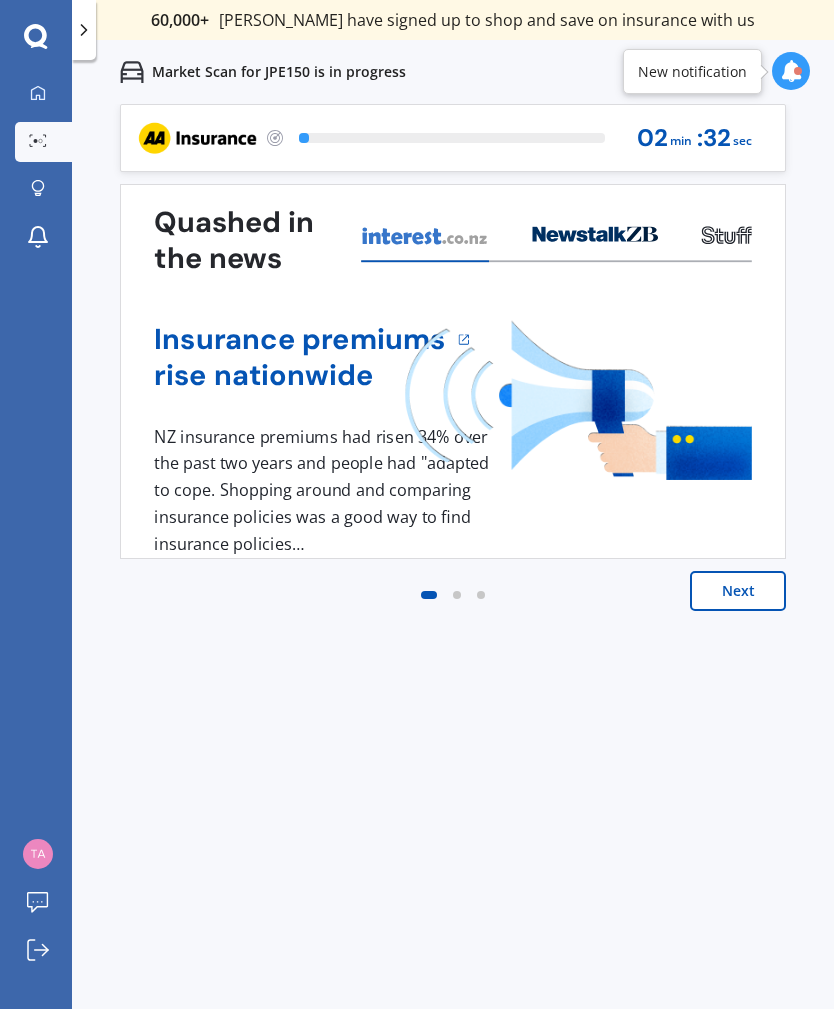 click on "Next" at bounding box center [738, 591] 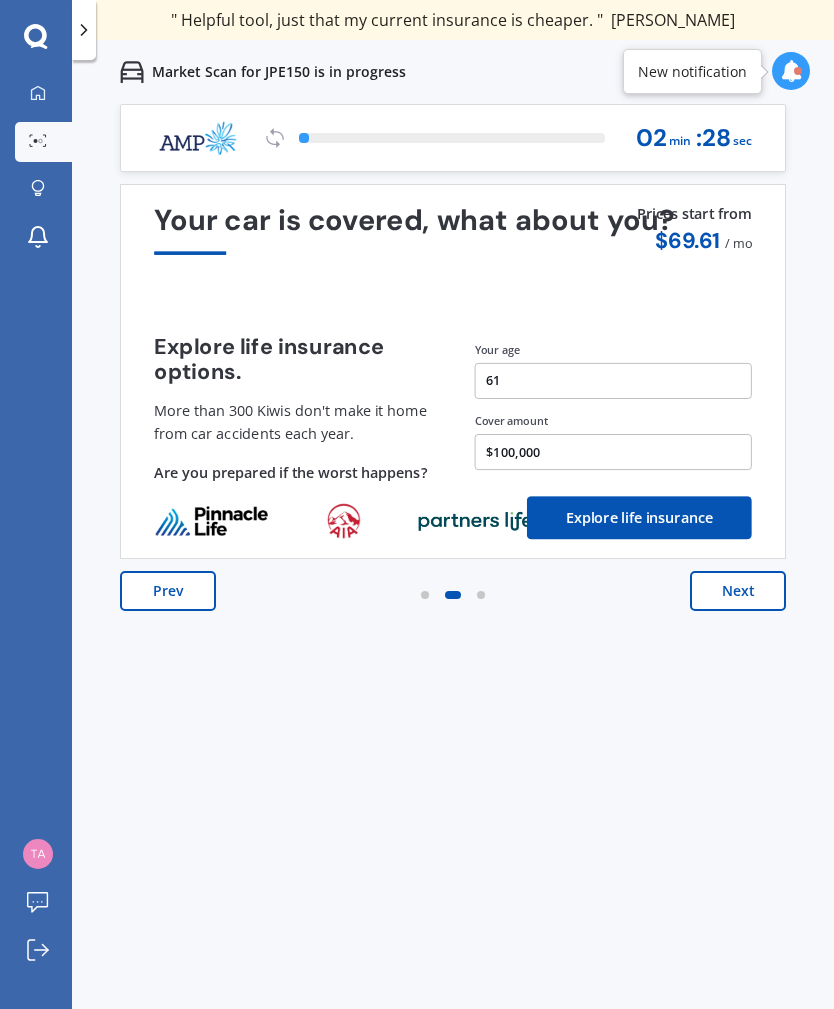 click on "Next" at bounding box center (738, 591) 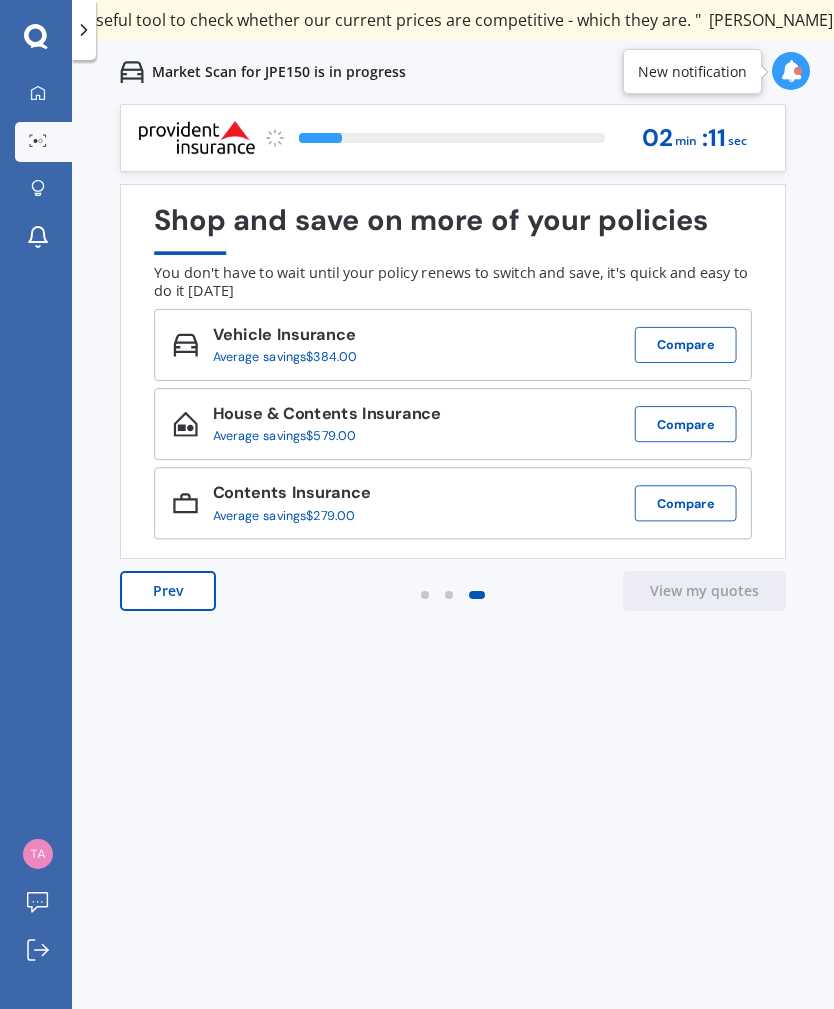 click at bounding box center [791, 71] 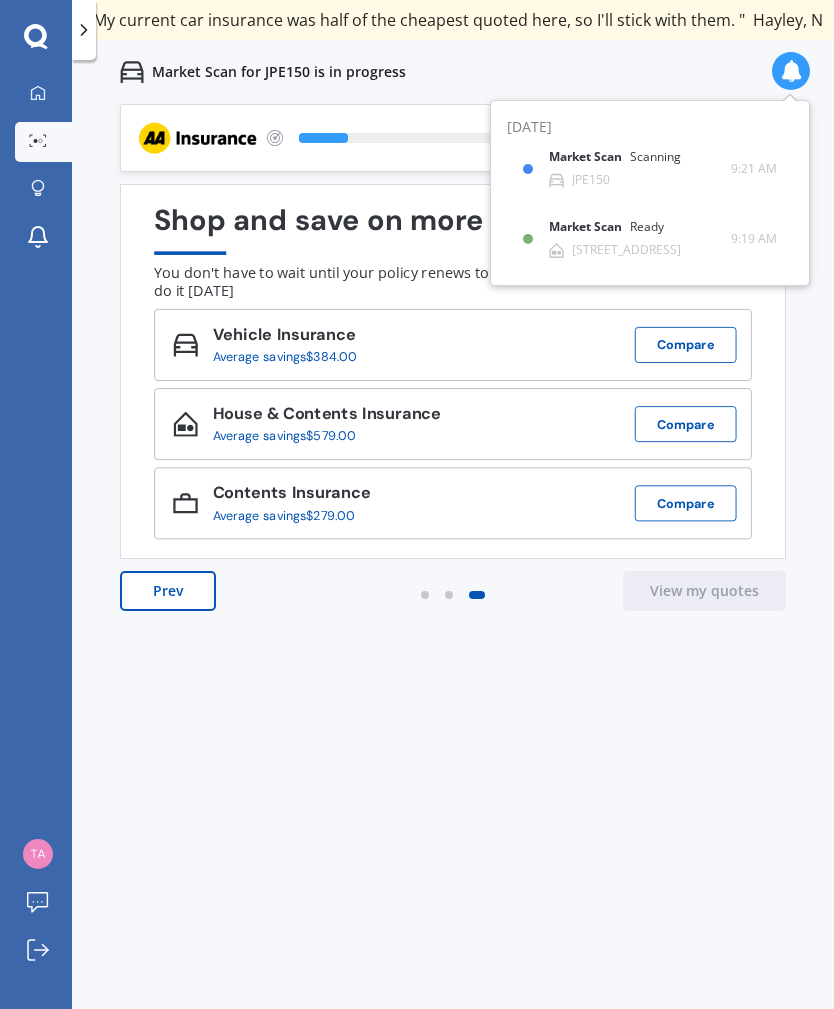 click on "Market Scan" at bounding box center (589, 227) 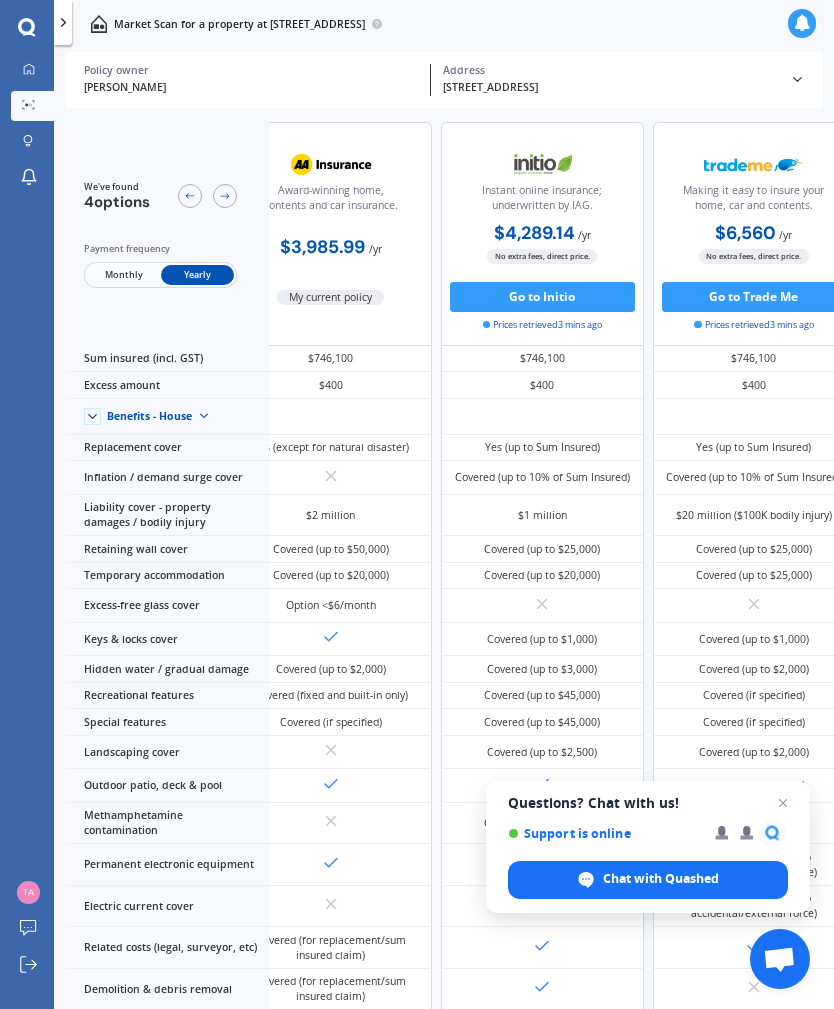 scroll, scrollTop: 2, scrollLeft: 0, axis: vertical 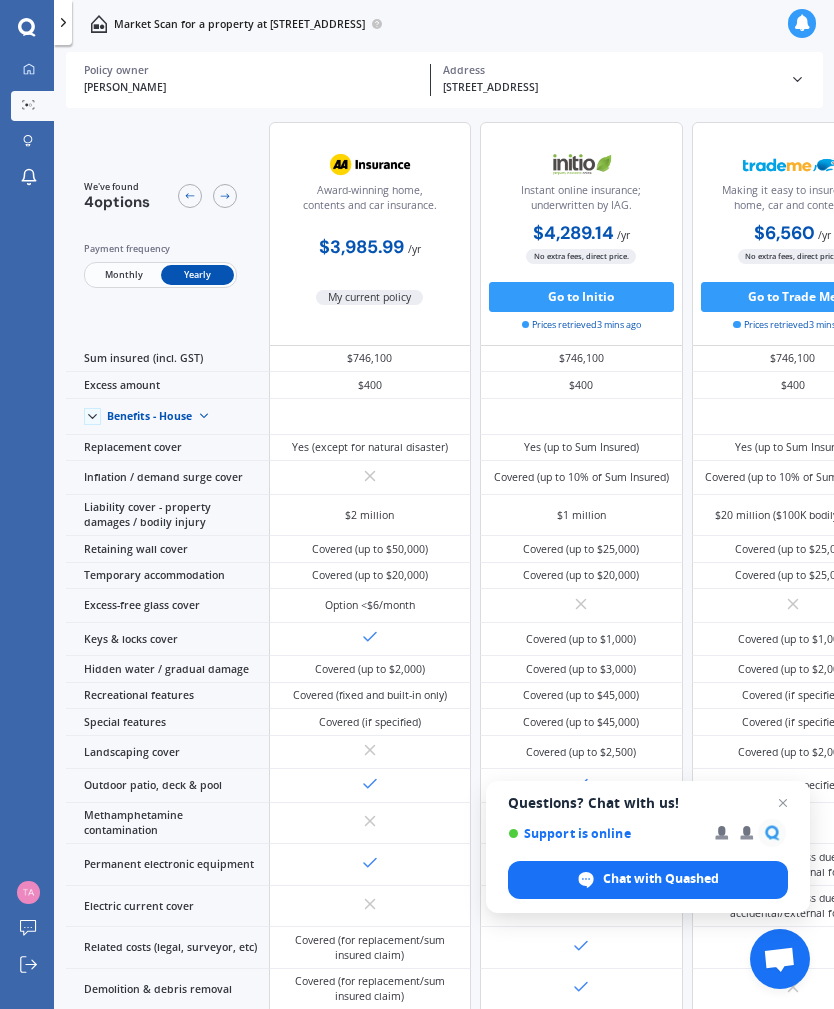 click at bounding box center [802, 23] 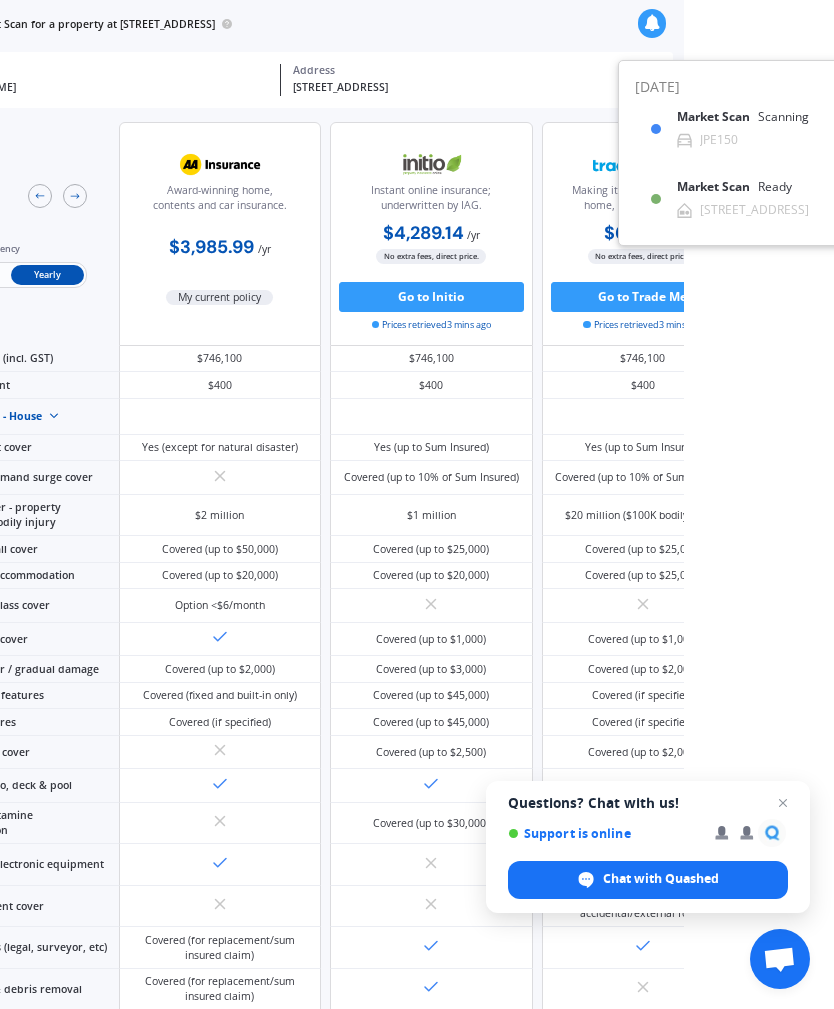 scroll, scrollTop: 0, scrollLeft: 197, axis: horizontal 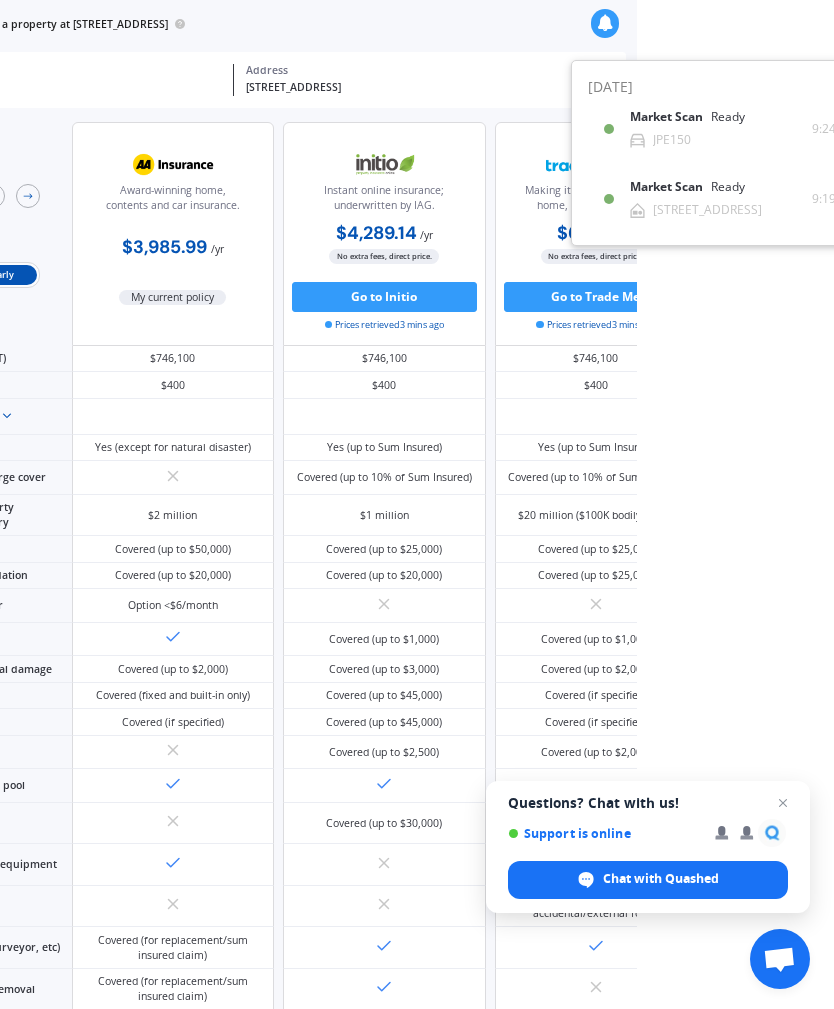 click on "Ready" at bounding box center (728, 117) 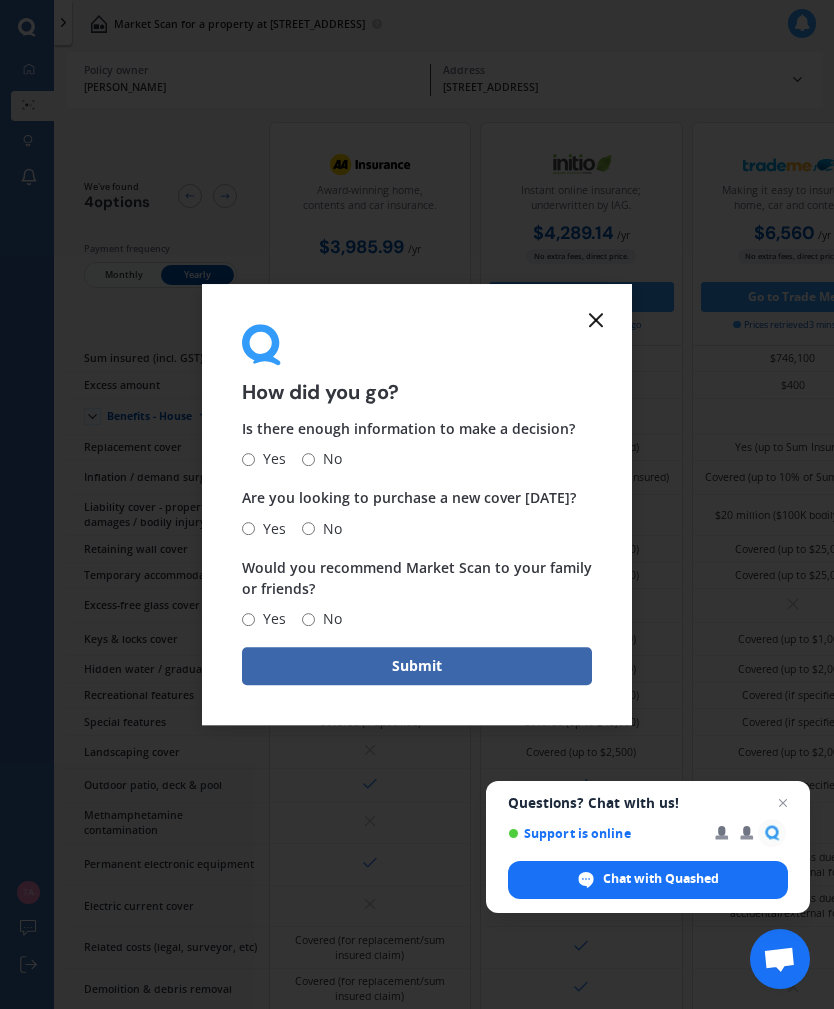 scroll, scrollTop: 0, scrollLeft: 0, axis: both 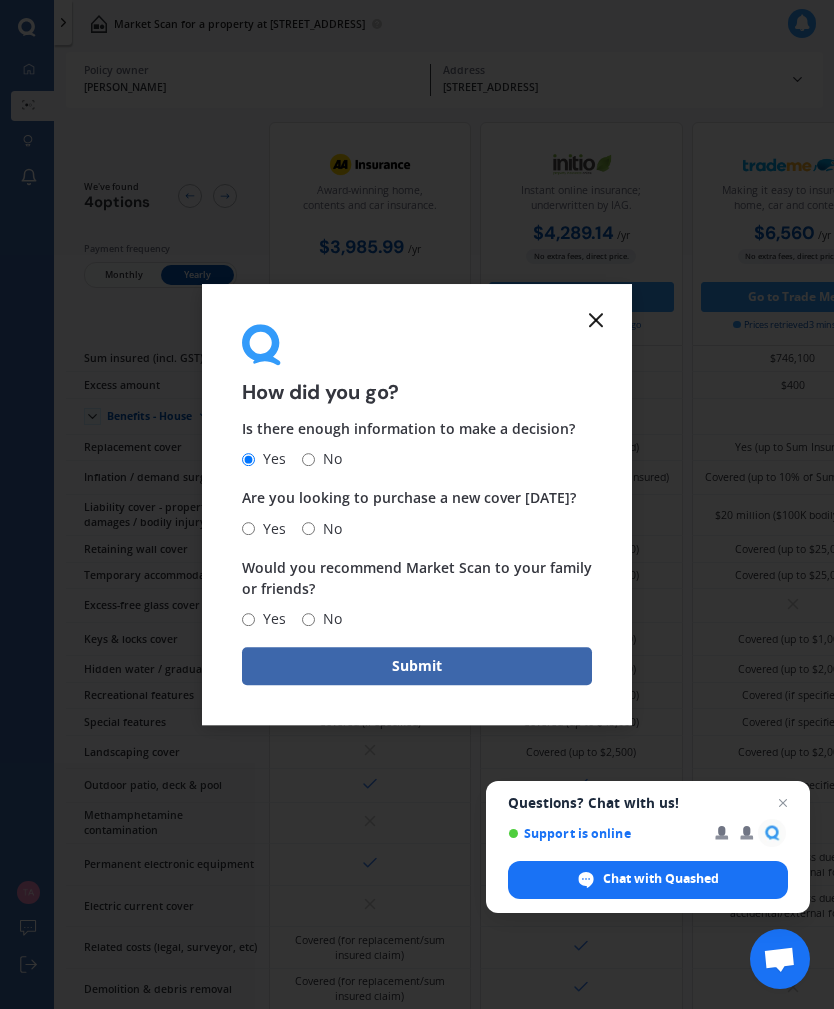 click on "No" at bounding box center (308, 528) 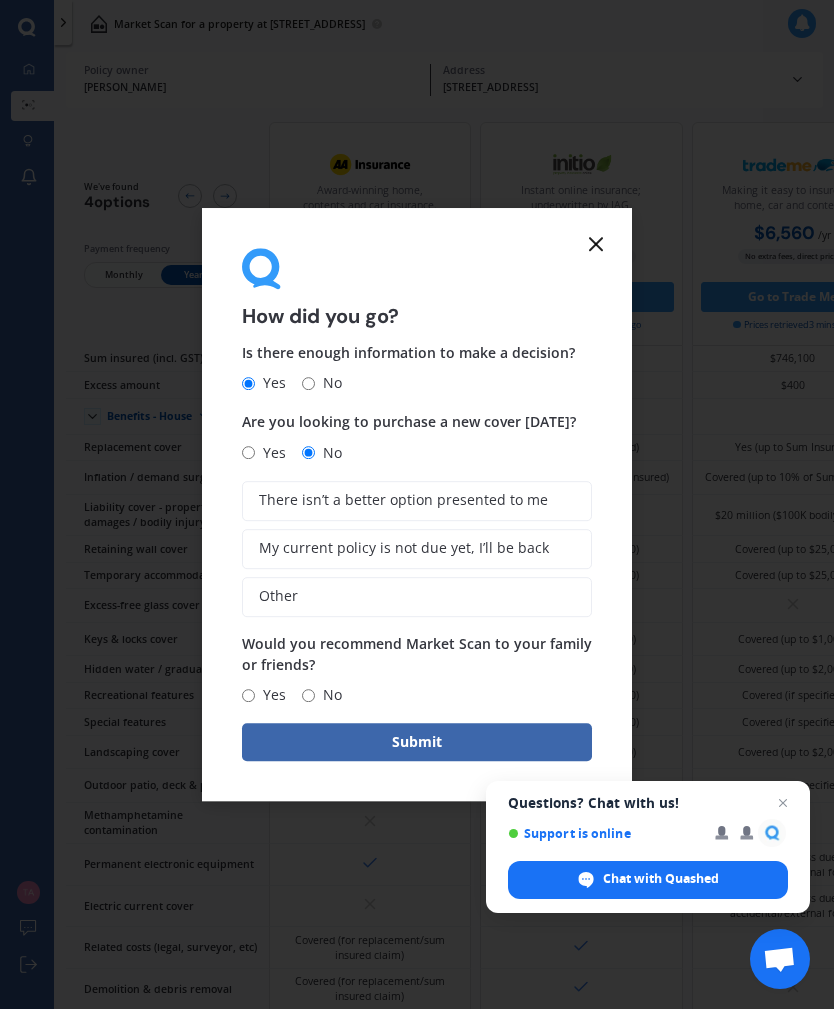 click on "There isn’t a better option presented to me" at bounding box center (403, 500) 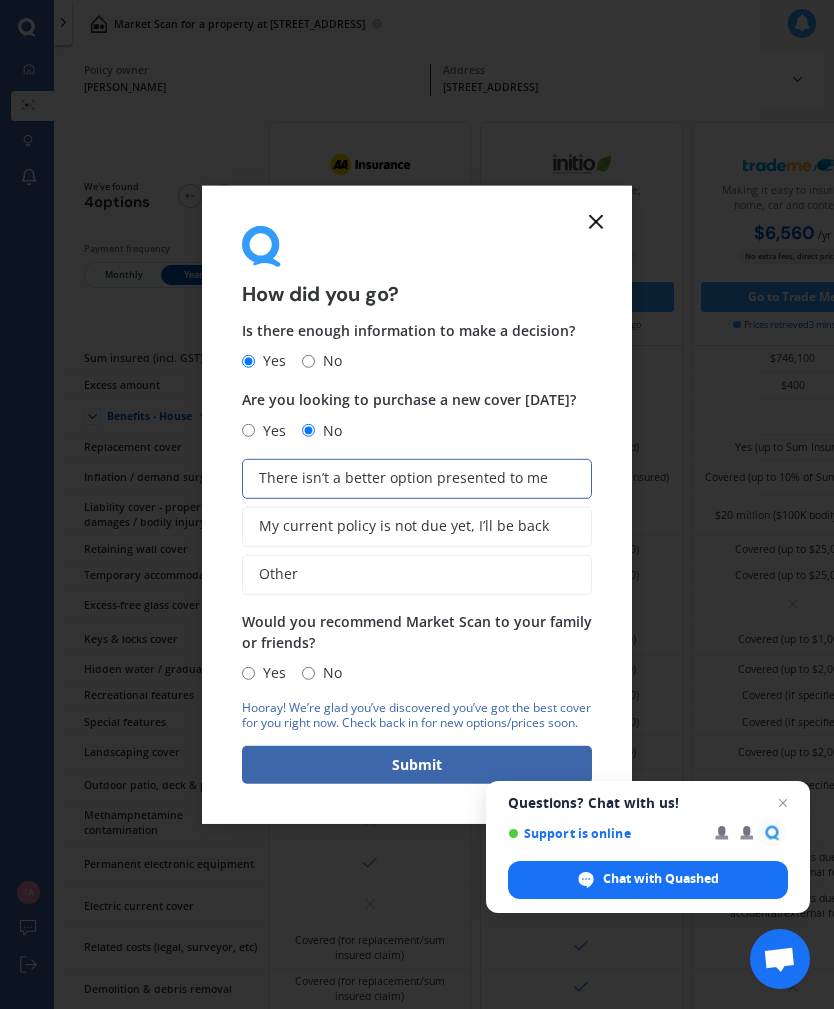 click on "Yes" at bounding box center (248, 672) 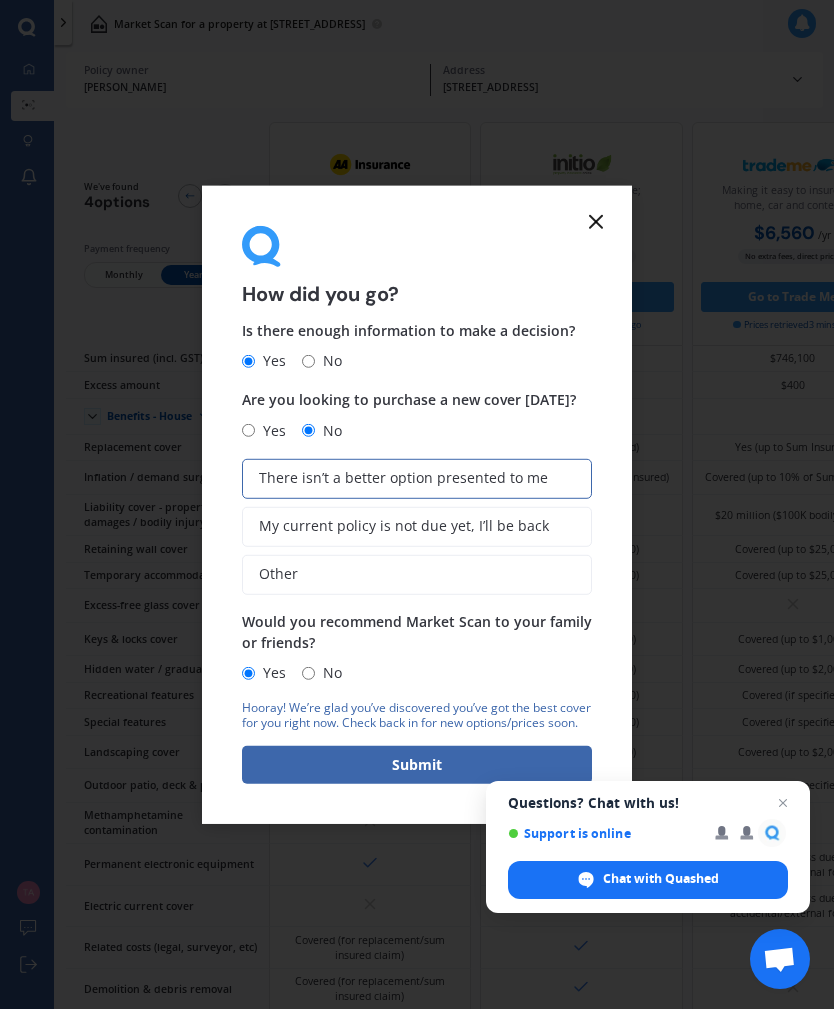 click on "Submit" at bounding box center (417, 765) 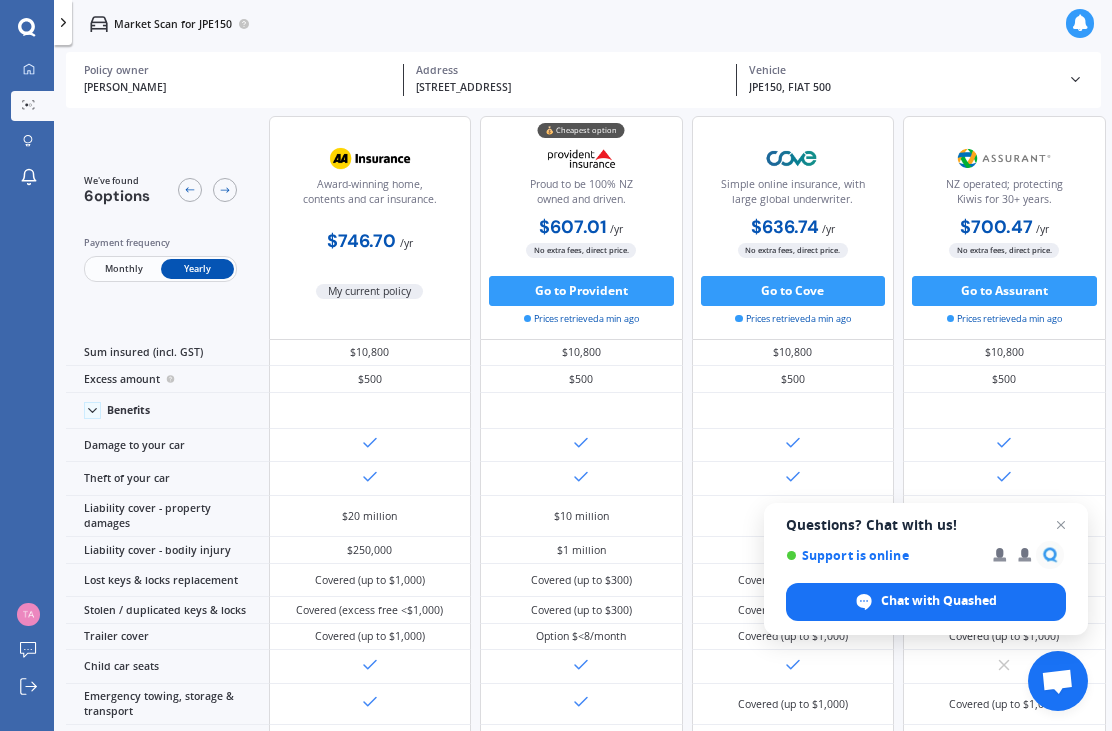 scroll, scrollTop: 10, scrollLeft: 0, axis: vertical 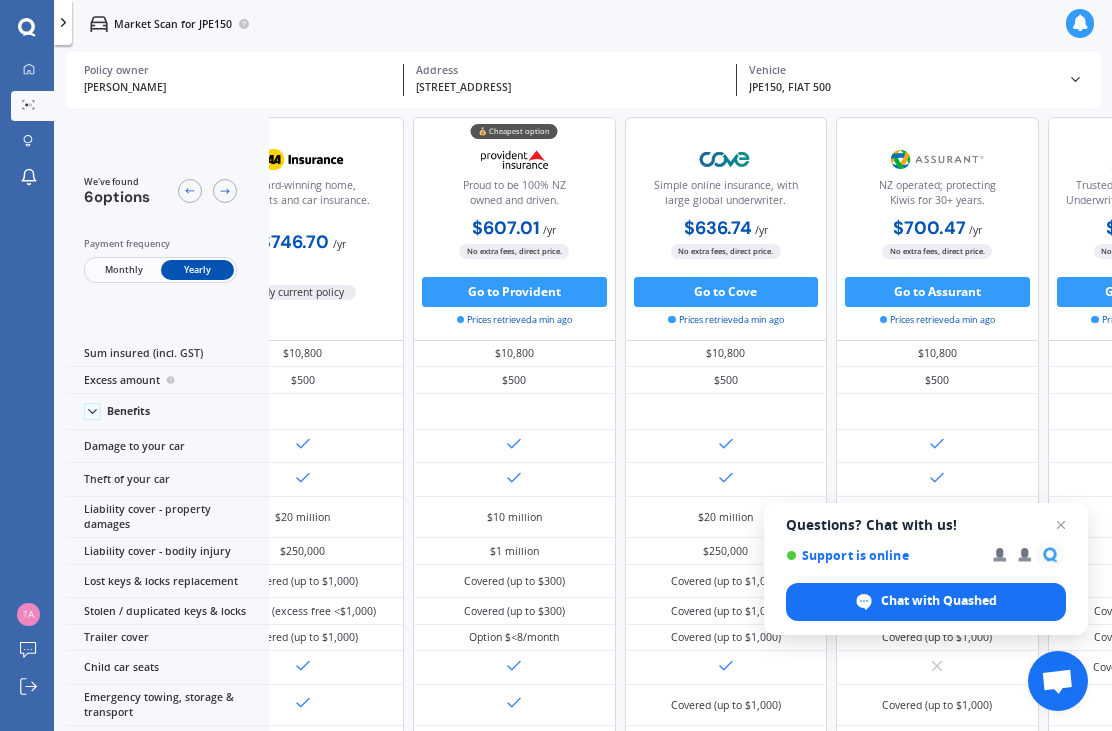 click at bounding box center [190, 191] 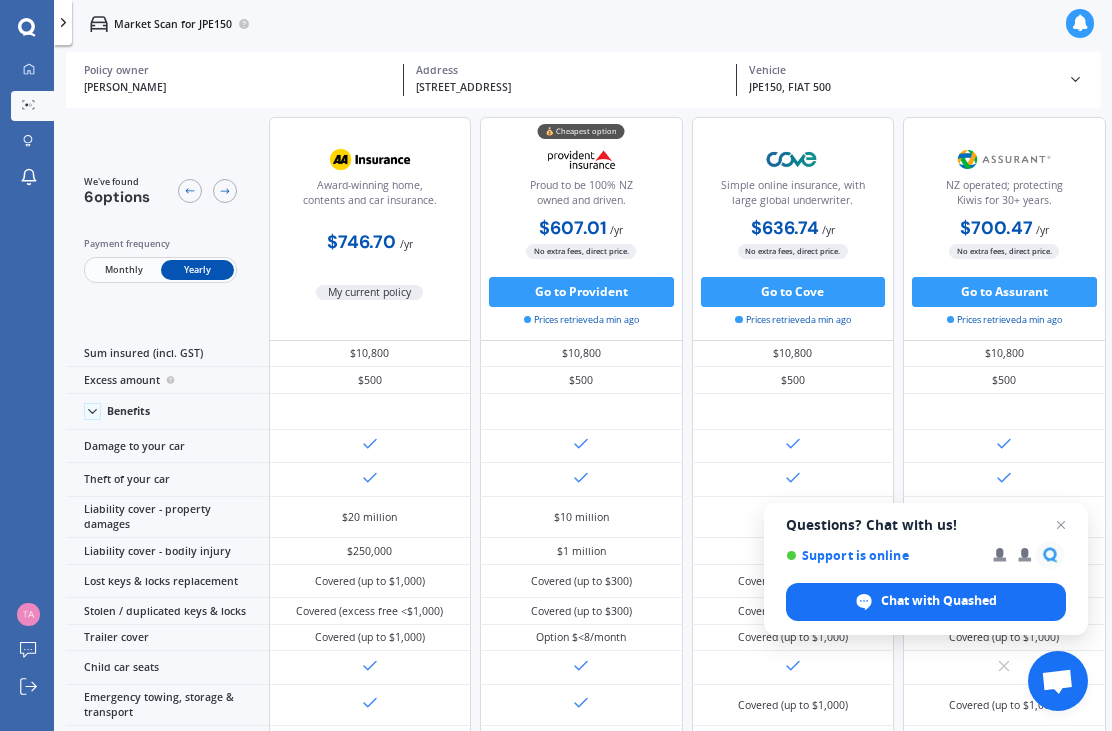 scroll, scrollTop: 8, scrollLeft: -269, axis: both 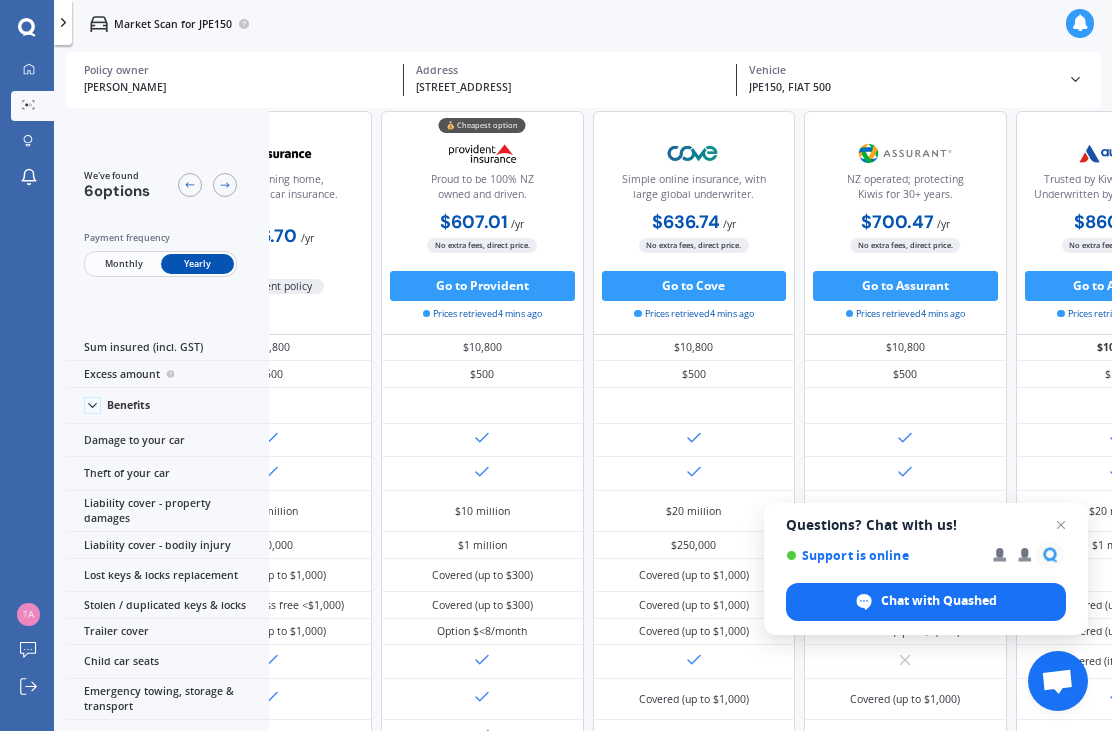 click at bounding box center [1061, 525] 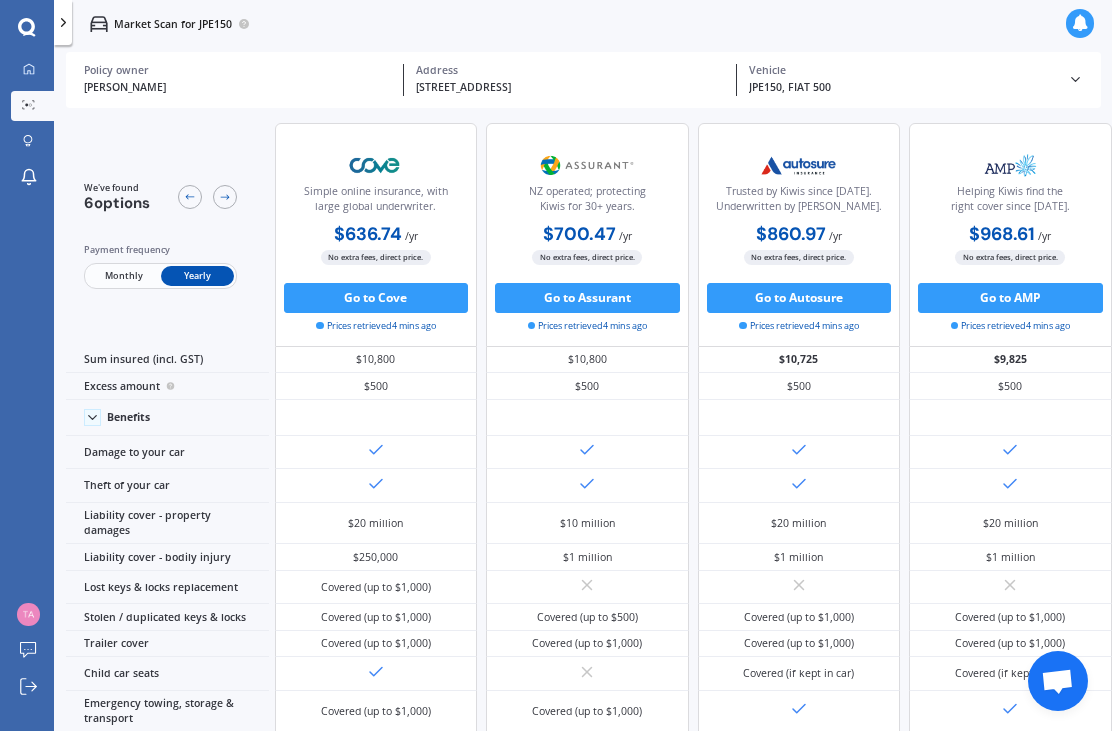 scroll, scrollTop: 0, scrollLeft: 556, axis: horizontal 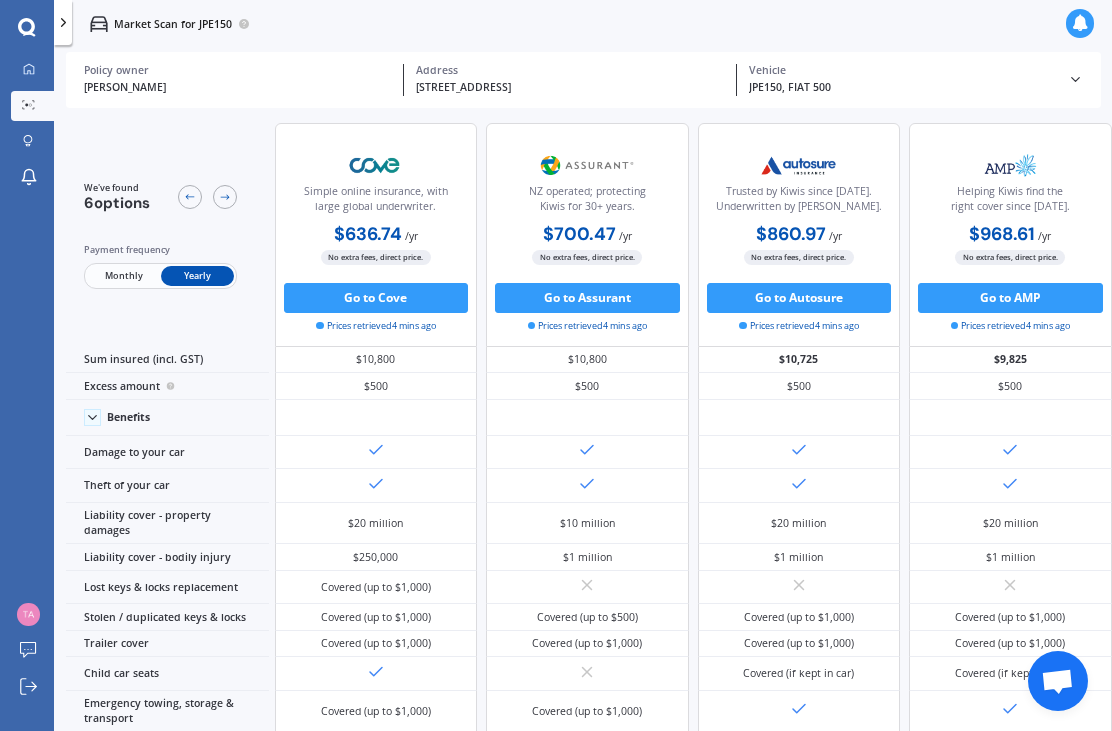 click on "Covered (up to $1,000)" at bounding box center [1010, 643] 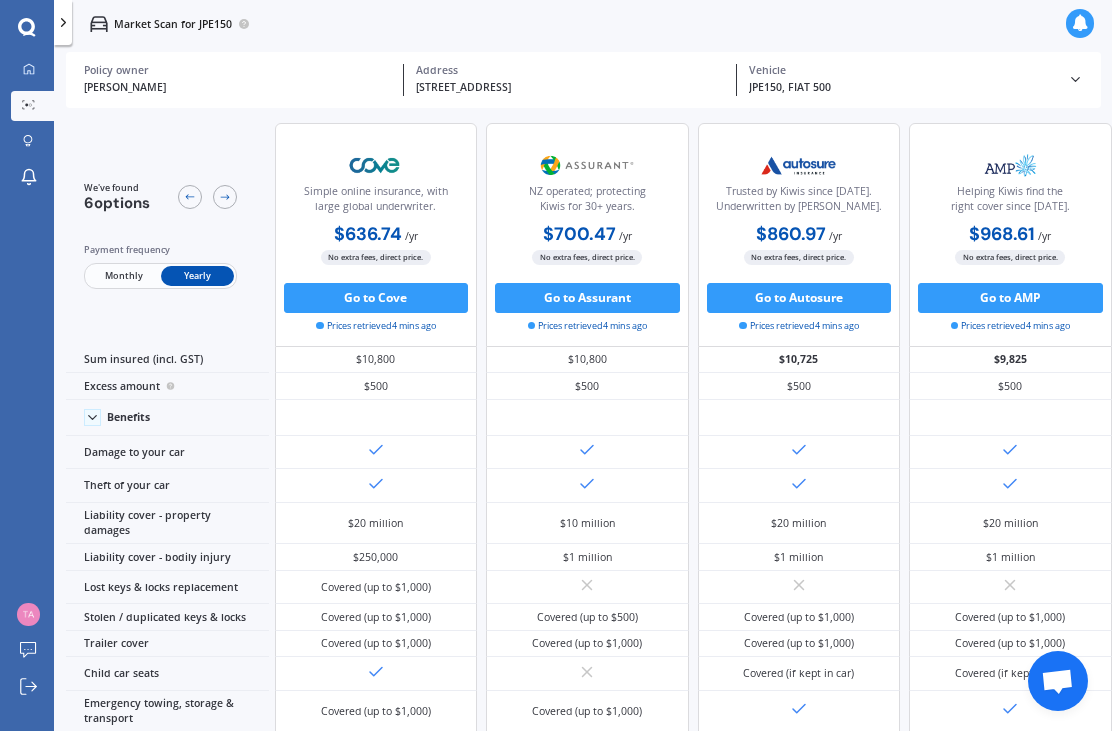 click at bounding box center [1080, 23] 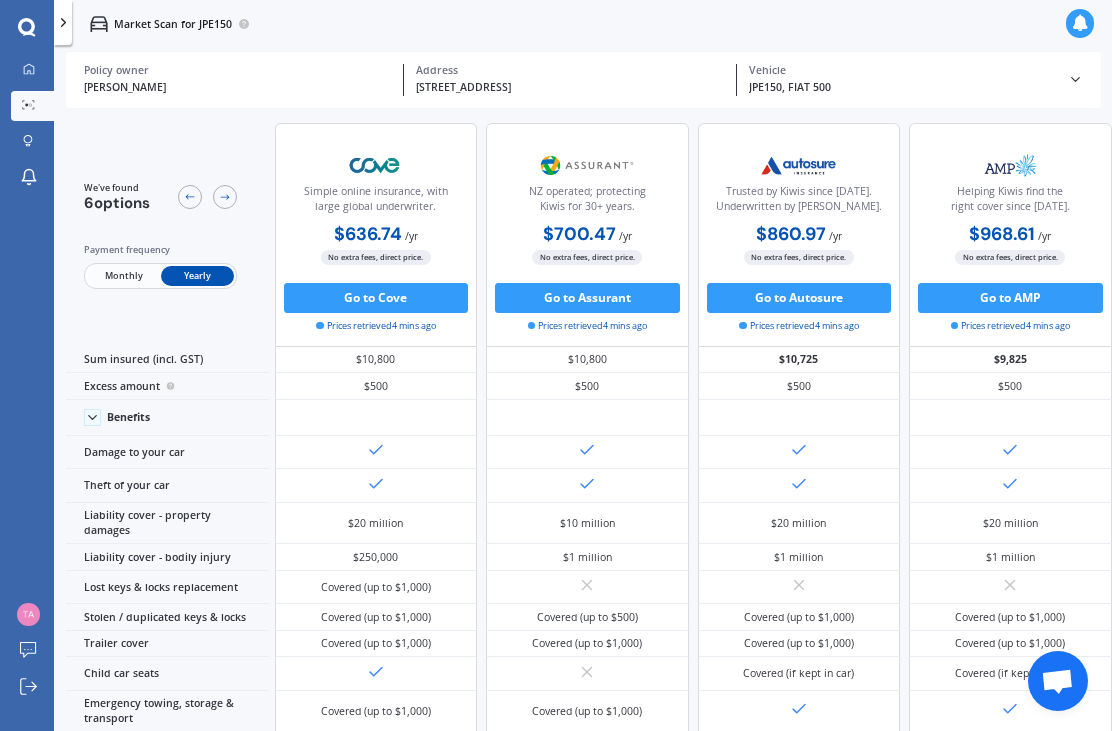 click at bounding box center (1080, 23) 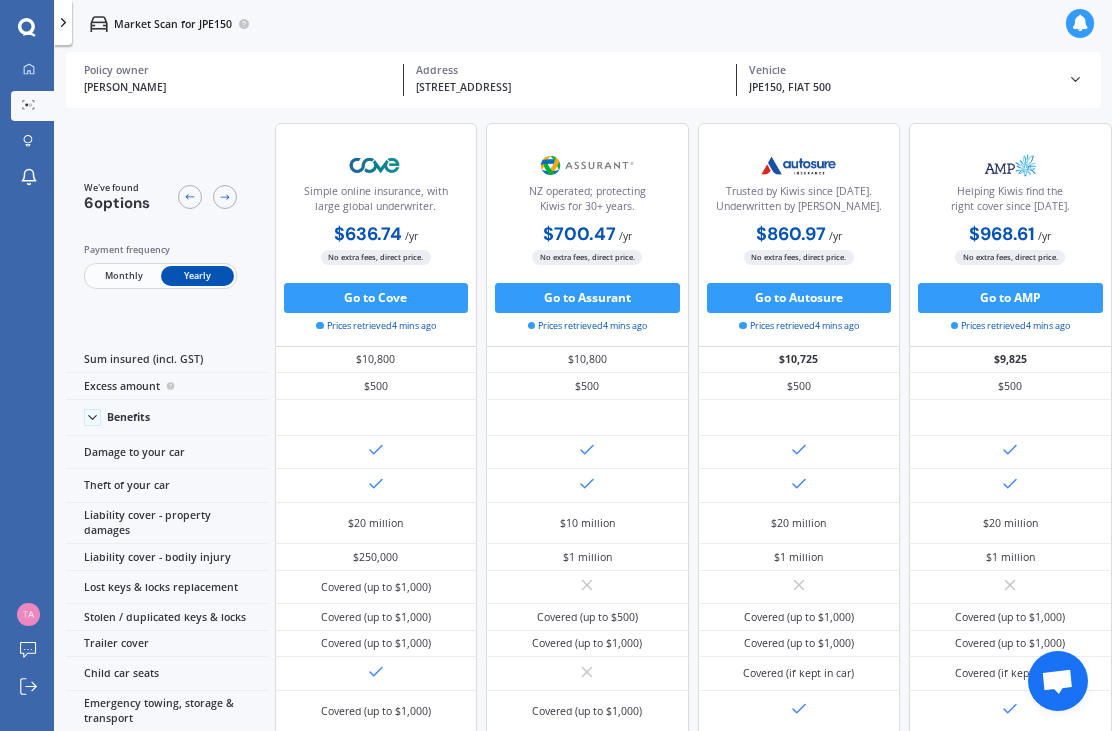 click at bounding box center (1080, 23) 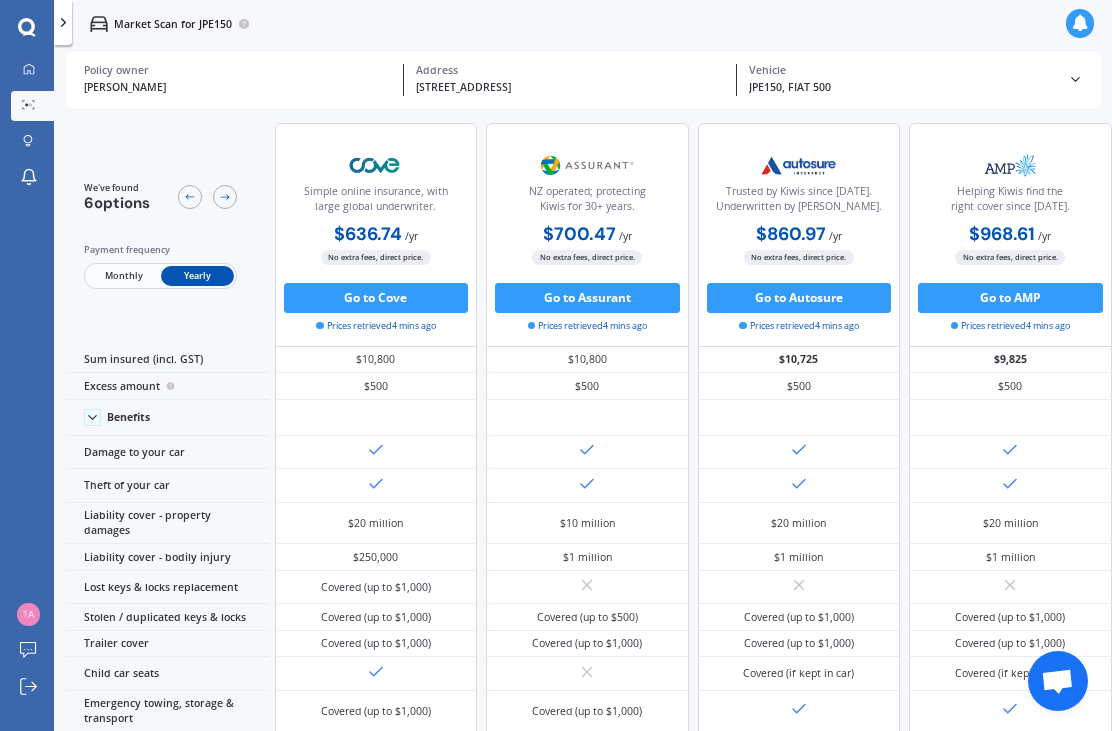 click at bounding box center [1080, 23] 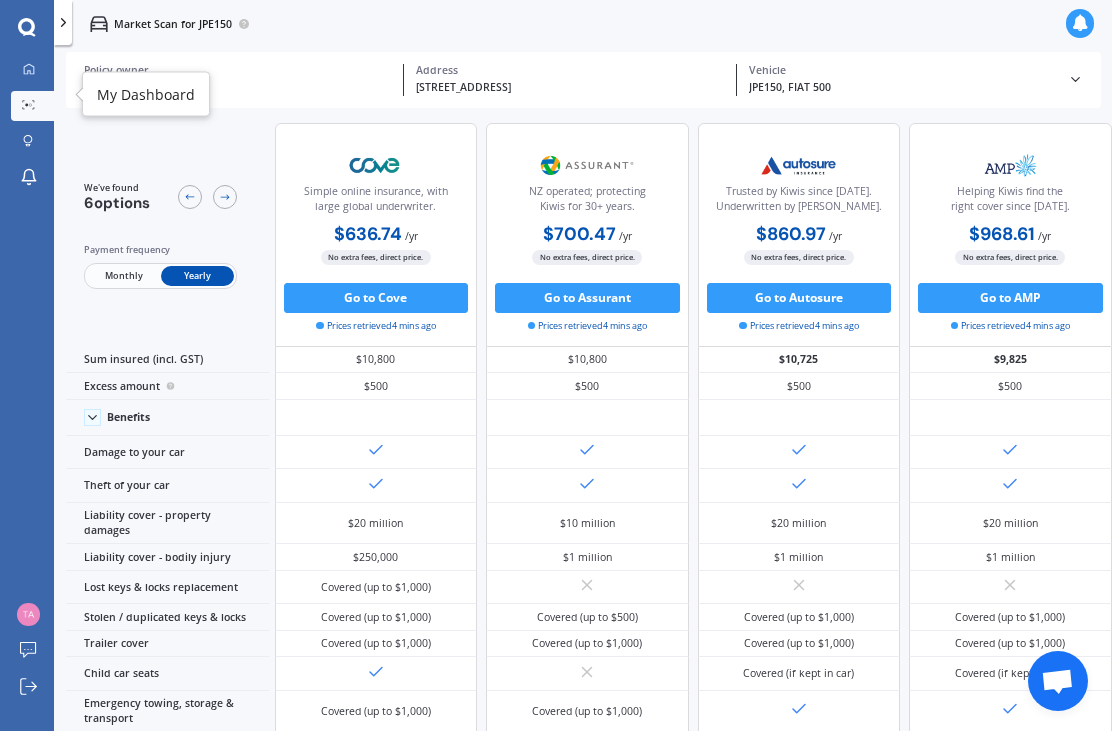 click 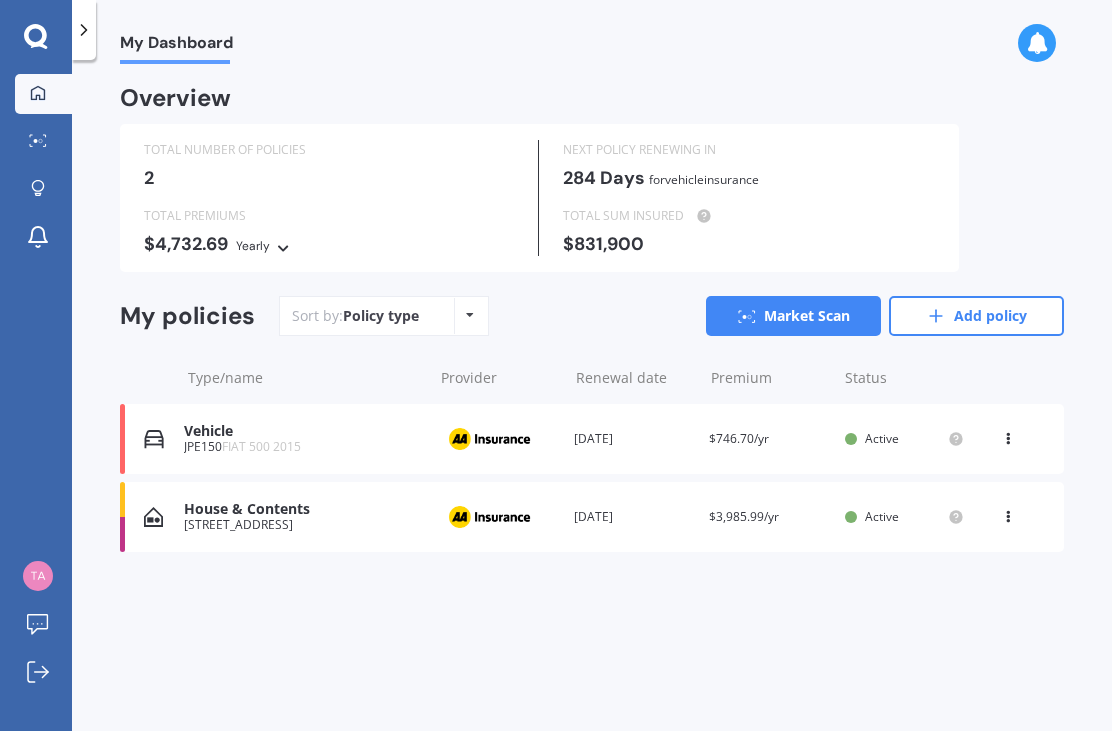 click on "Premium $3,985.99/yr" at bounding box center (768, 517) 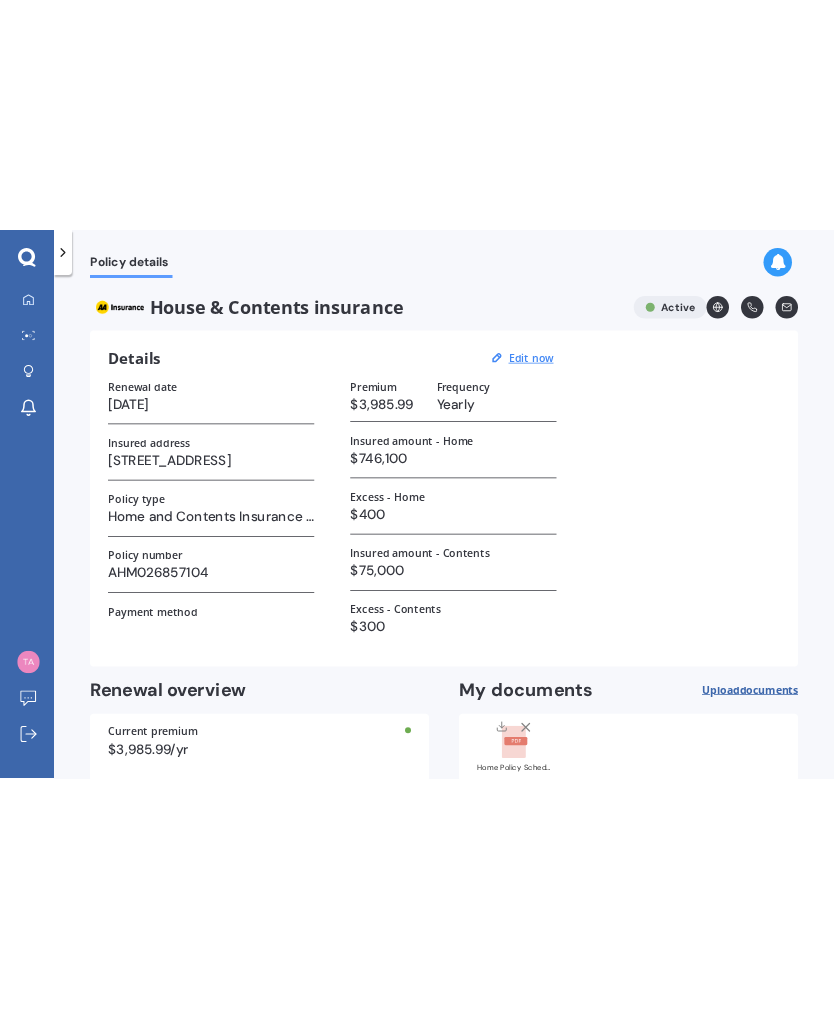 scroll, scrollTop: 0, scrollLeft: 0, axis: both 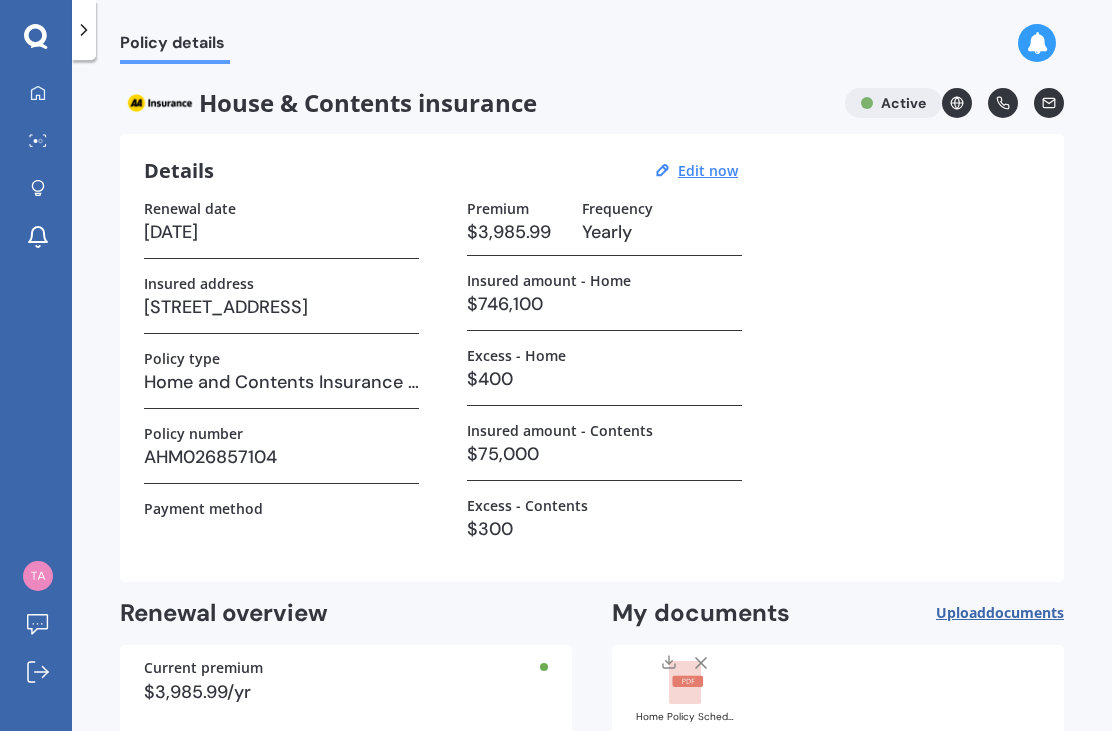 click 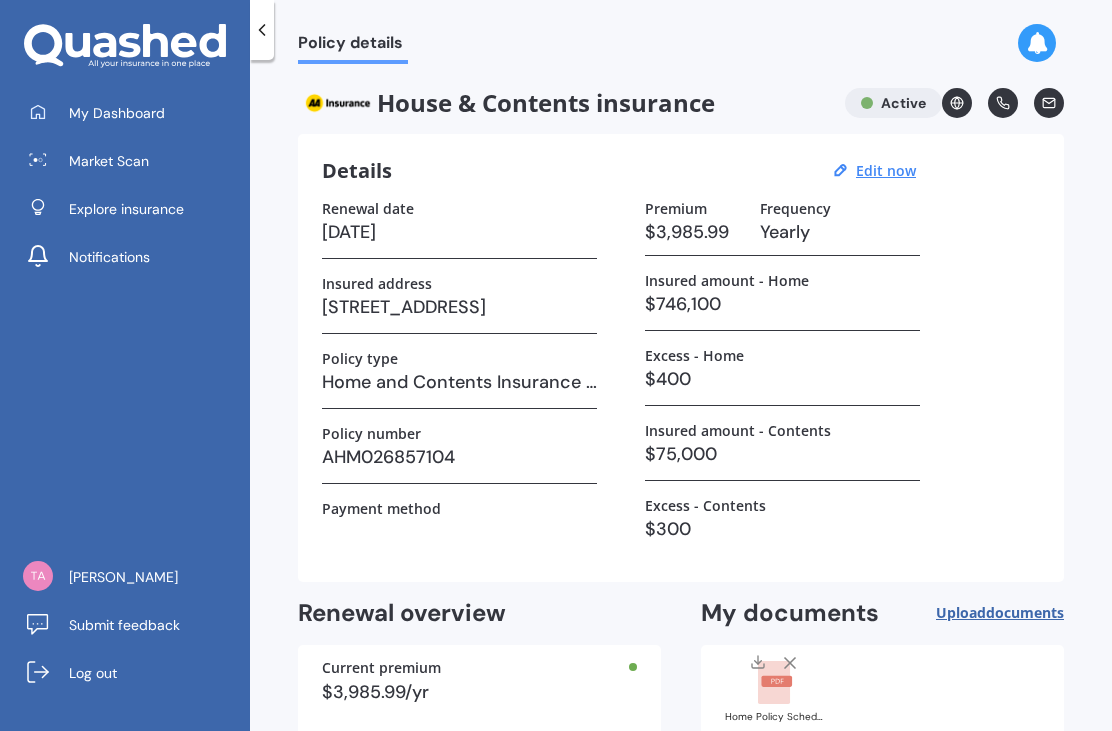 click on "Notifications" at bounding box center [132, 257] 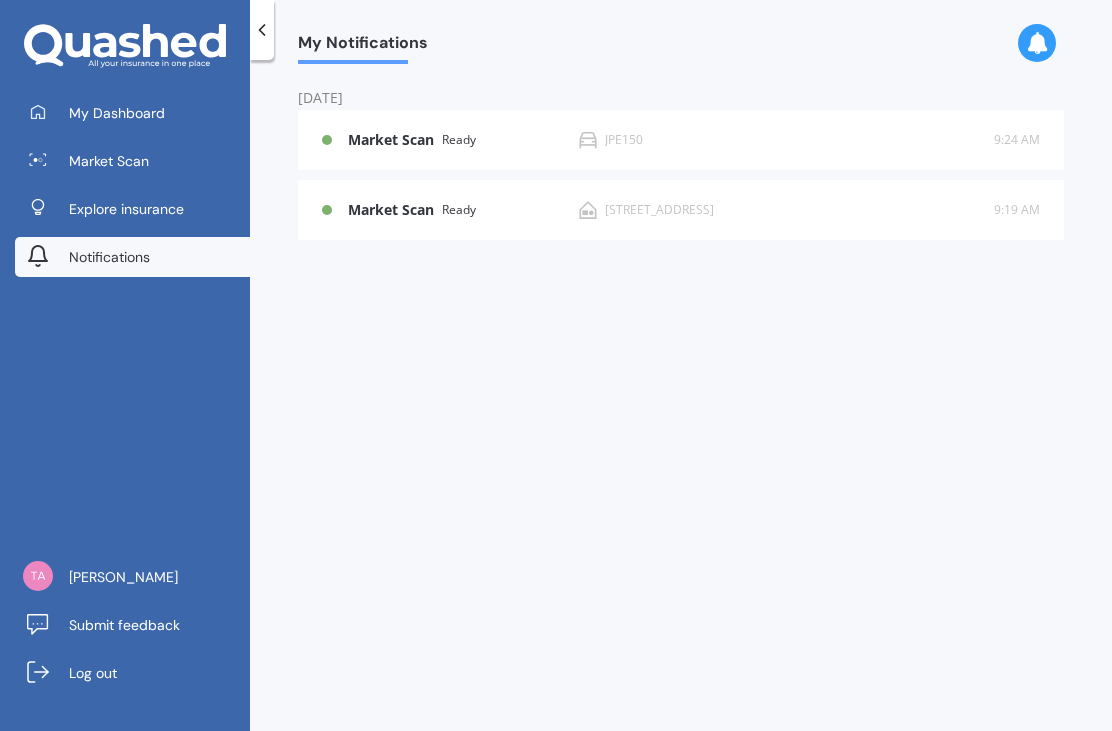 click on "Market Scan" at bounding box center [395, 210] 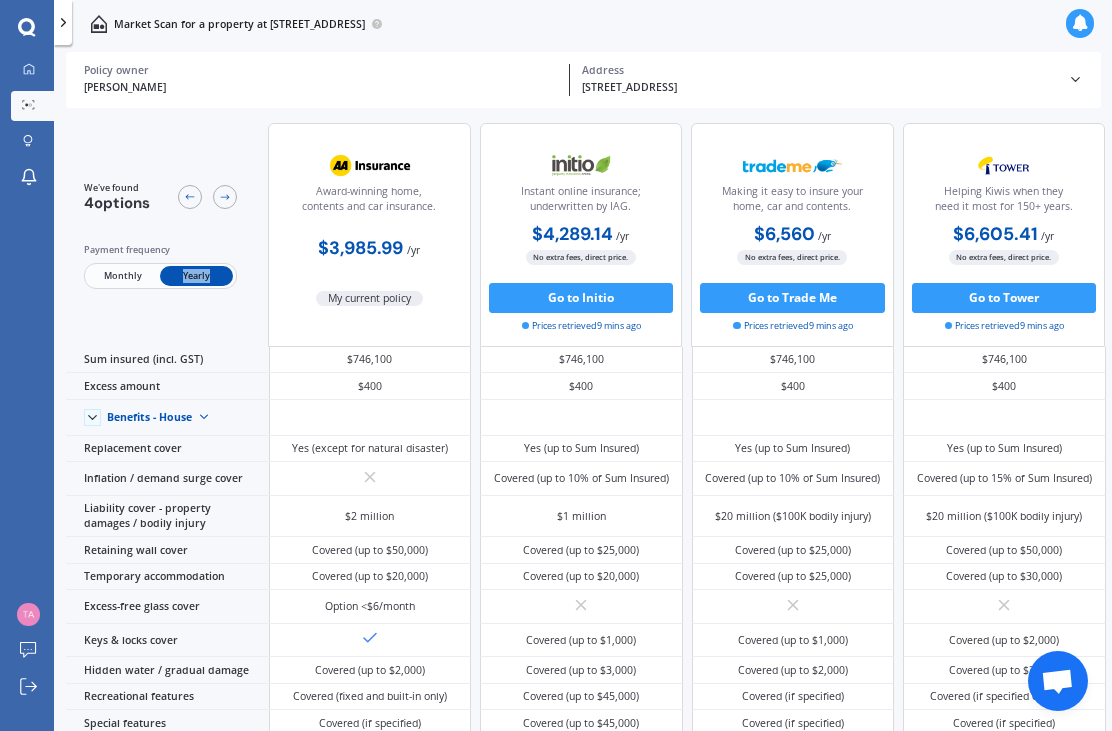 click on "Go to Tower" at bounding box center [1004, 298] 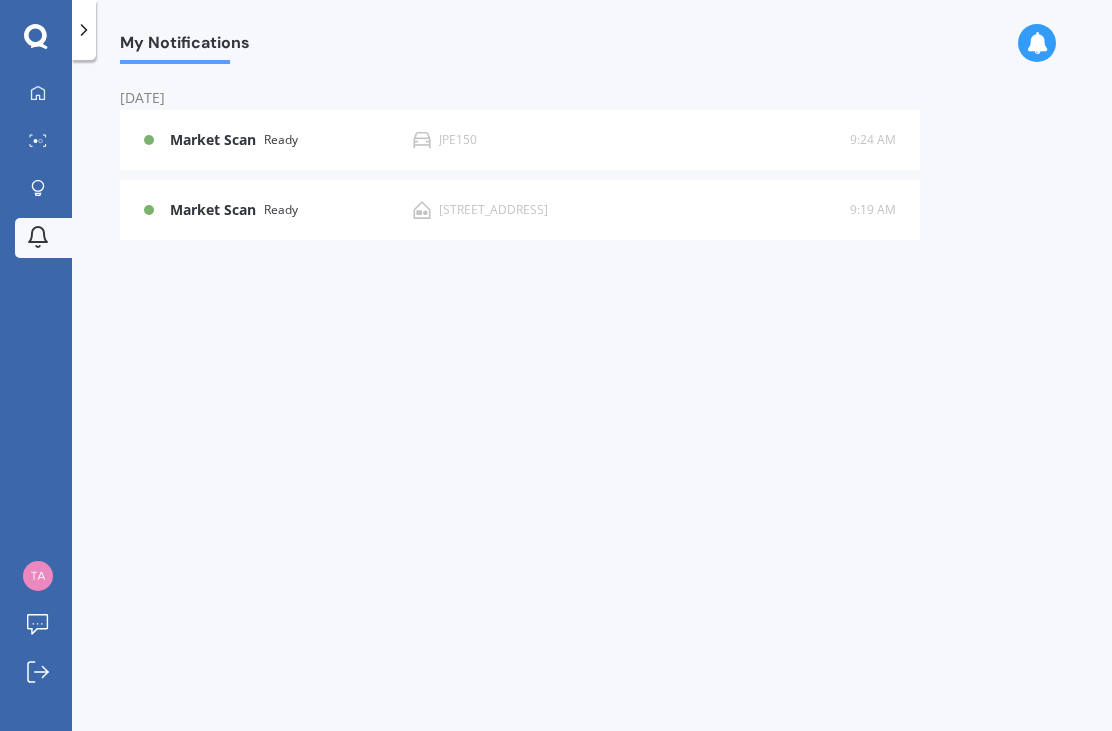 click on "Market Scan" at bounding box center [217, 210] 